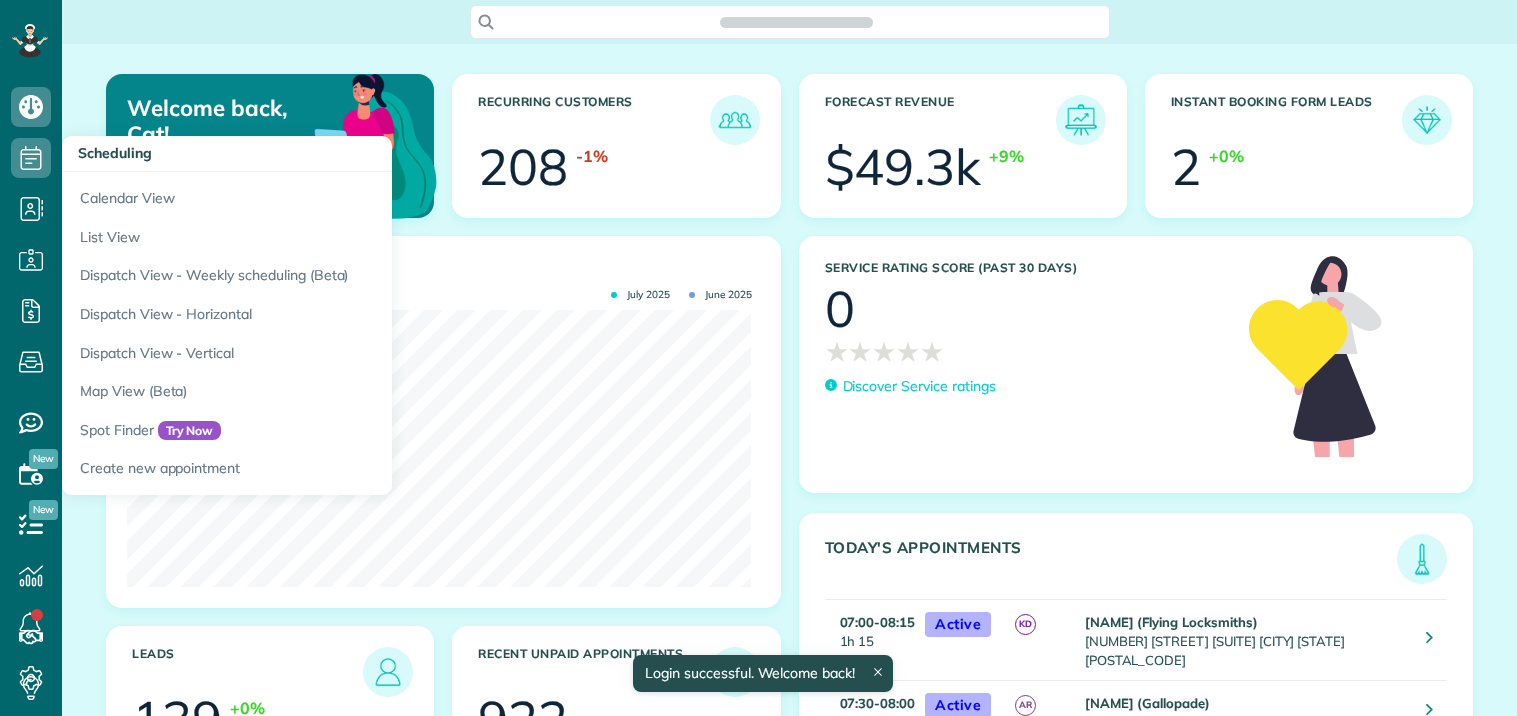 scroll, scrollTop: 0, scrollLeft: 0, axis: both 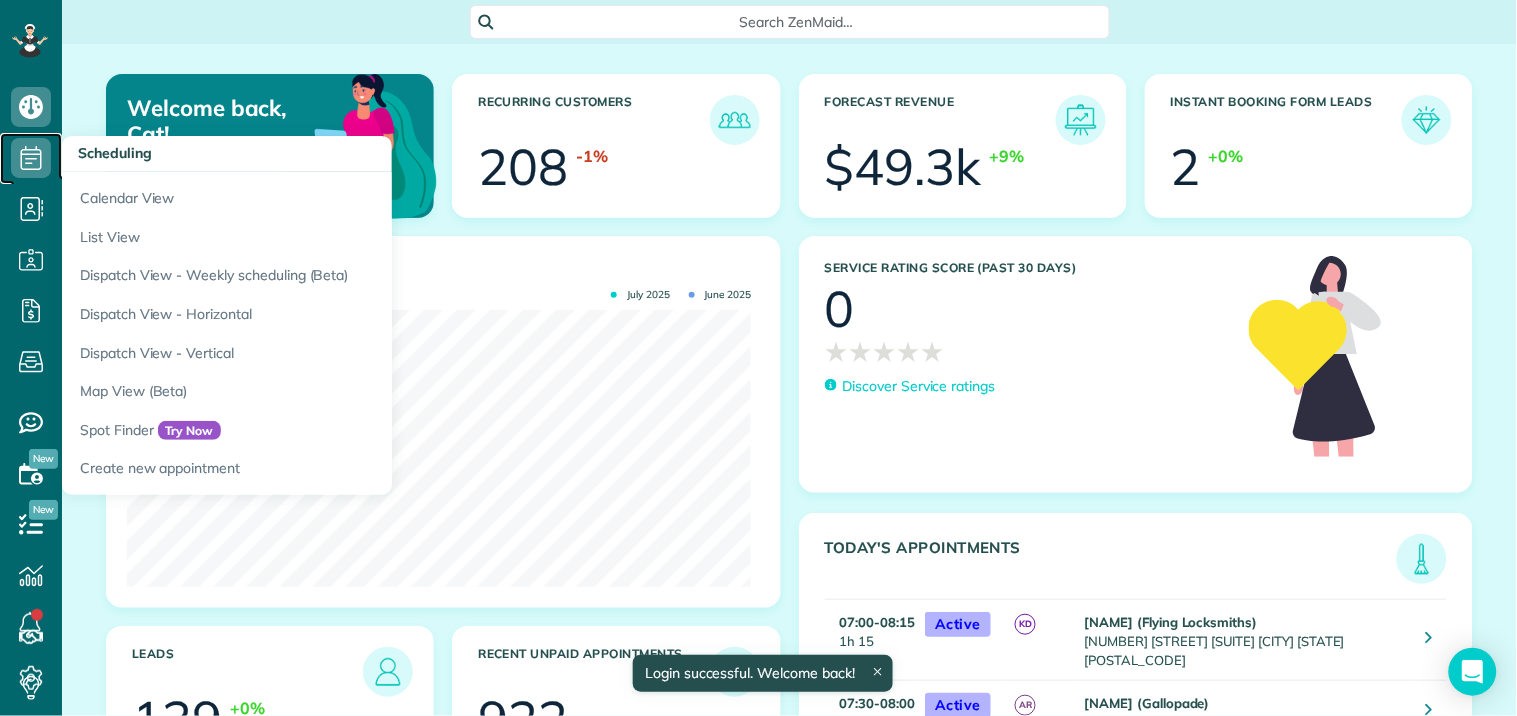 click 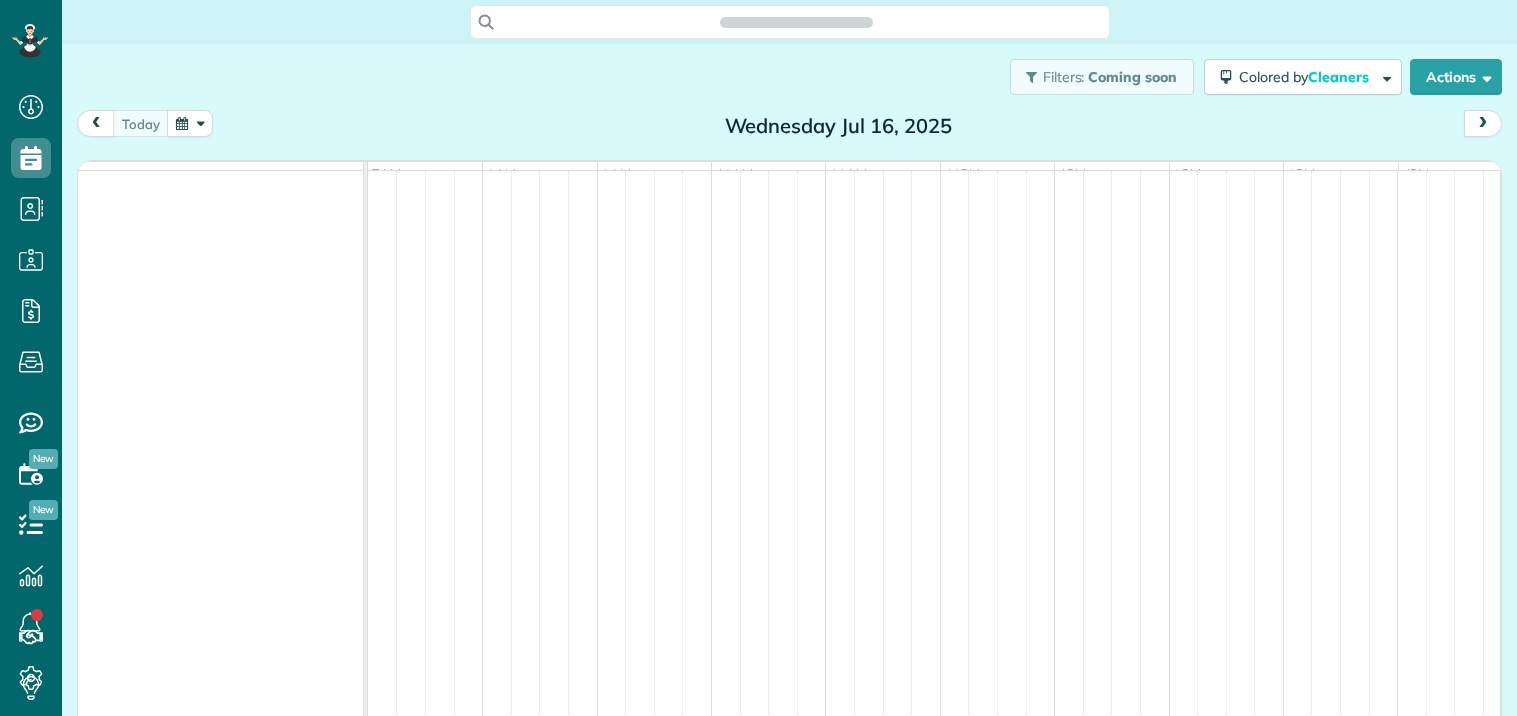 scroll, scrollTop: 0, scrollLeft: 0, axis: both 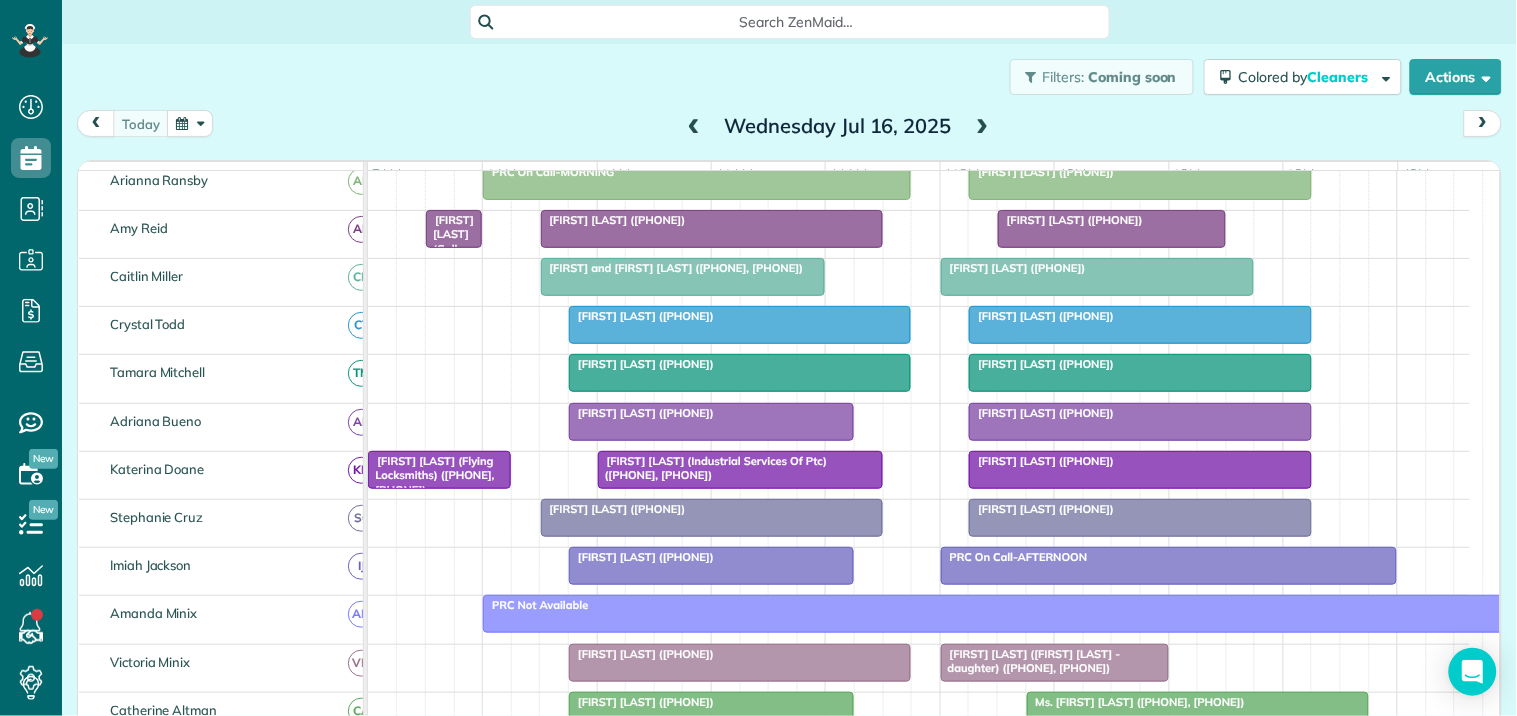 click at bounding box center [983, 127] 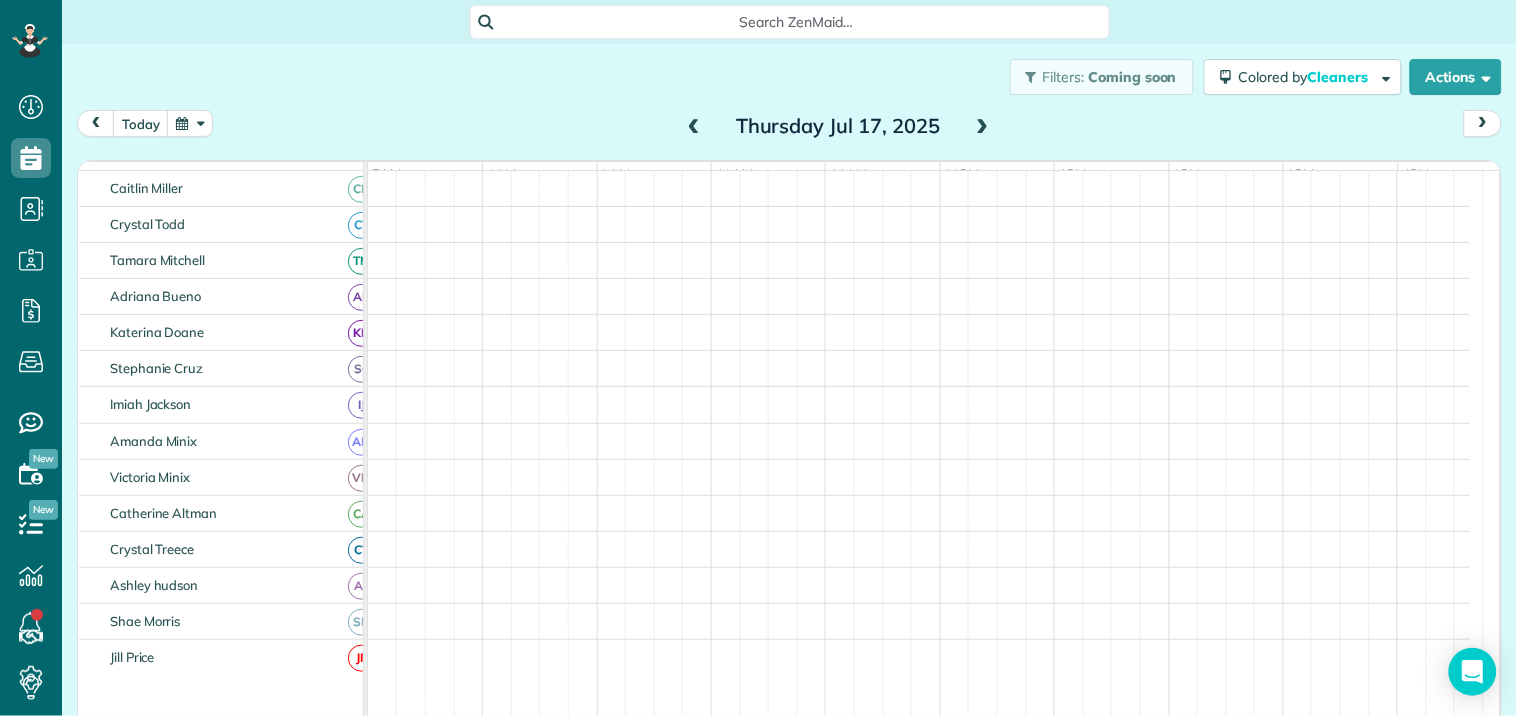 scroll, scrollTop: 146, scrollLeft: 0, axis: vertical 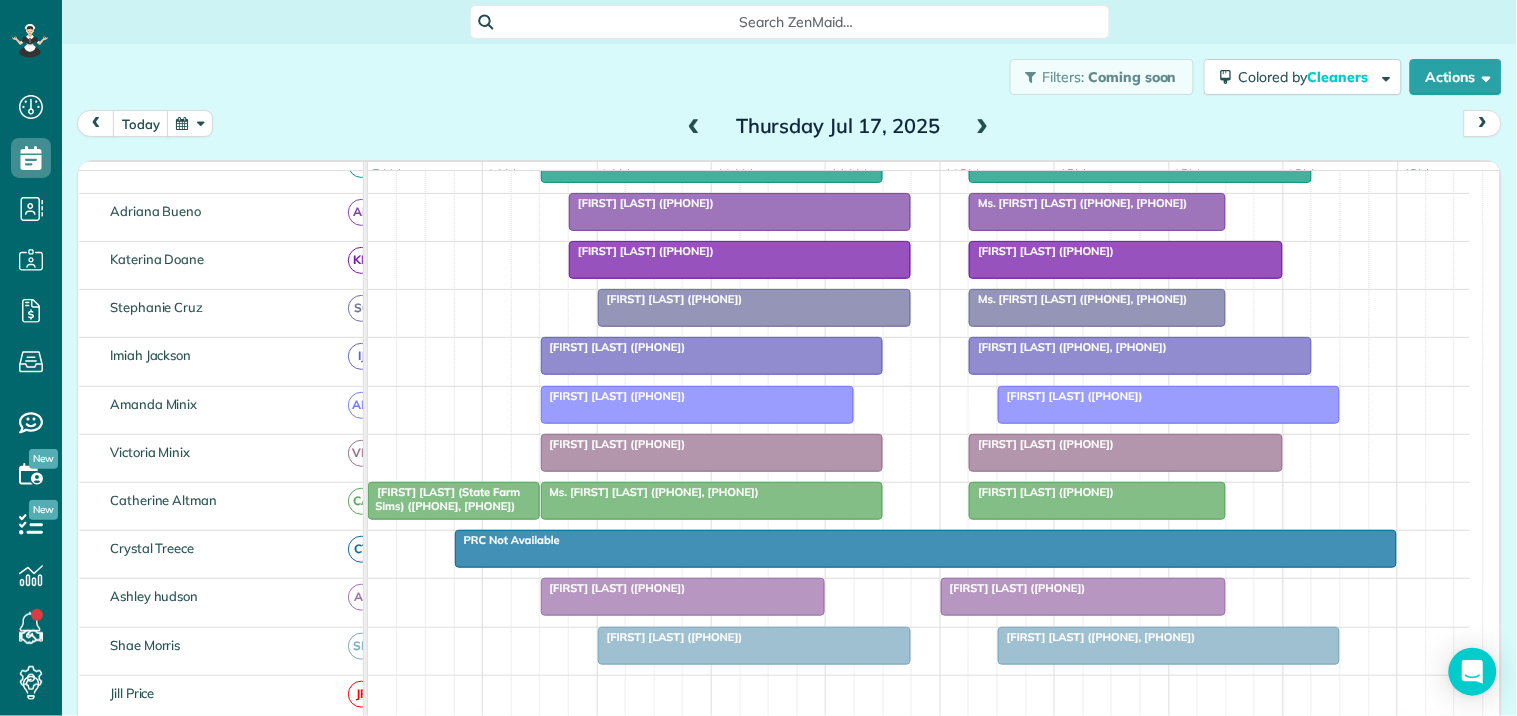 click at bounding box center [983, 127] 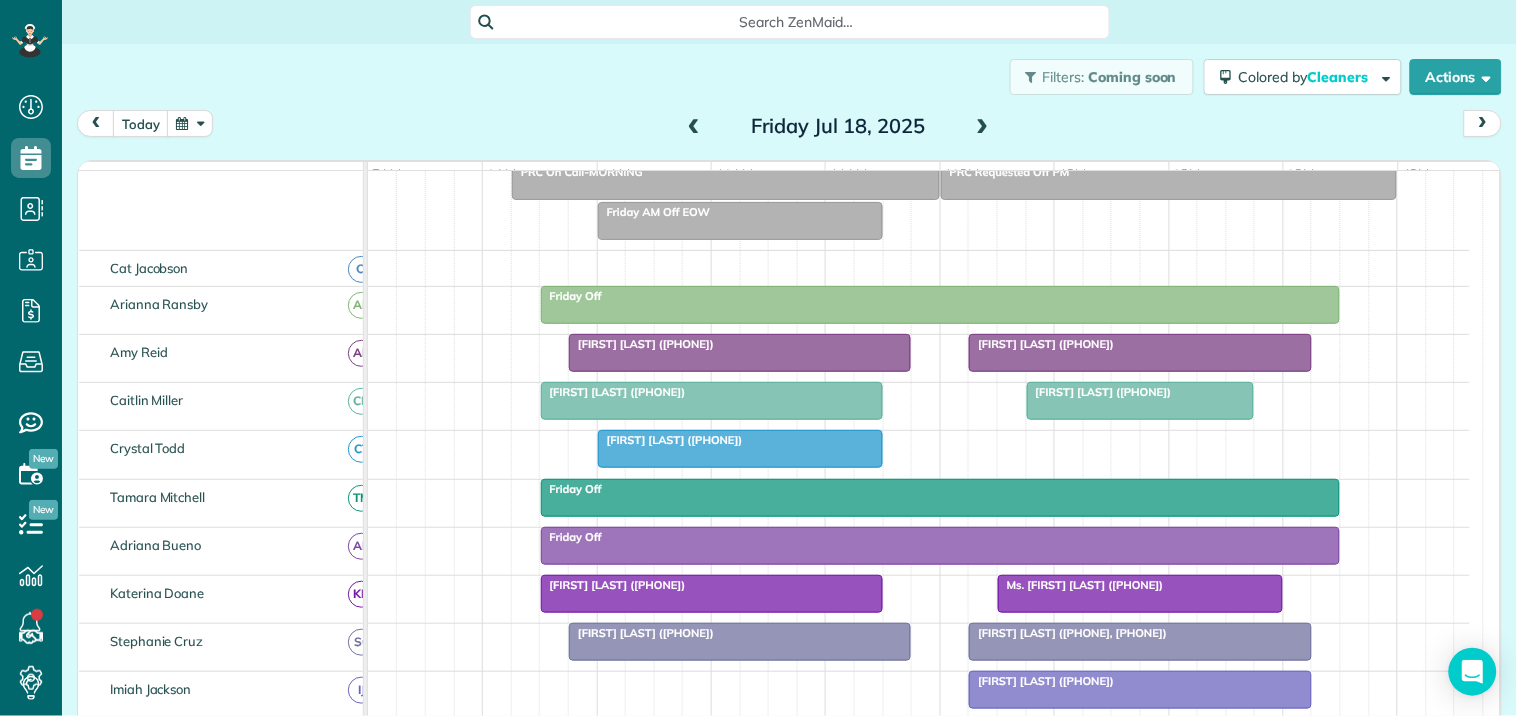 click at bounding box center [694, 127] 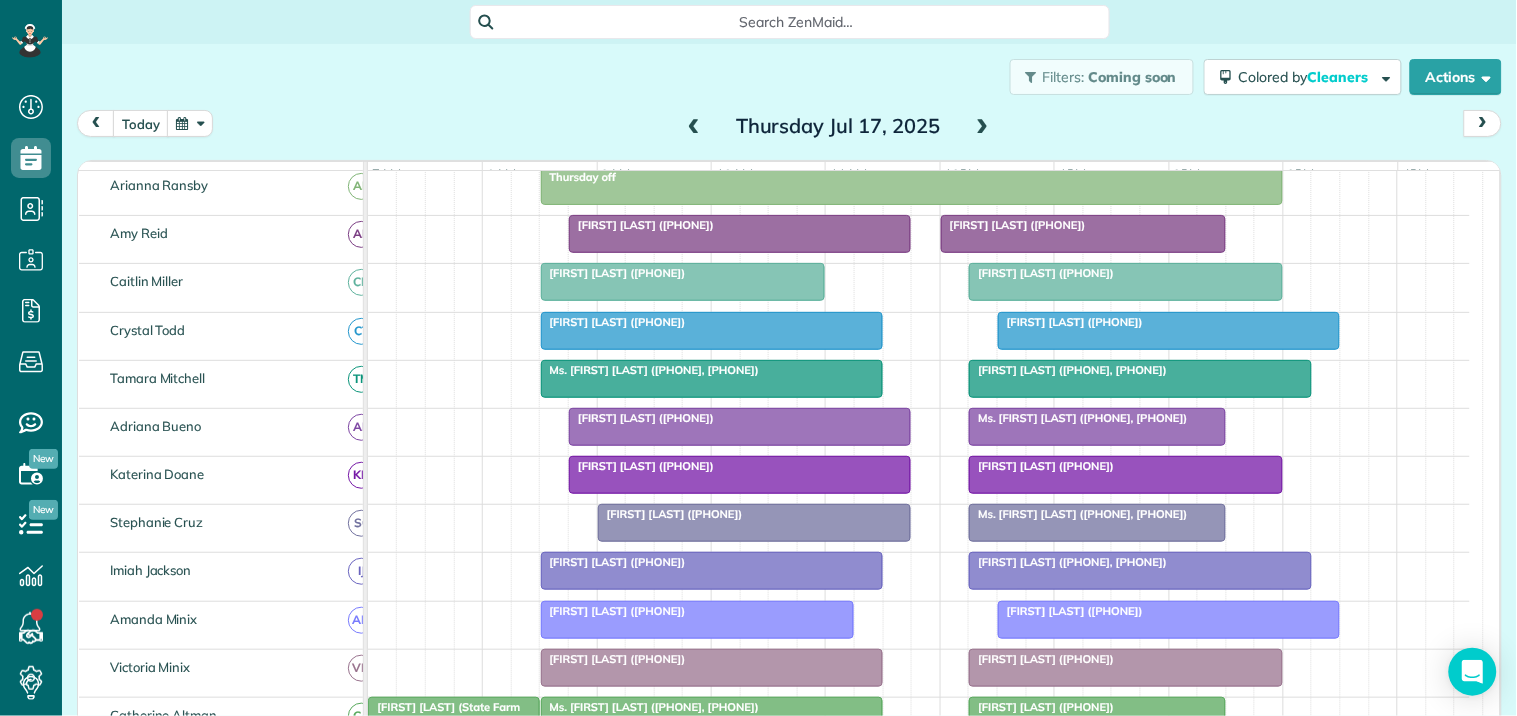 scroll, scrollTop: 30, scrollLeft: 0, axis: vertical 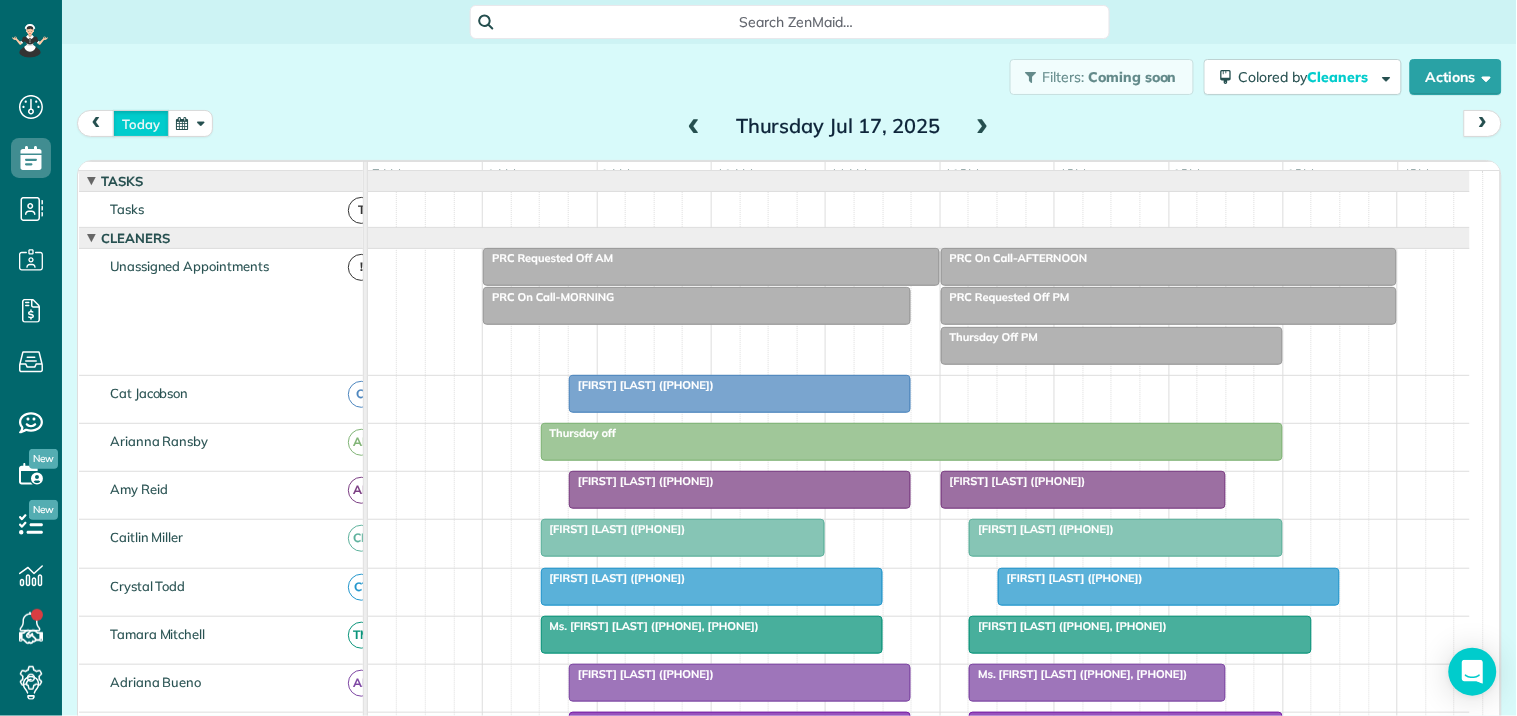 click on "today" at bounding box center [141, 123] 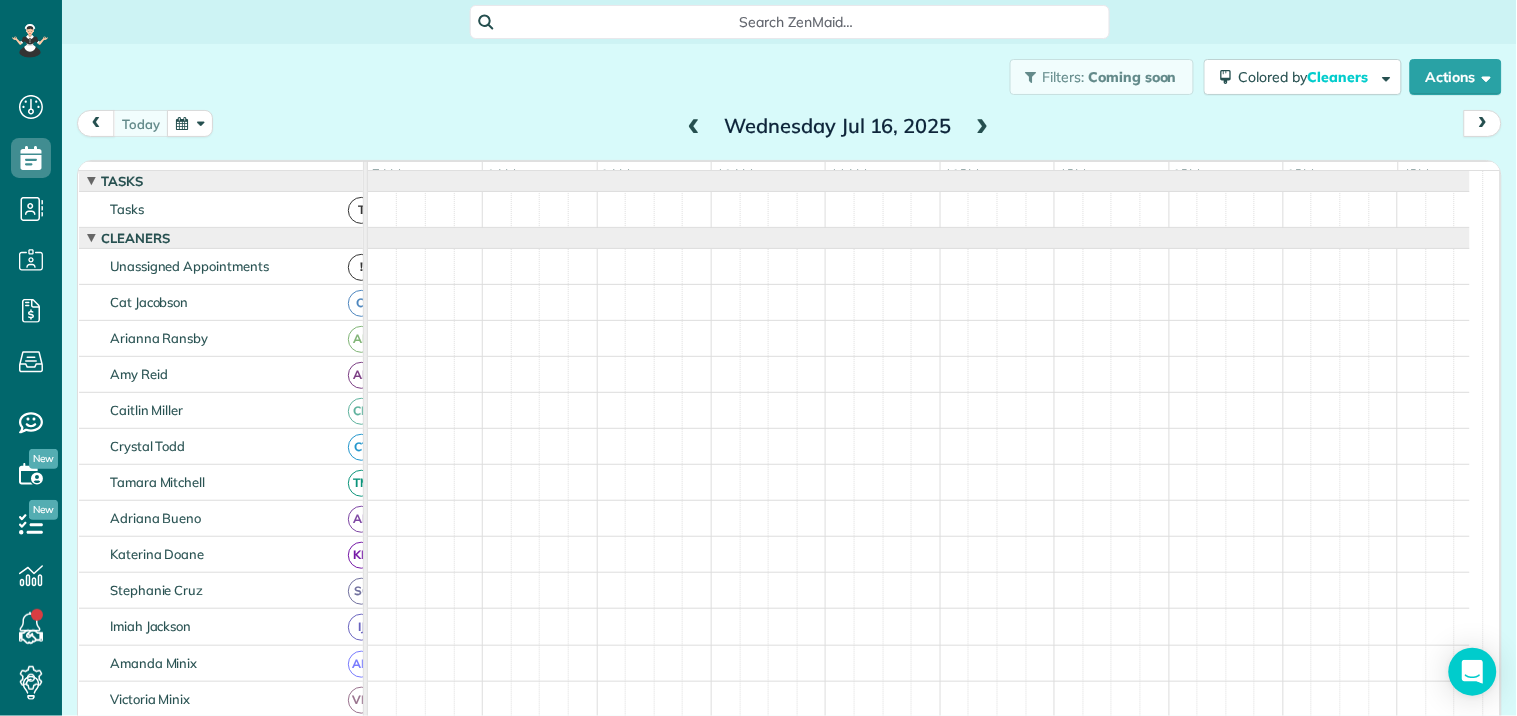 click on "today   Wednesday Jul 16, 2025" at bounding box center (789, 128) 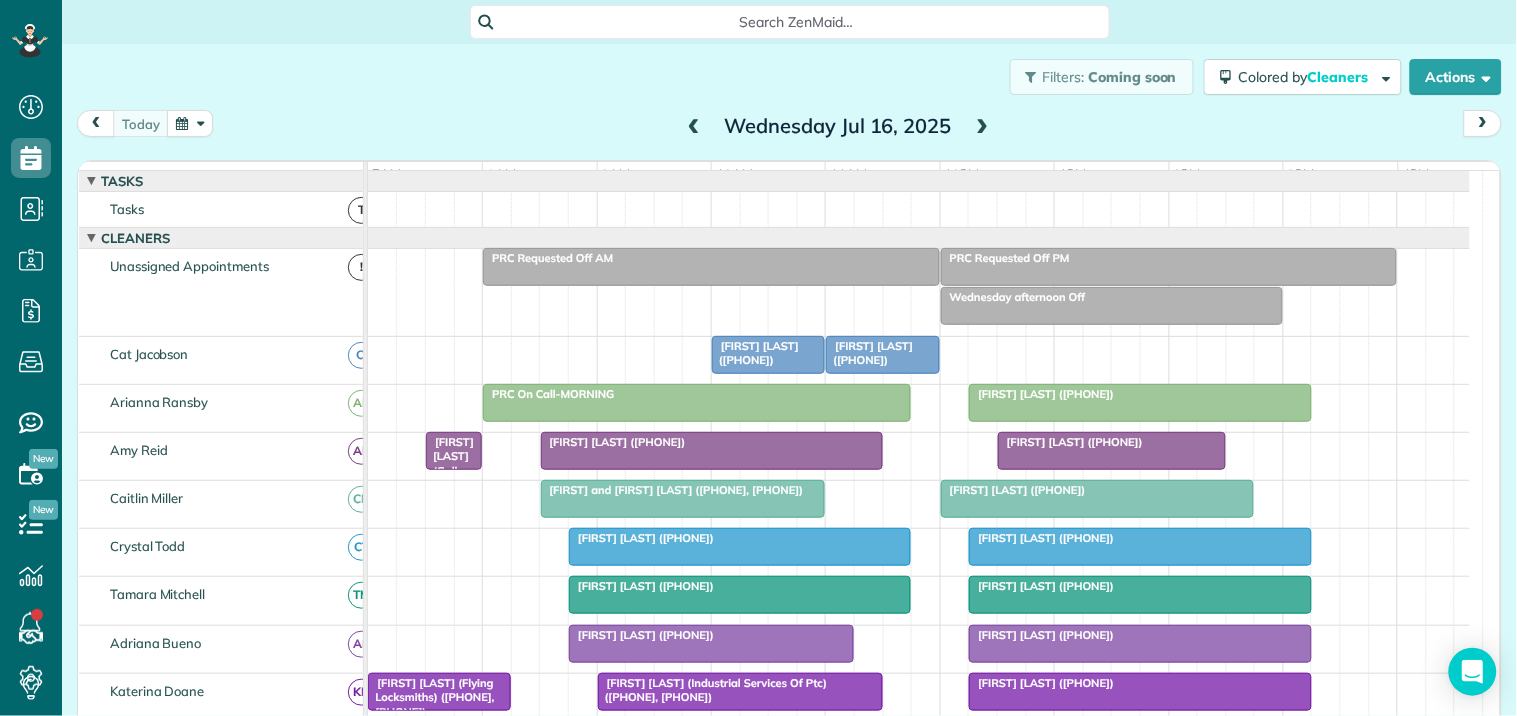 click at bounding box center [1112, 451] 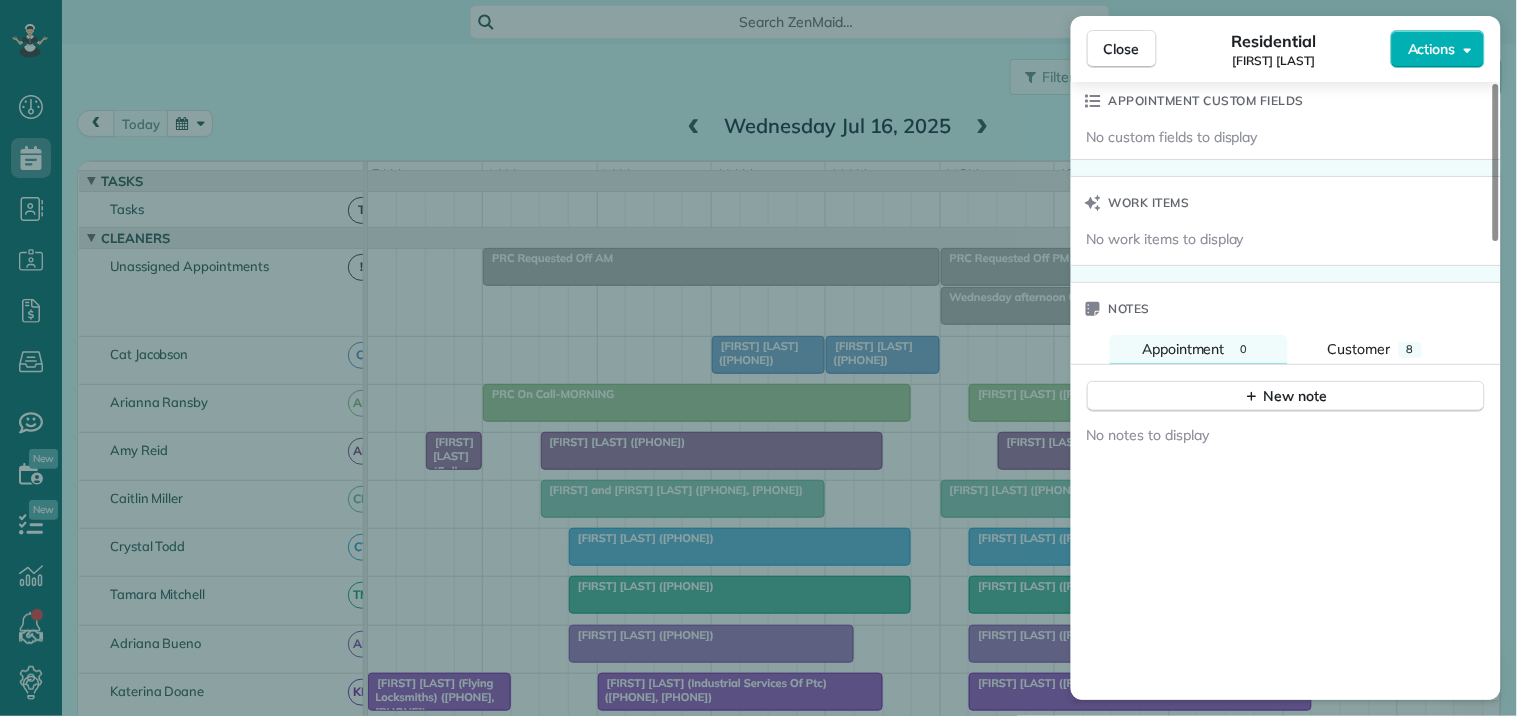 scroll, scrollTop: 1362, scrollLeft: 0, axis: vertical 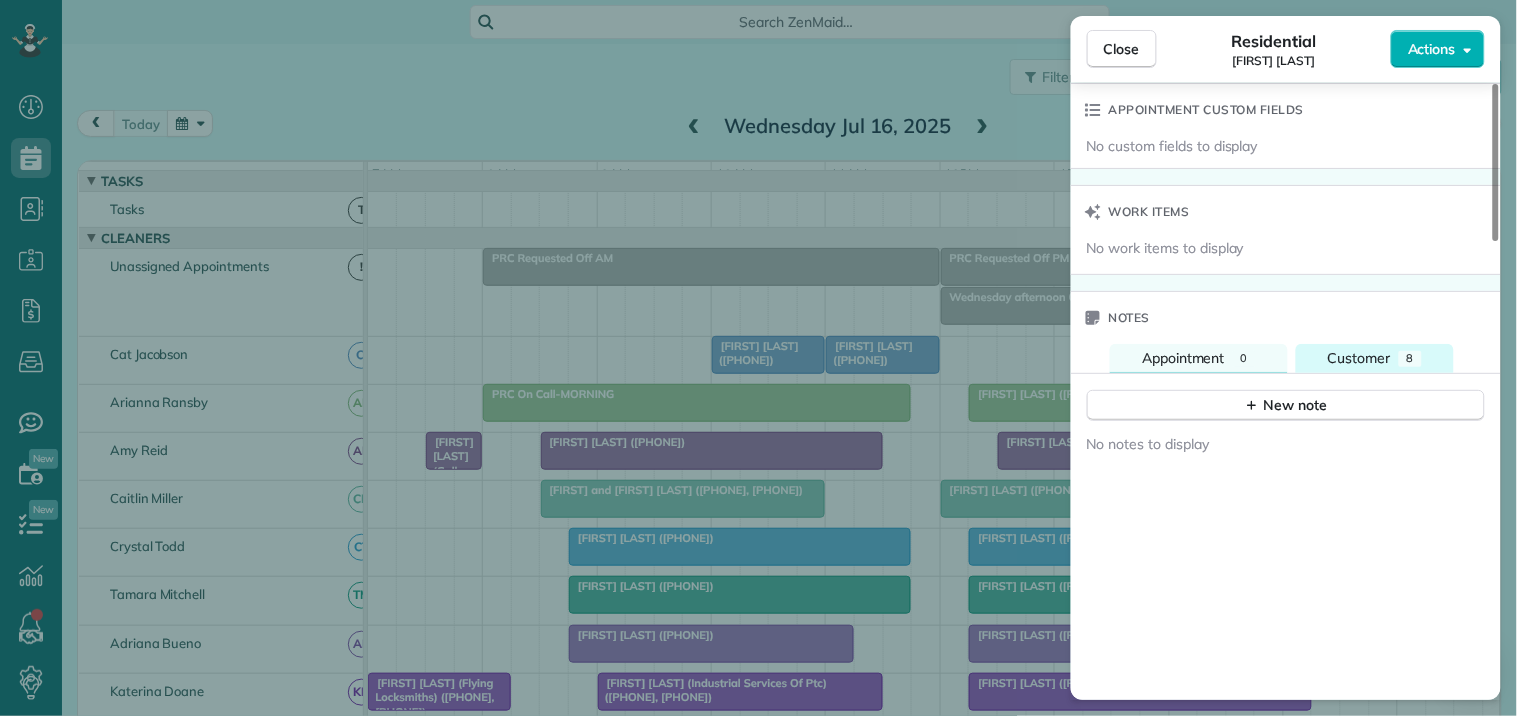 click on "Customer" at bounding box center [1359, 358] 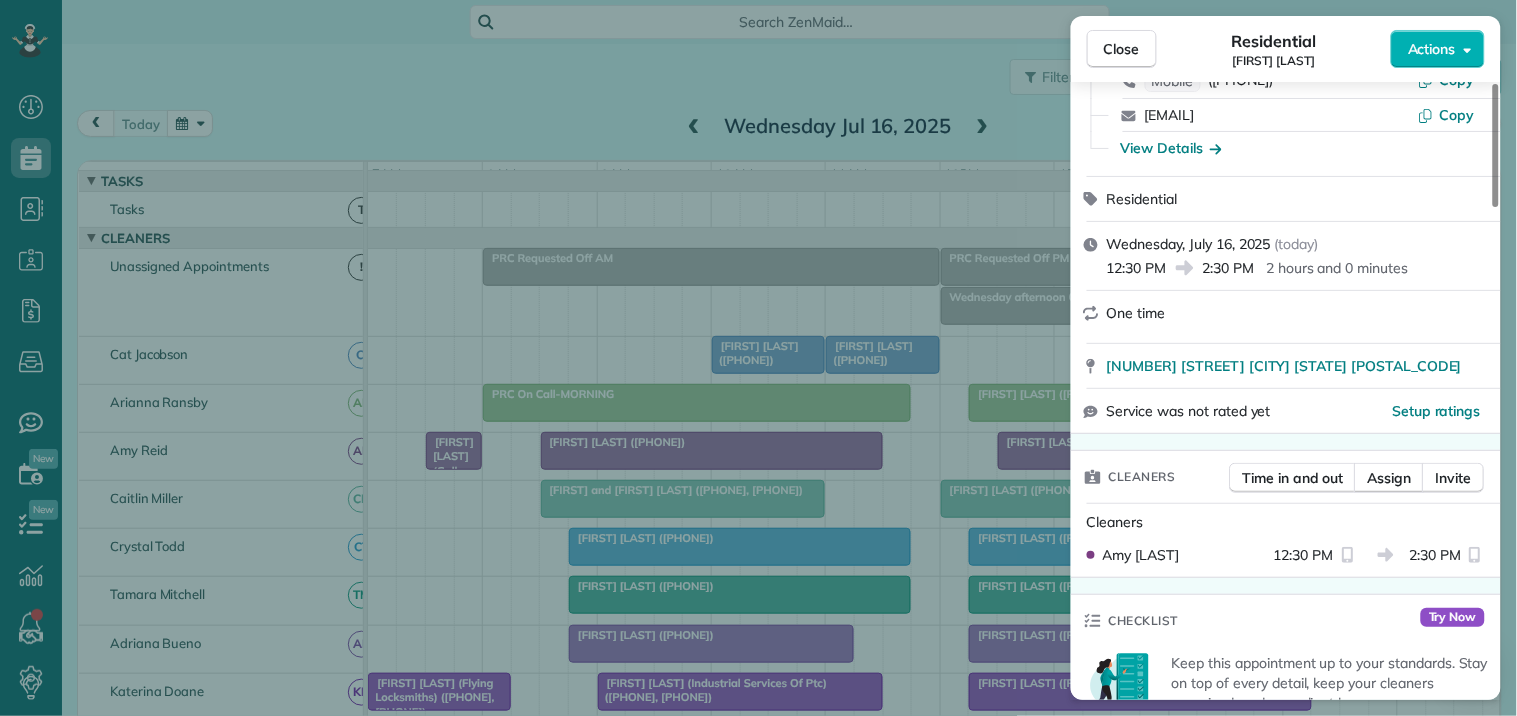 scroll, scrollTop: 0, scrollLeft: 0, axis: both 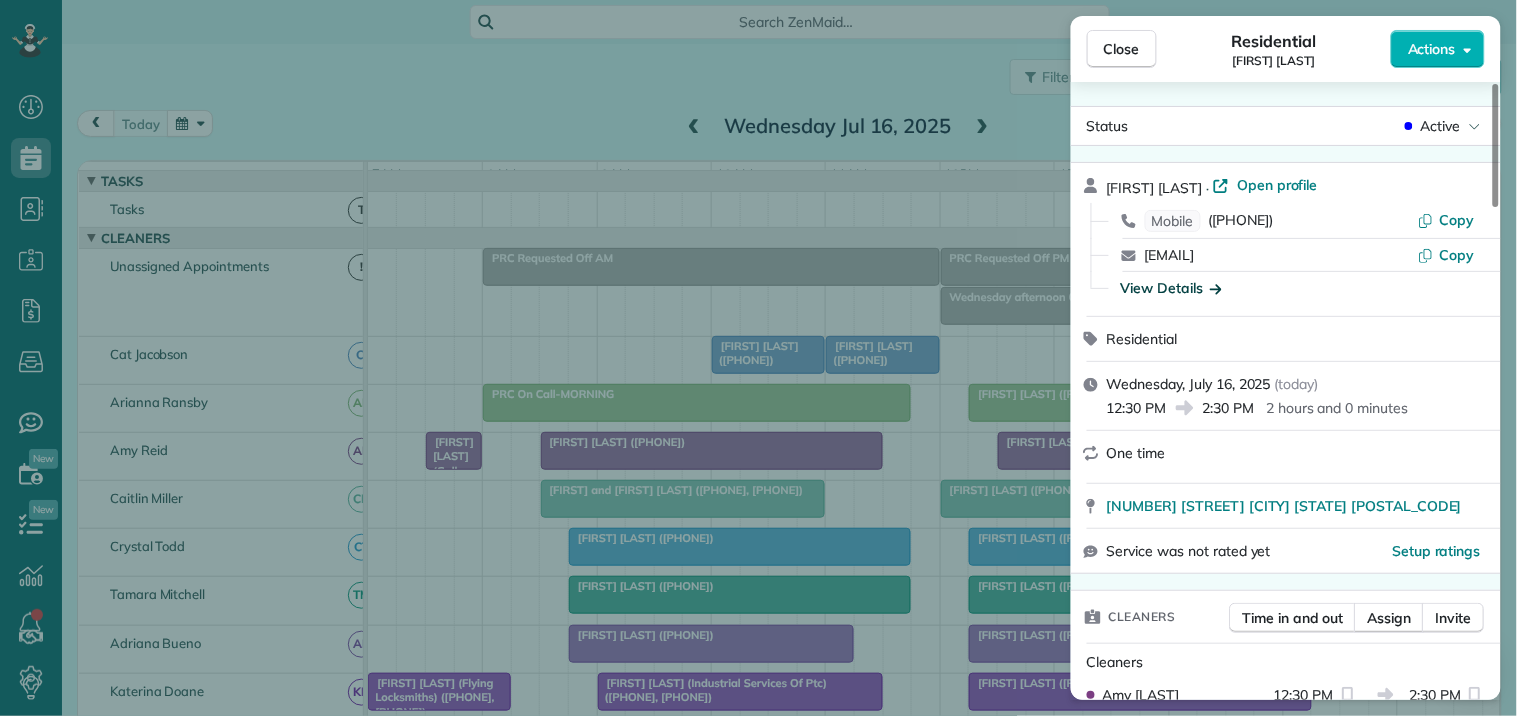 click on "View Details" at bounding box center (1171, 288) 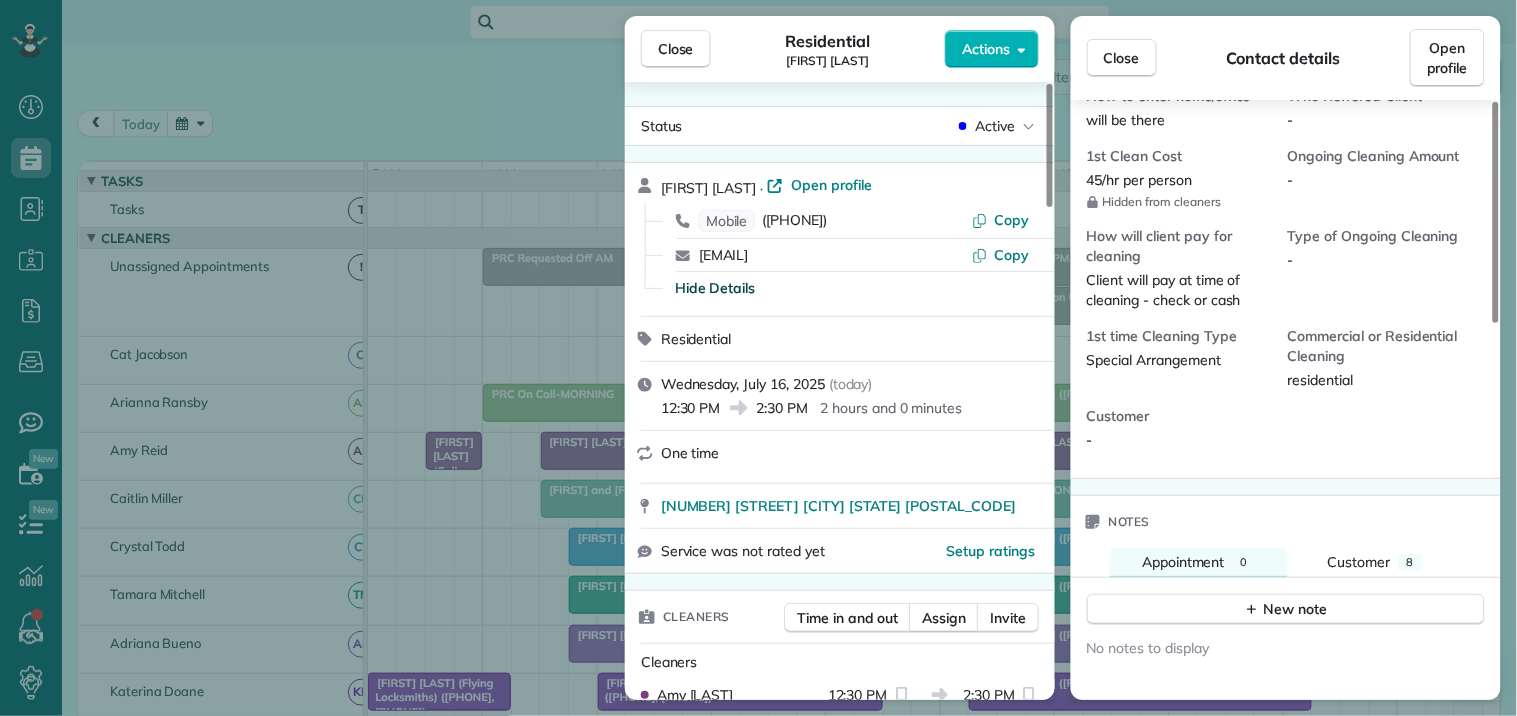 scroll, scrollTop: 555, scrollLeft: 0, axis: vertical 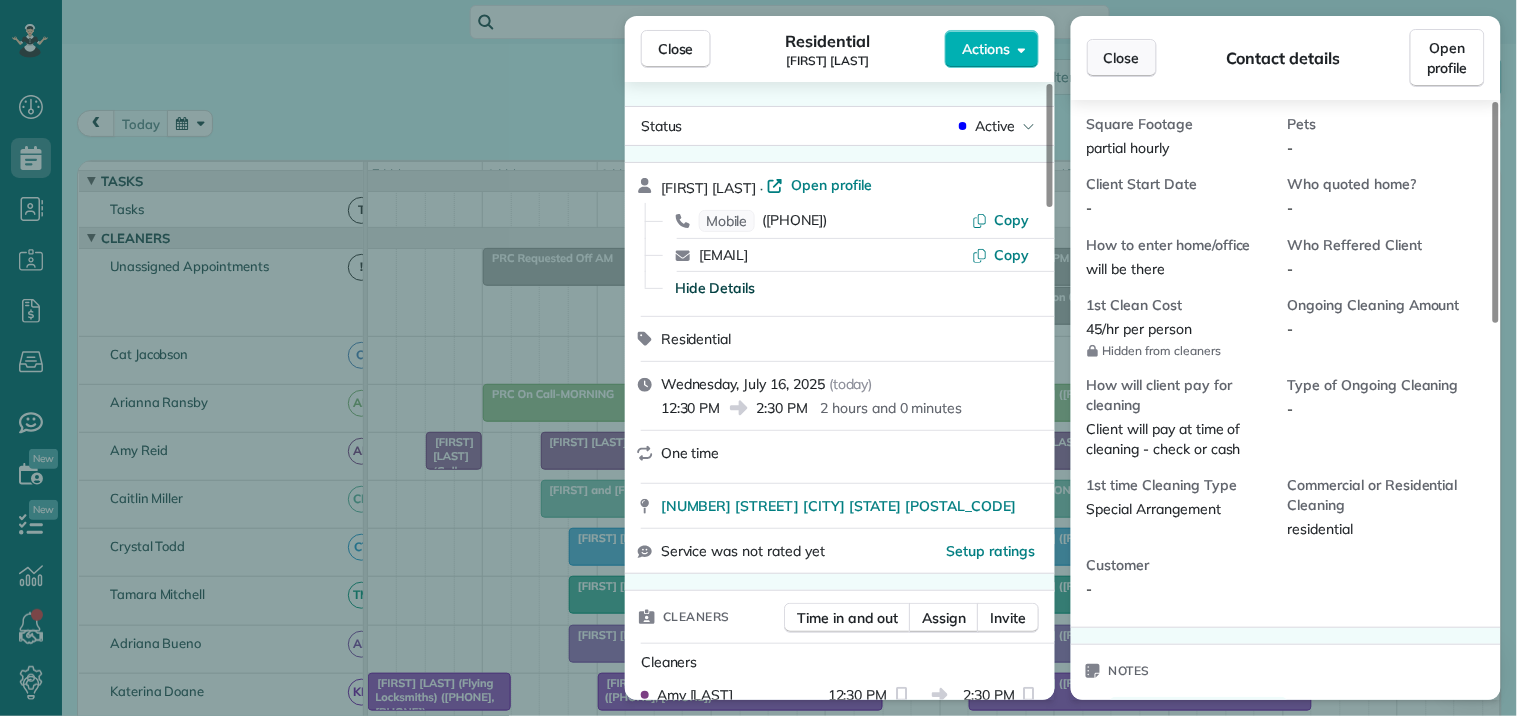 click on "Close" at bounding box center [1122, 58] 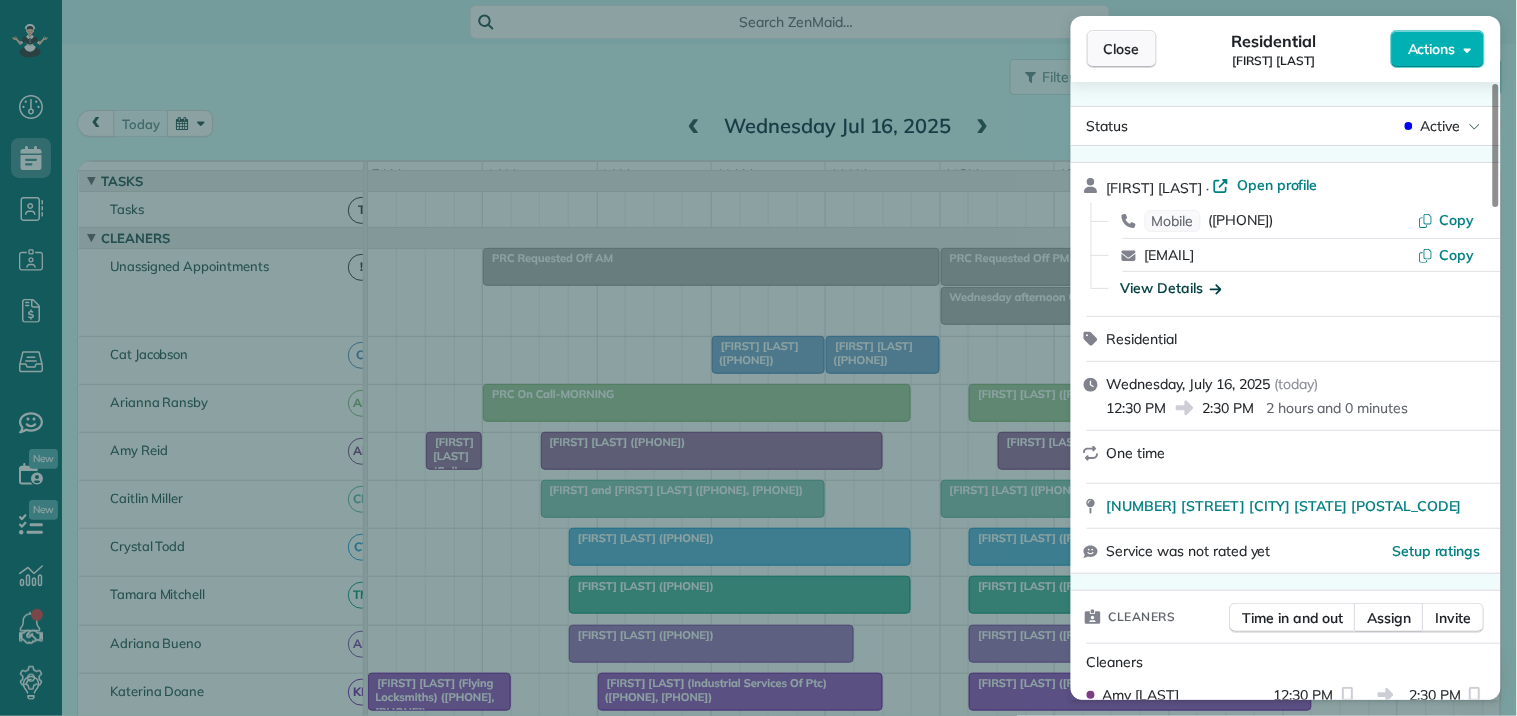 click on "Close" at bounding box center [1122, 49] 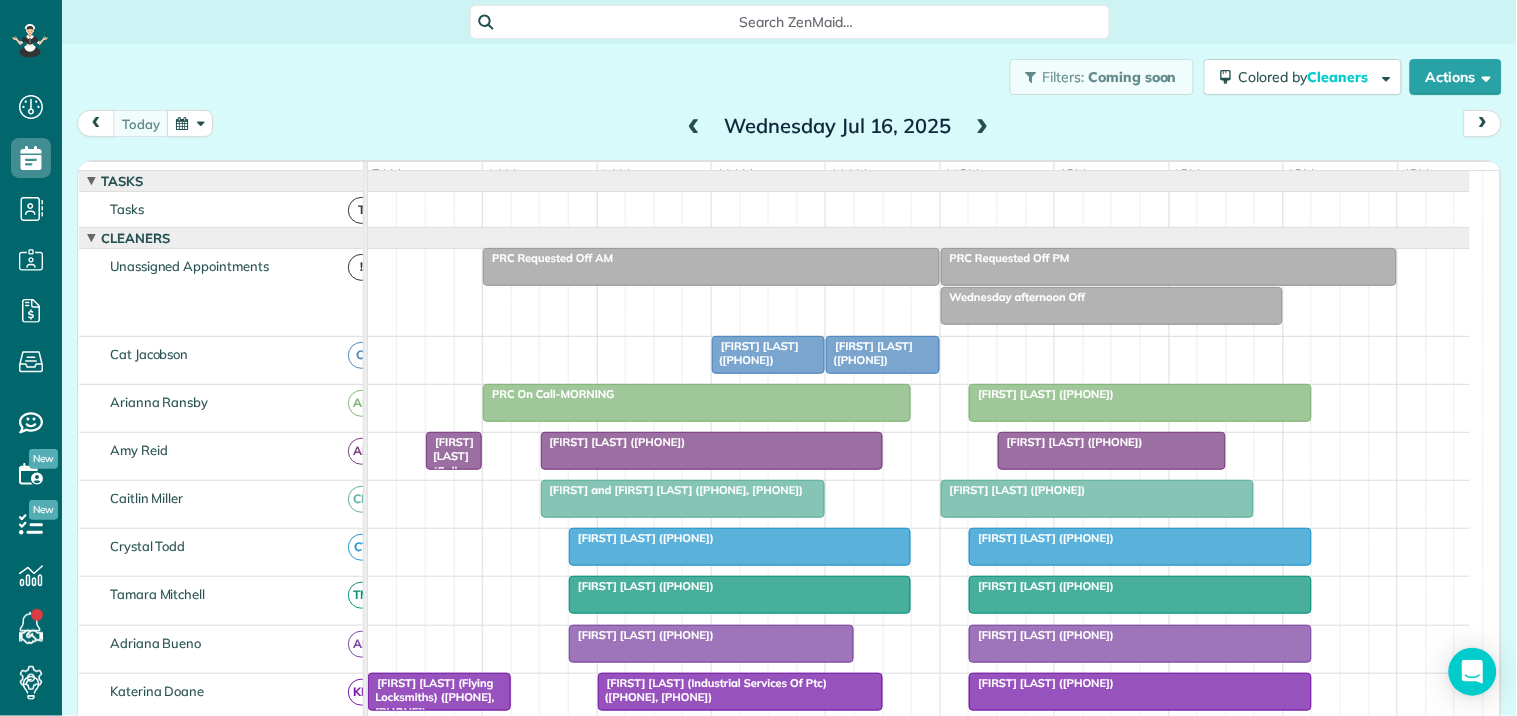 scroll, scrollTop: 323, scrollLeft: 0, axis: vertical 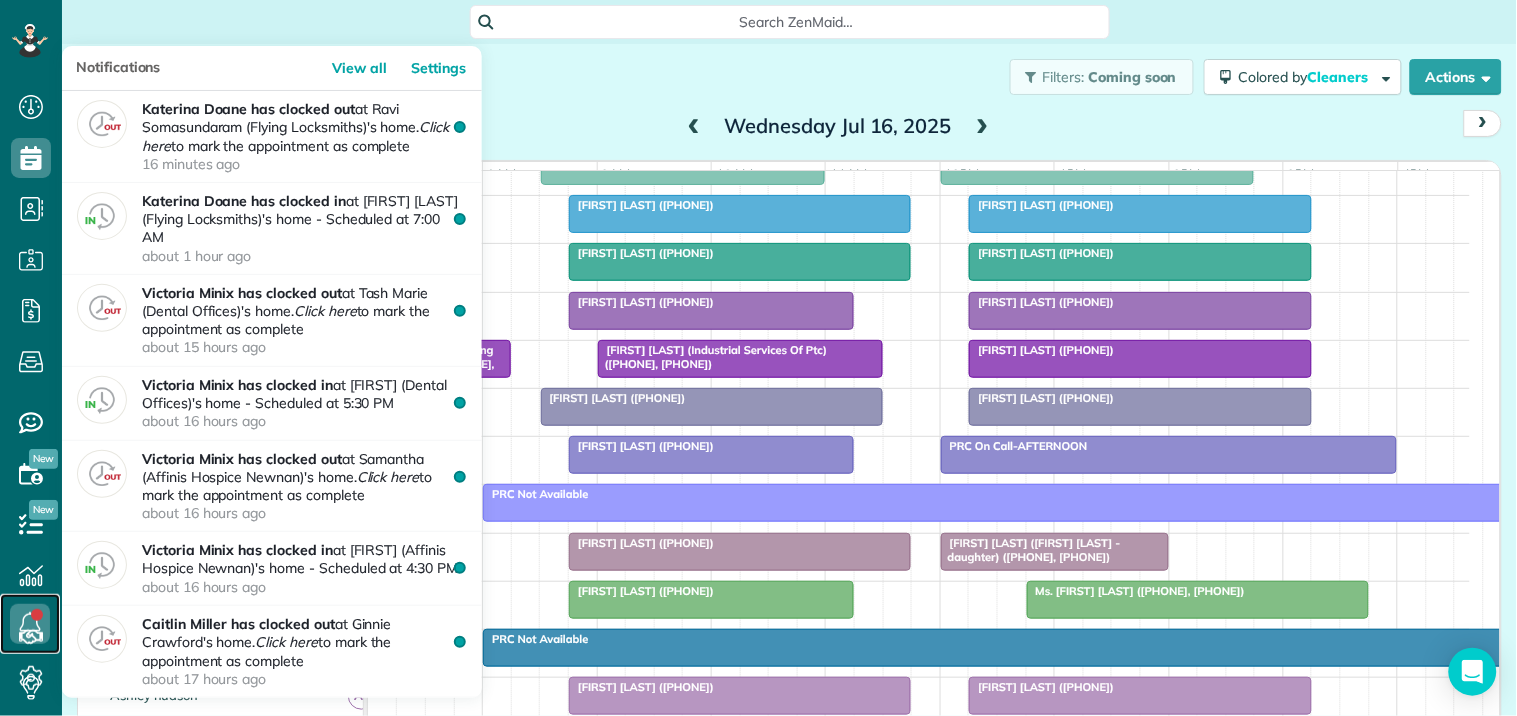 click 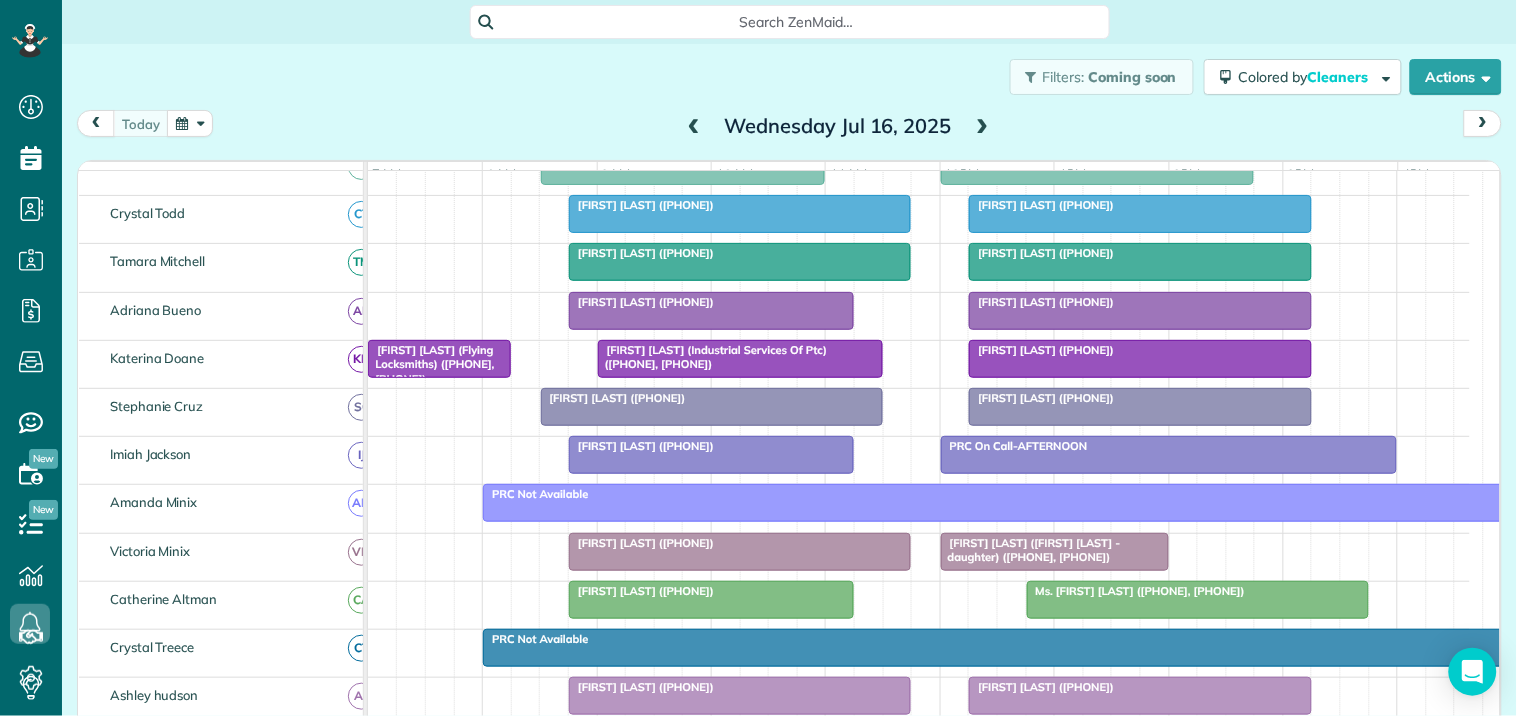 click on "Filters:   Coming soon
Colored by  Cleaners
Color by Cleaner
Color by Team
Color by Status
Color by Recurrence
Color by Paid/Unpaid
Filters  Default
Schedule Changes
Actions
Create Appointment
Create Task
Clock In/Out
Send Work Orders
Print Route Sheets
Today's Emails/Texts
Export data.." at bounding box center [789, 77] 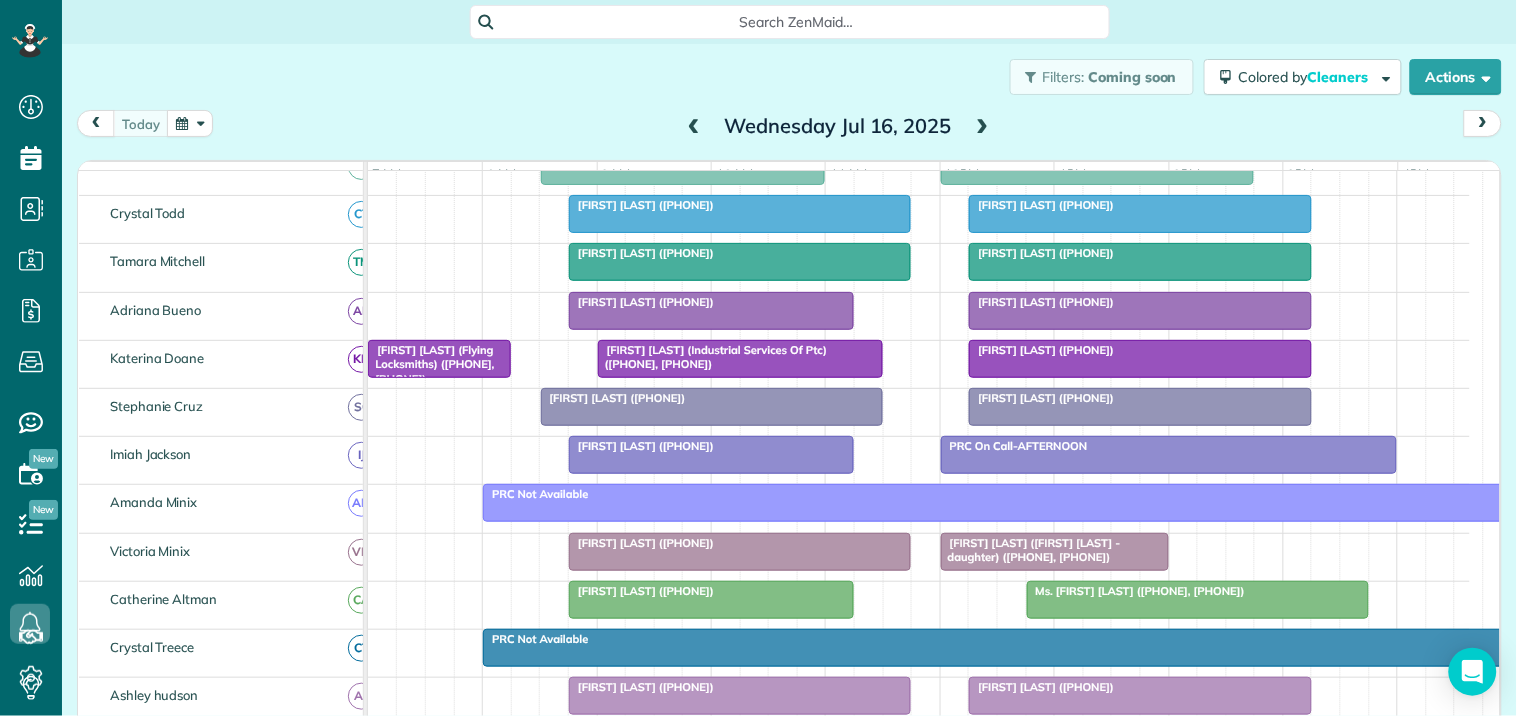 scroll, scrollTop: 112, scrollLeft: 0, axis: vertical 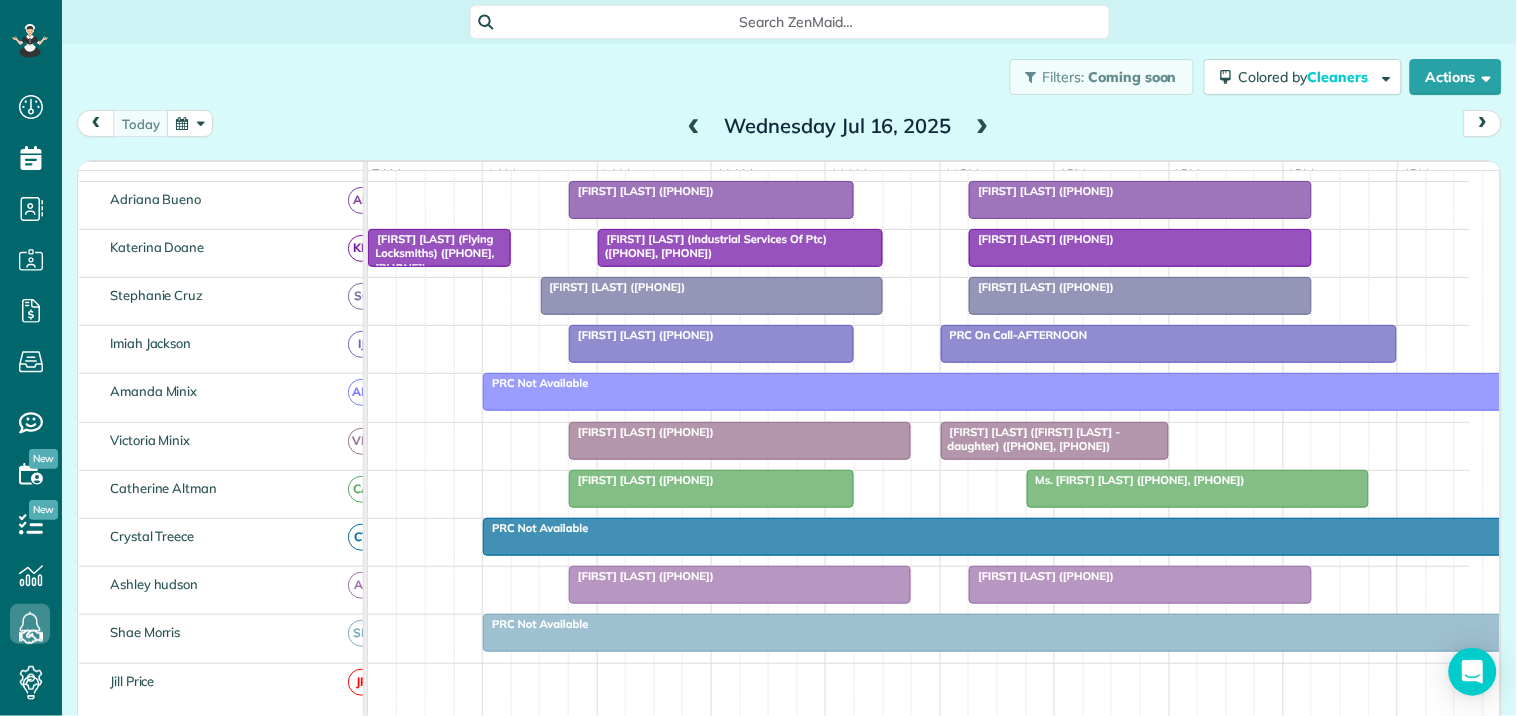 click at bounding box center (983, 127) 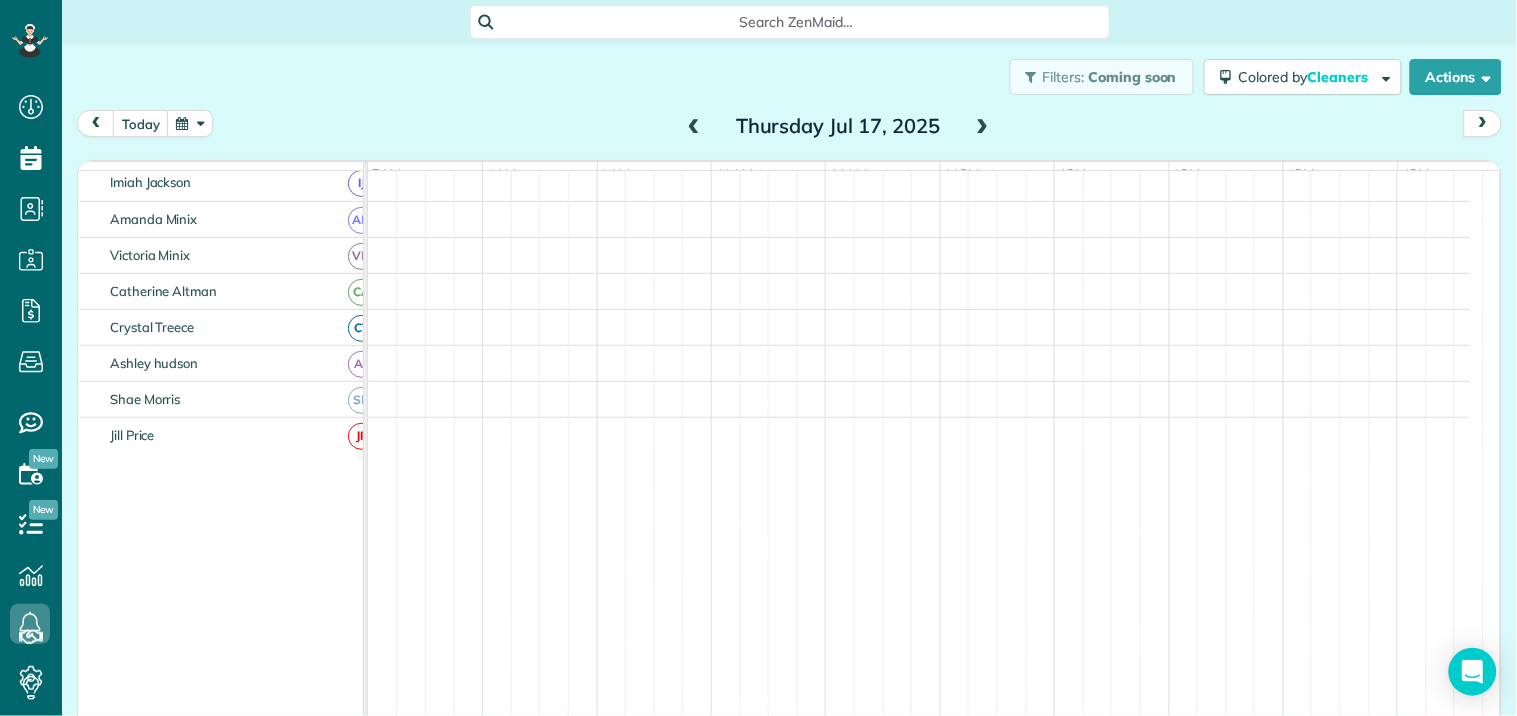 scroll, scrollTop: 320, scrollLeft: 0, axis: vertical 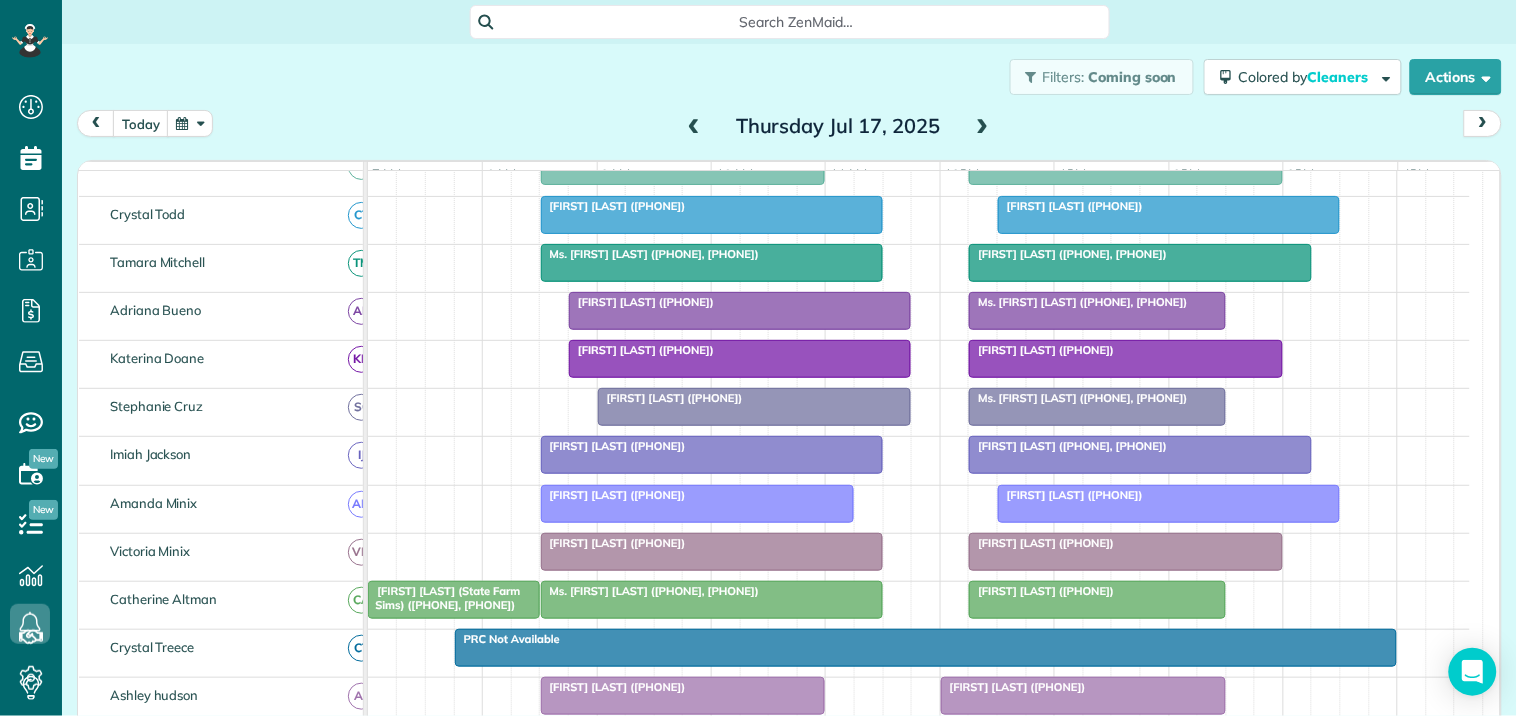 click at bounding box center [694, 127] 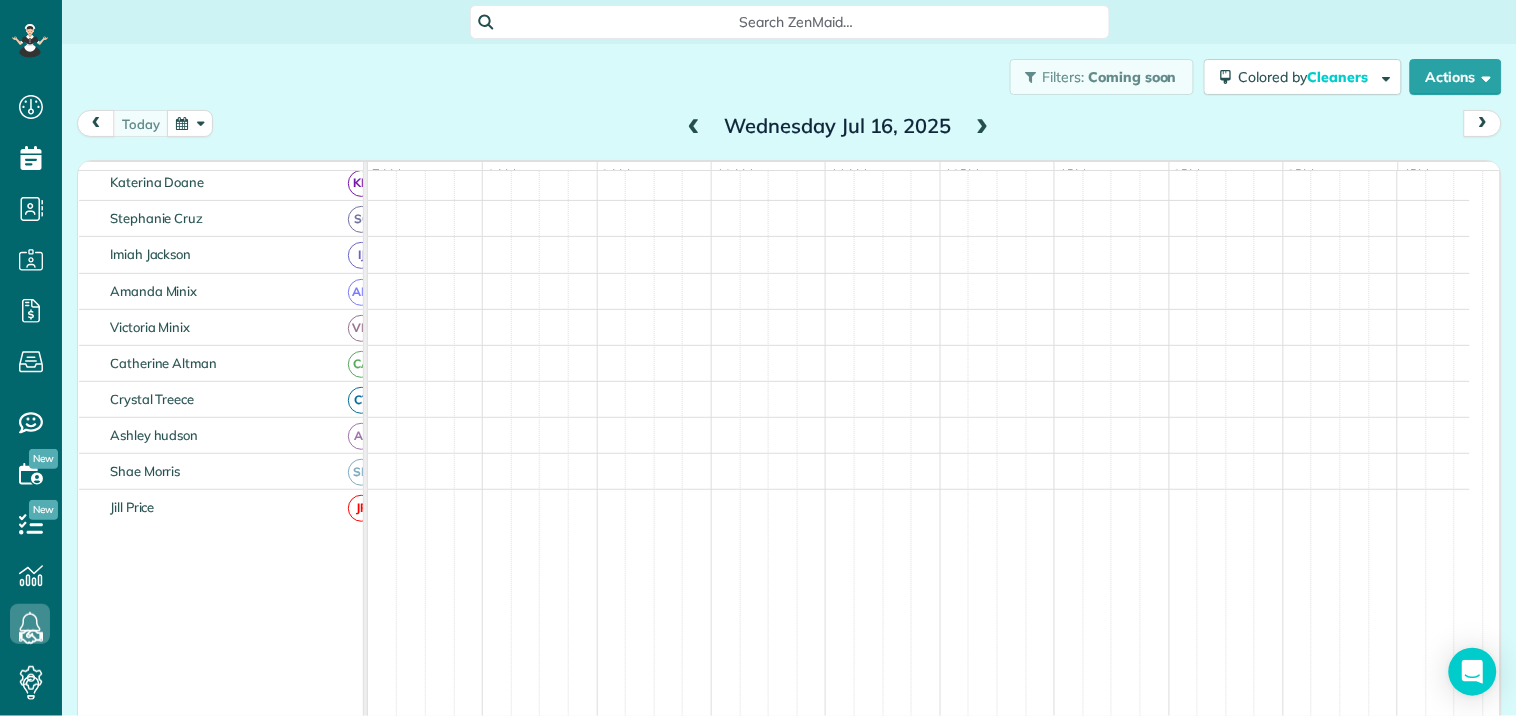 scroll, scrollTop: 233, scrollLeft: 0, axis: vertical 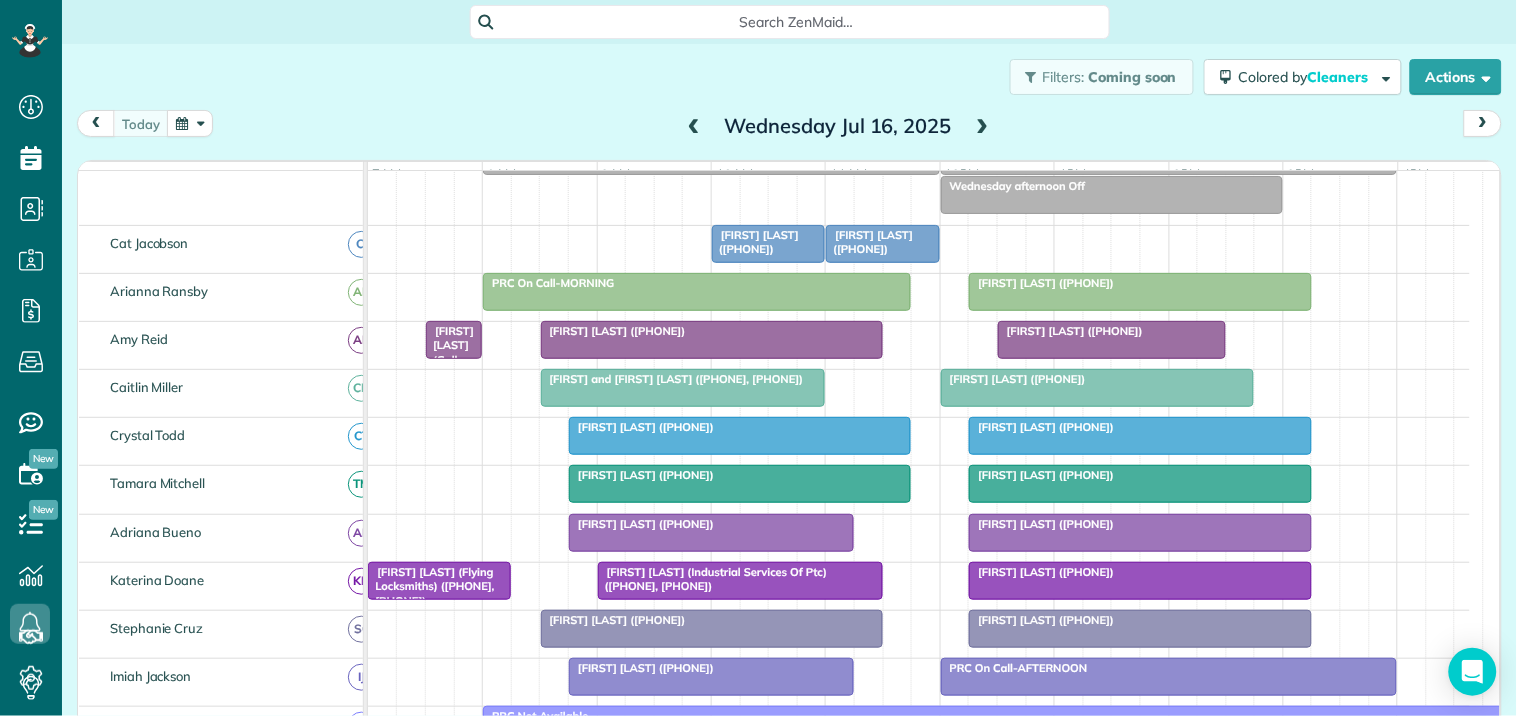 click at bounding box center [983, 127] 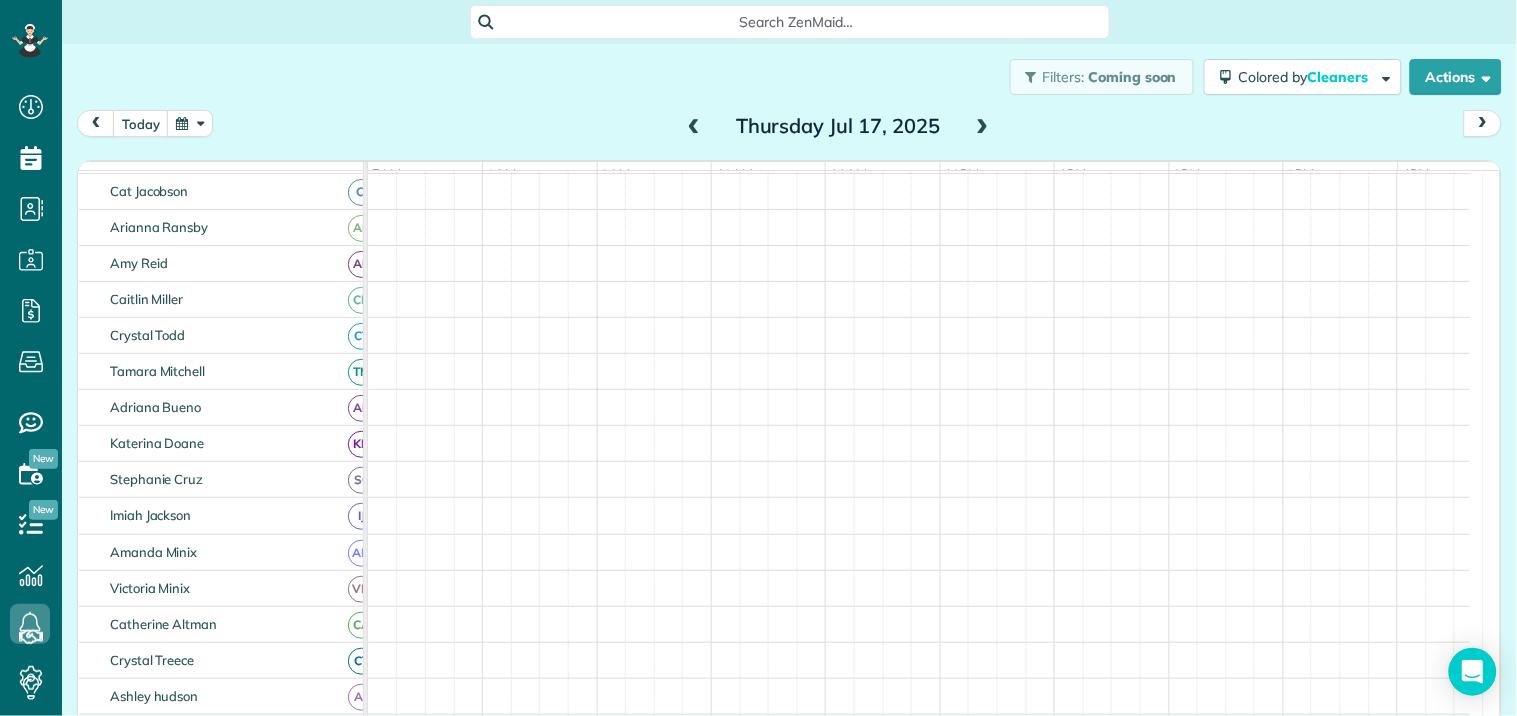 scroll, scrollTop: 58, scrollLeft: 0, axis: vertical 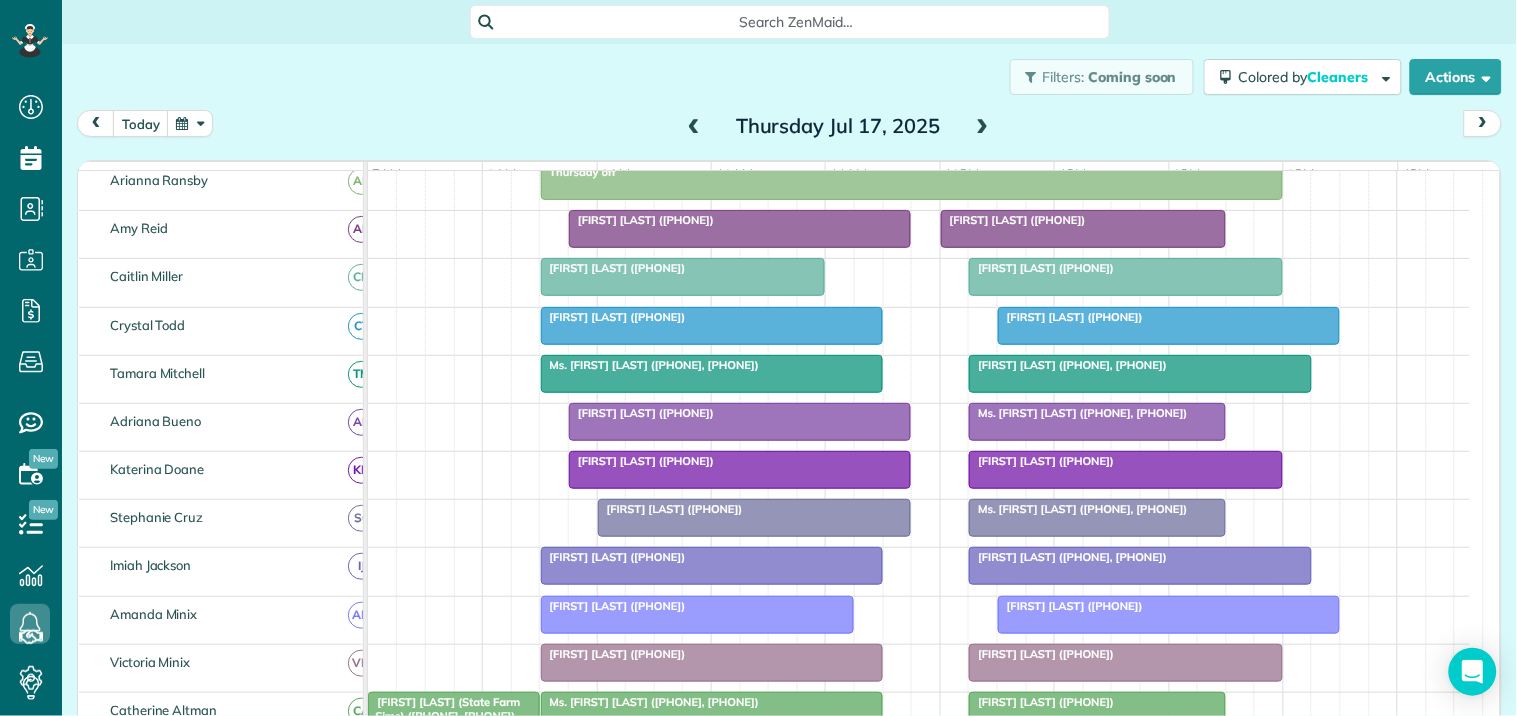 click at bounding box center [983, 127] 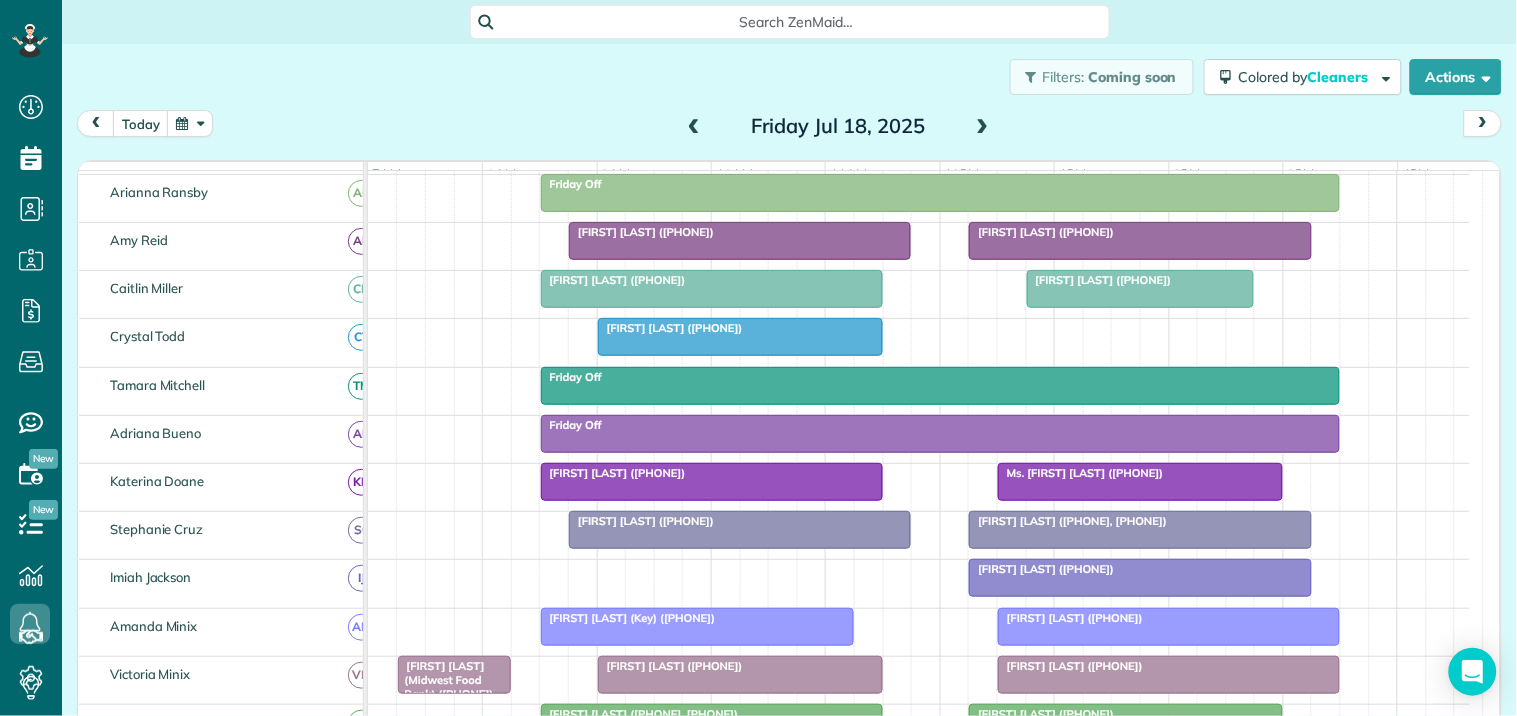 click at bounding box center [190, 123] 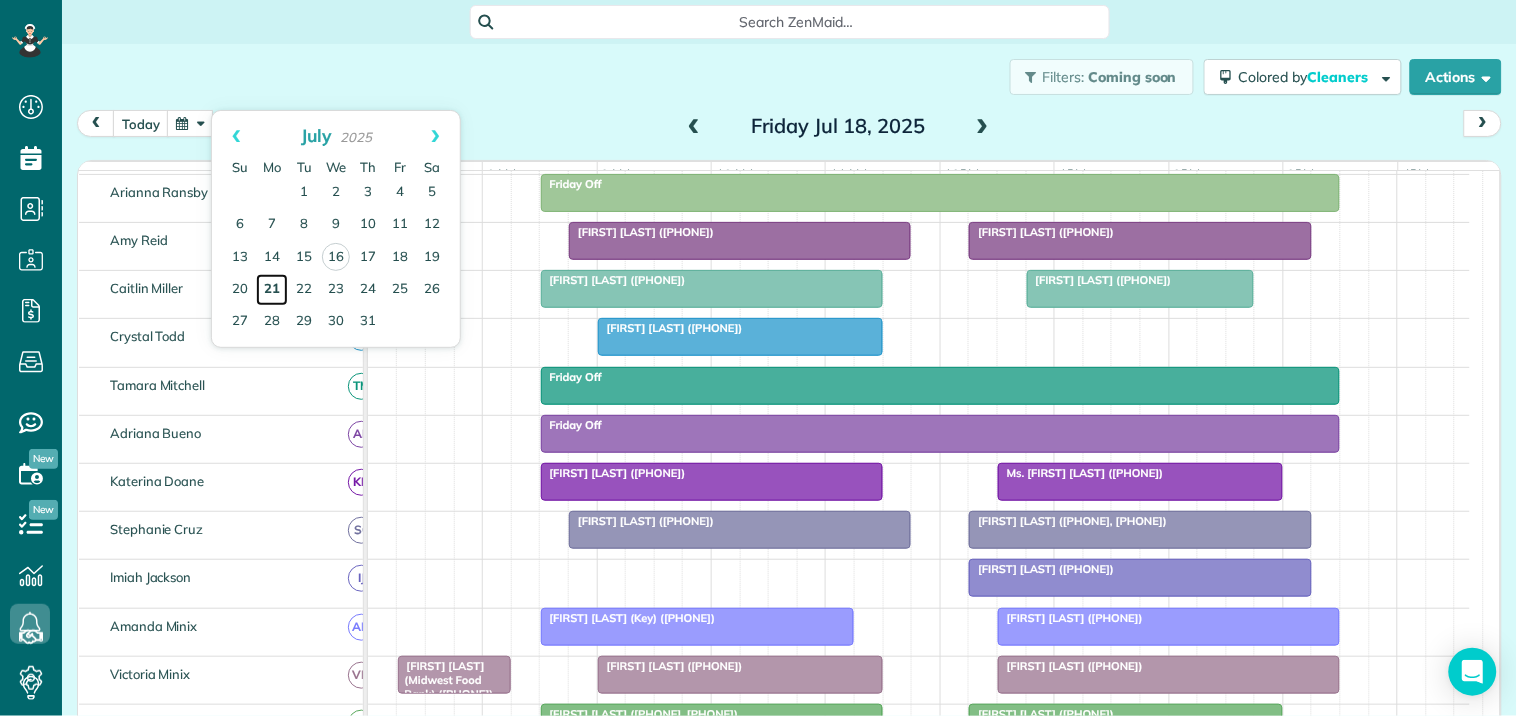 click on "21" at bounding box center [272, 290] 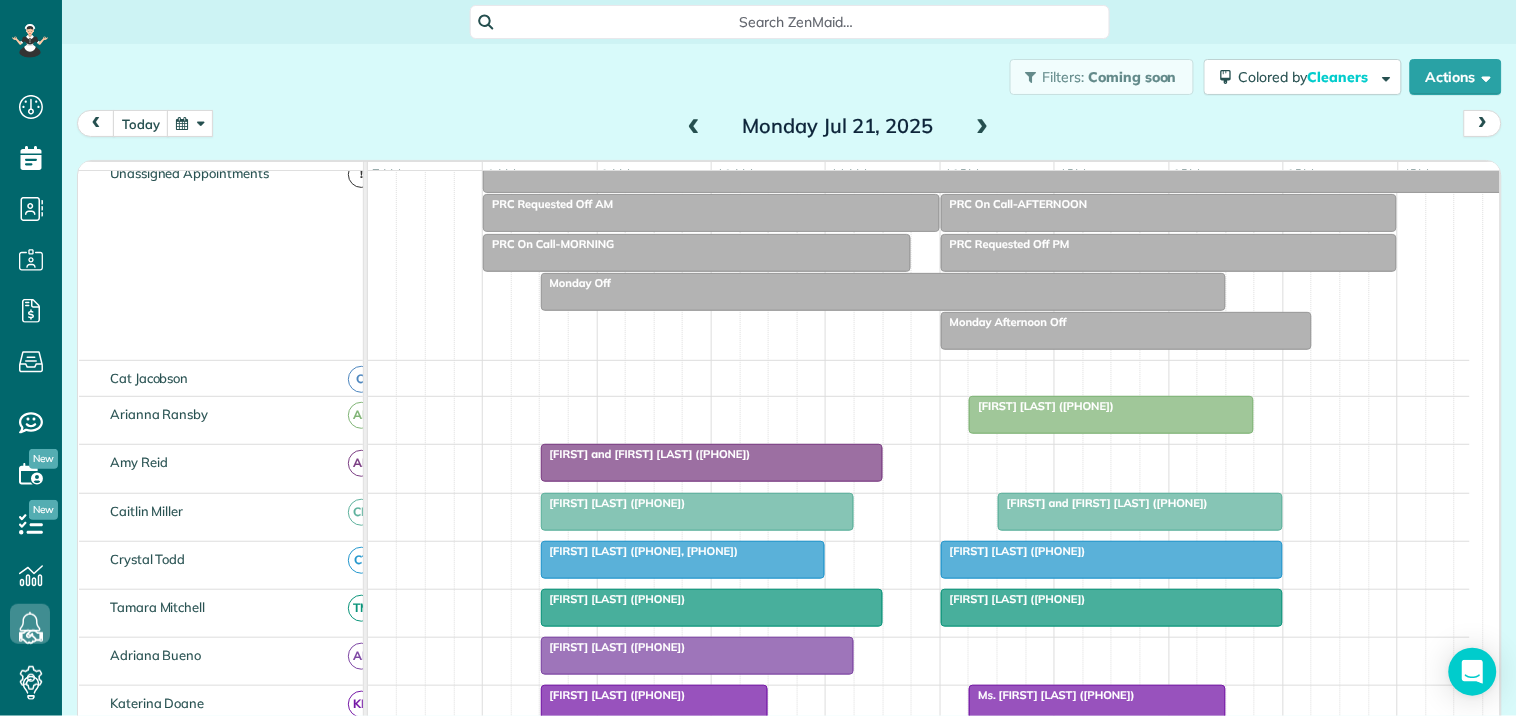 click at bounding box center [1111, 415] 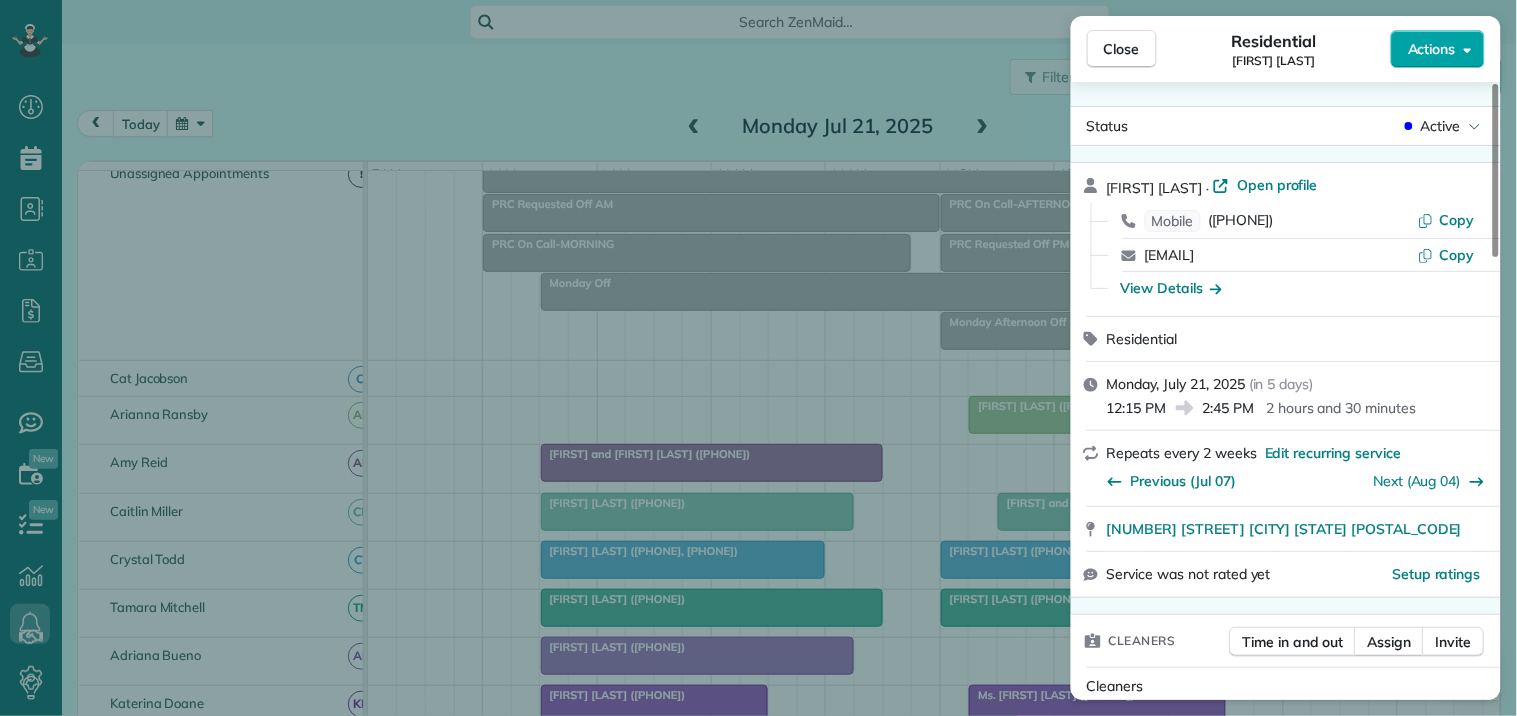 click on "Actions" at bounding box center [1432, 49] 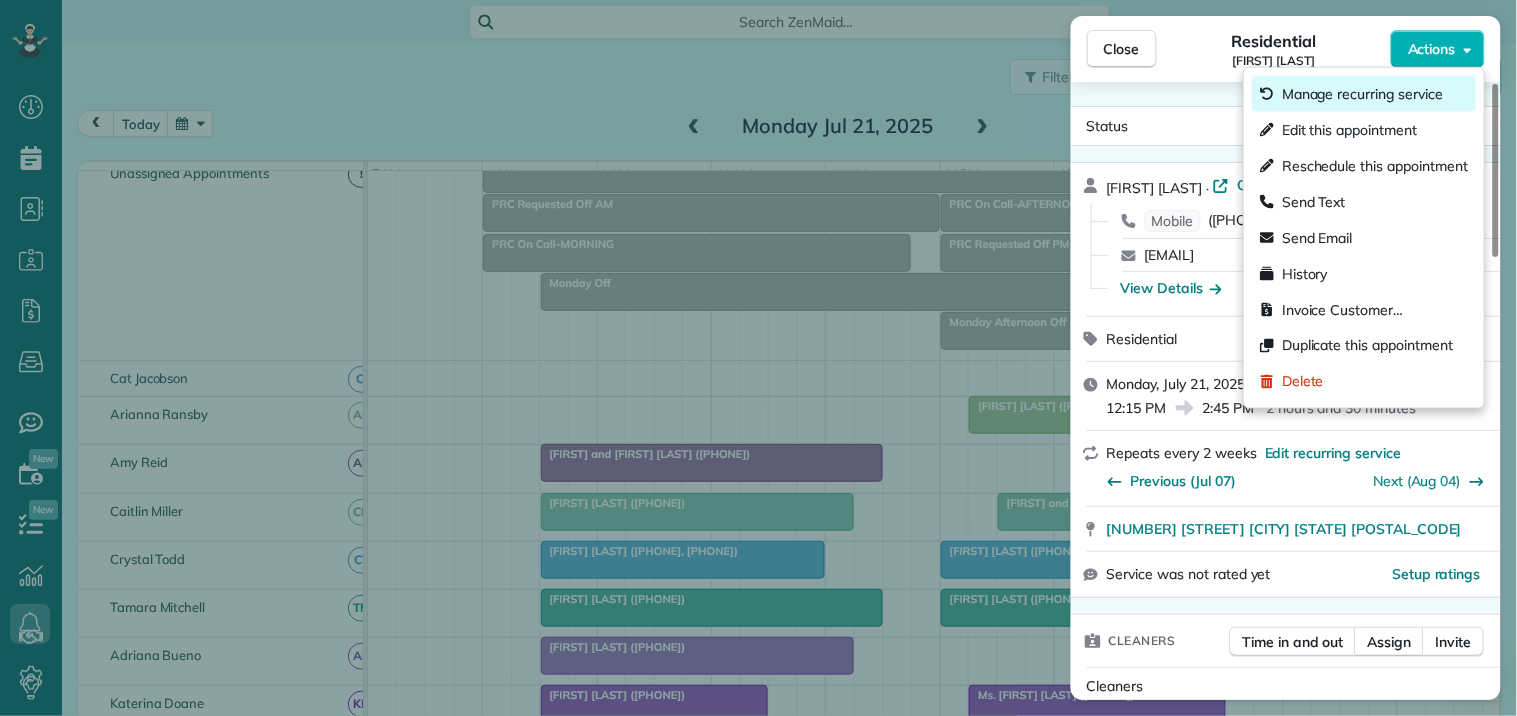 click on "Manage recurring service" at bounding box center (1362, 94) 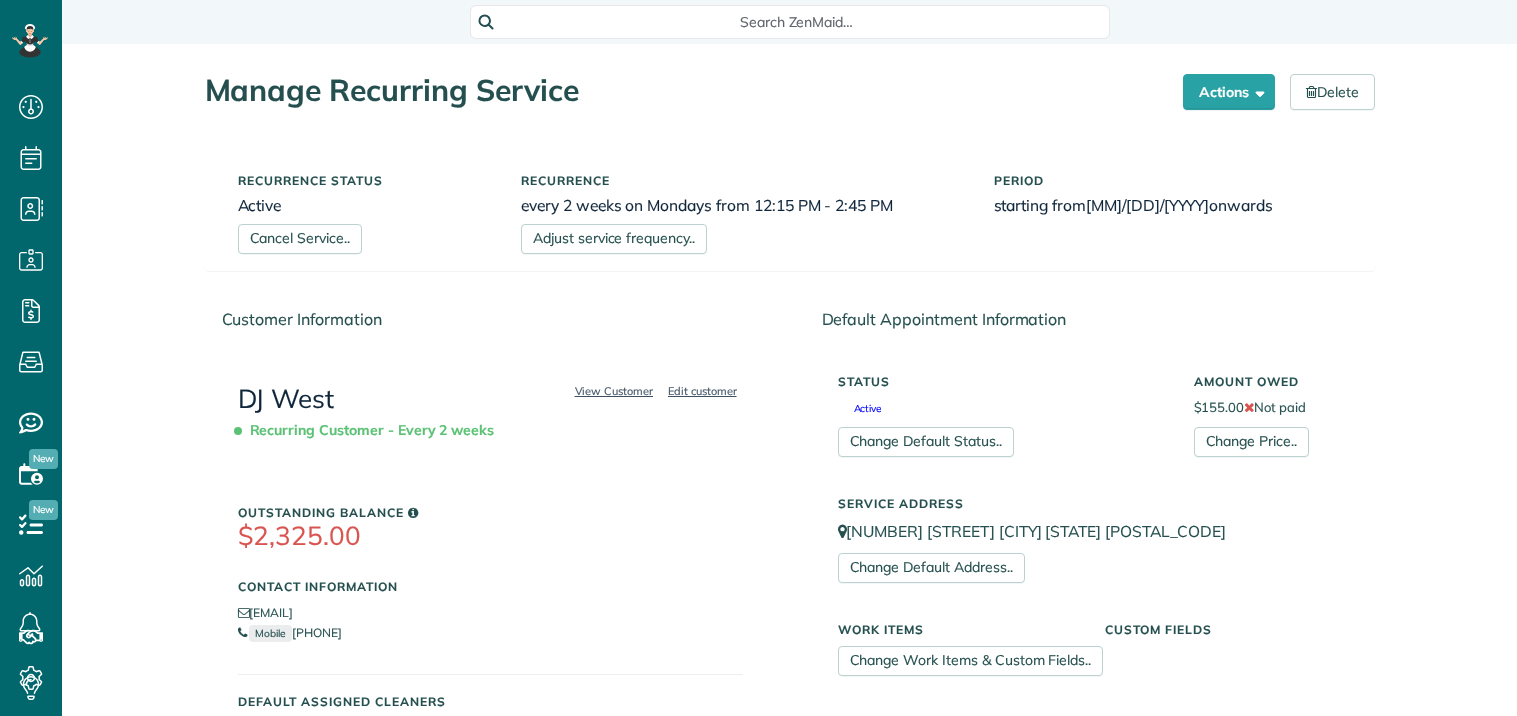 scroll, scrollTop: 0, scrollLeft: 0, axis: both 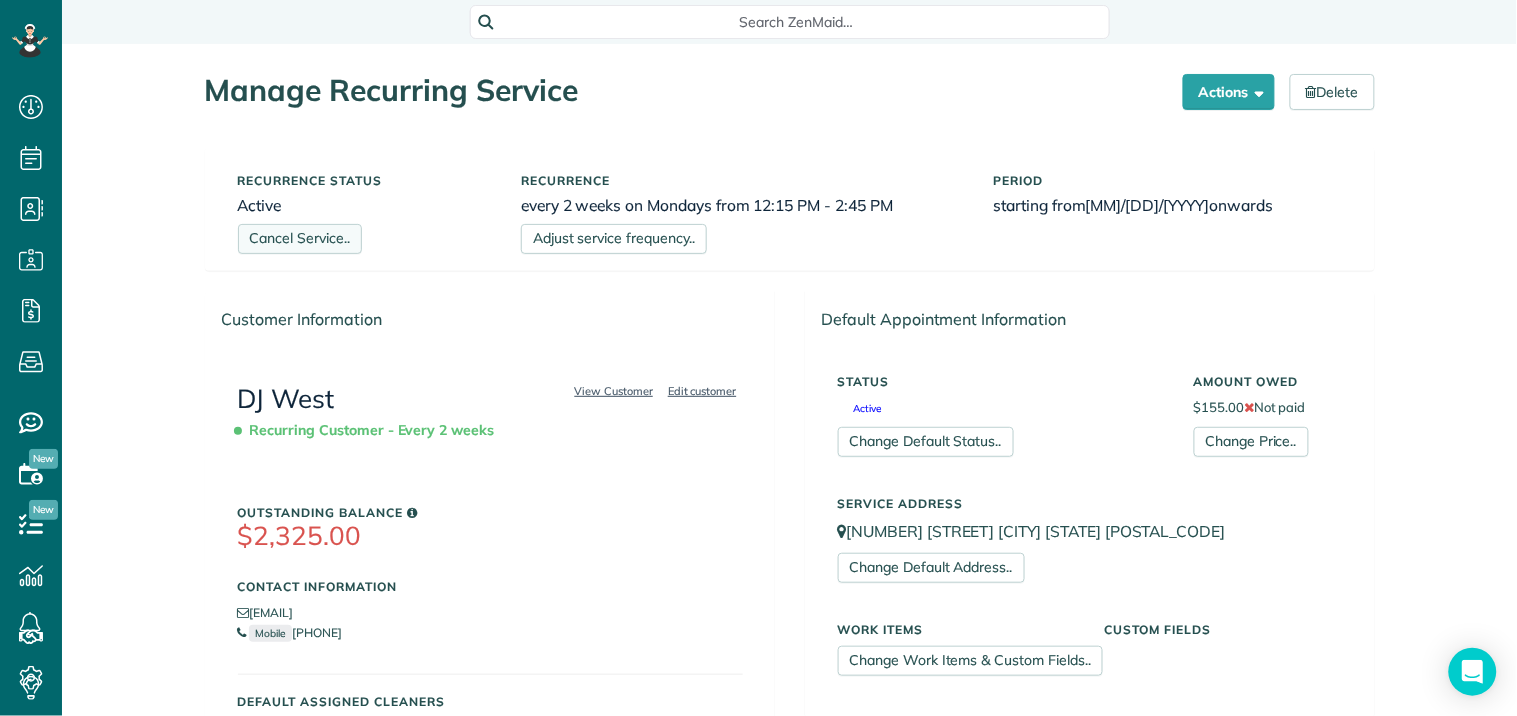 click on "Cancel Service.." at bounding box center (300, 239) 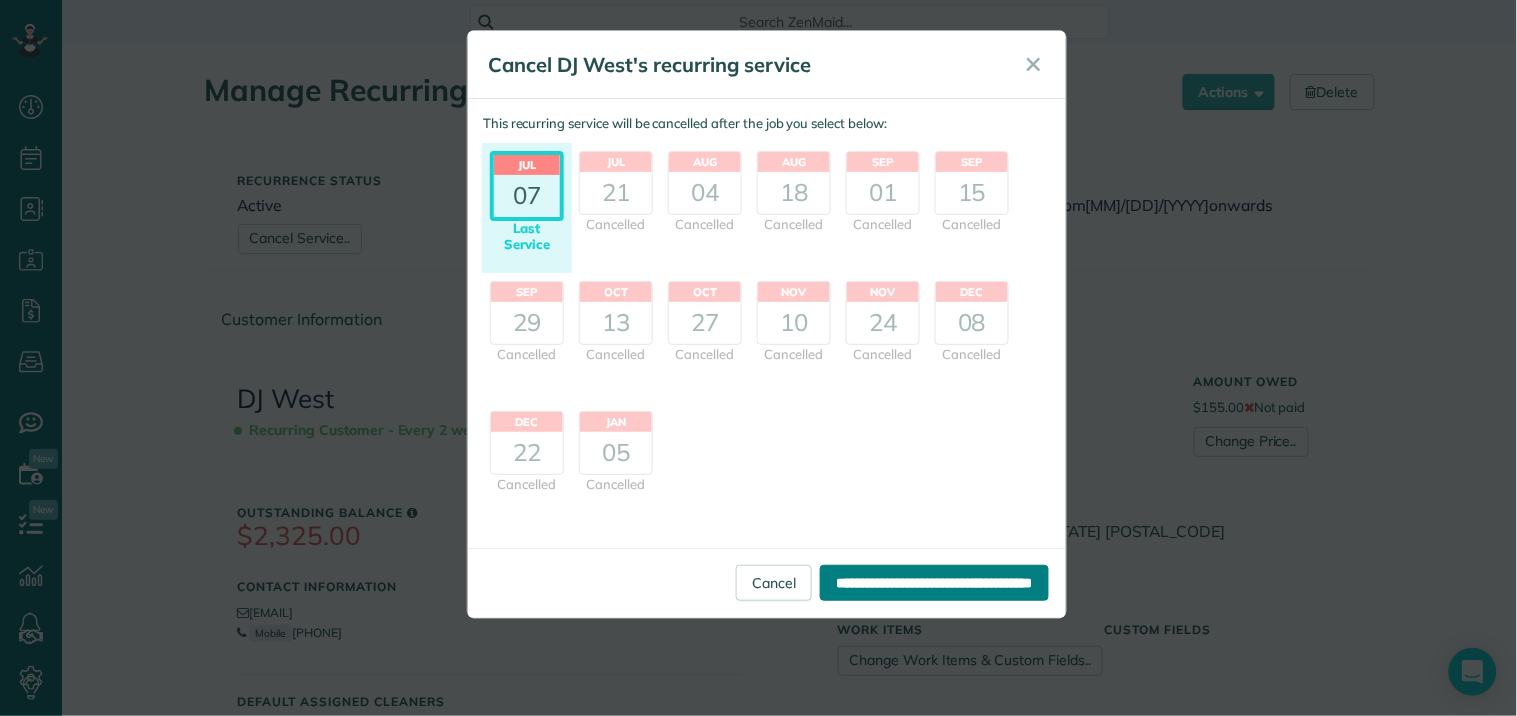 click on "**********" at bounding box center (934, 583) 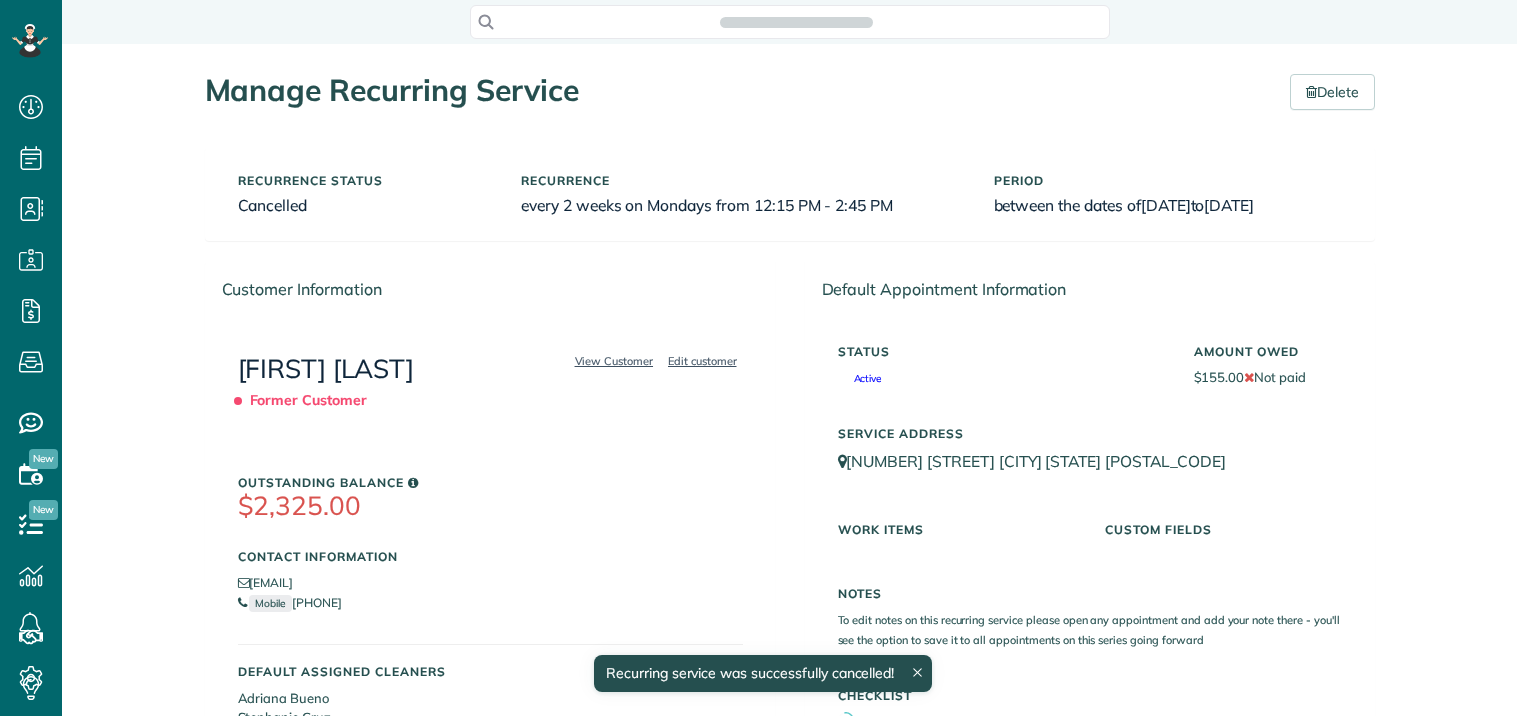 scroll, scrollTop: 0, scrollLeft: 0, axis: both 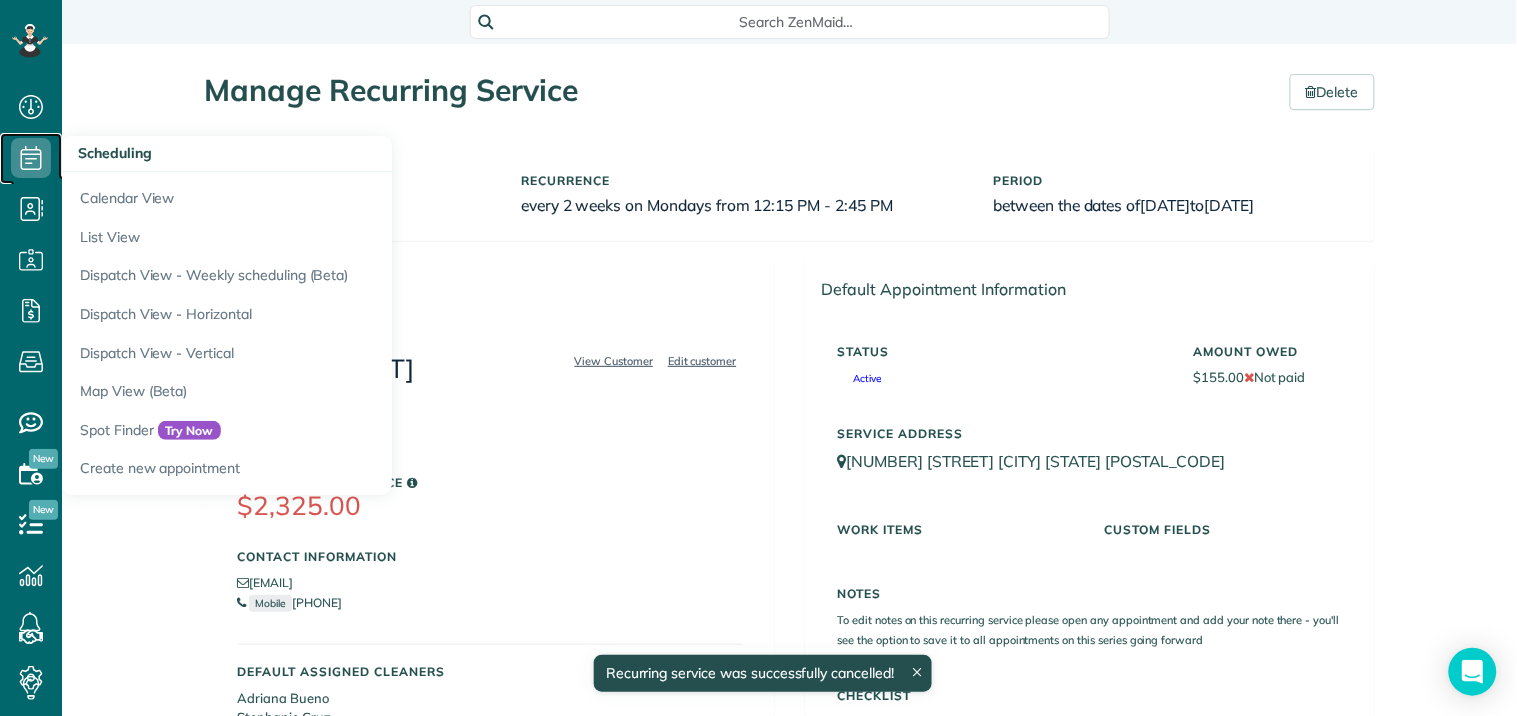 click 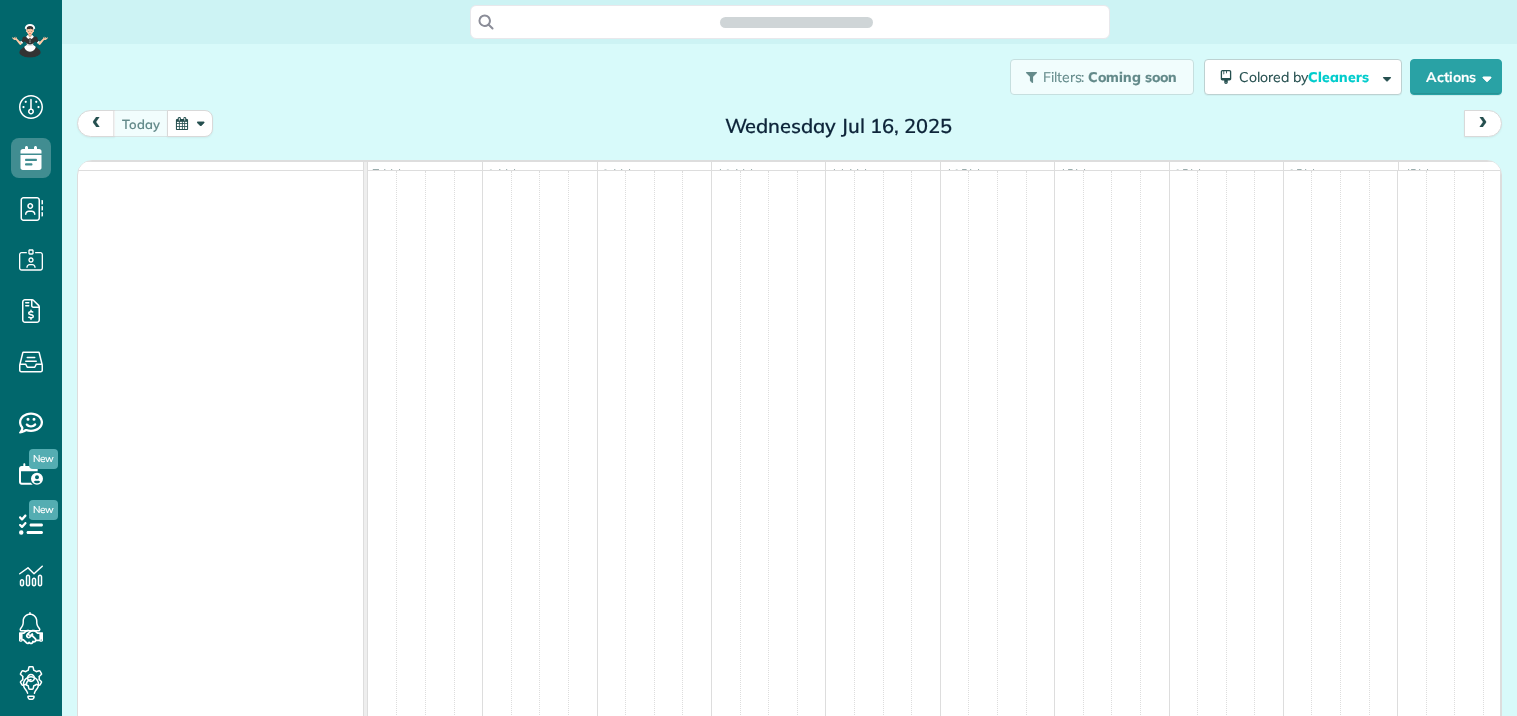 scroll, scrollTop: 0, scrollLeft: 0, axis: both 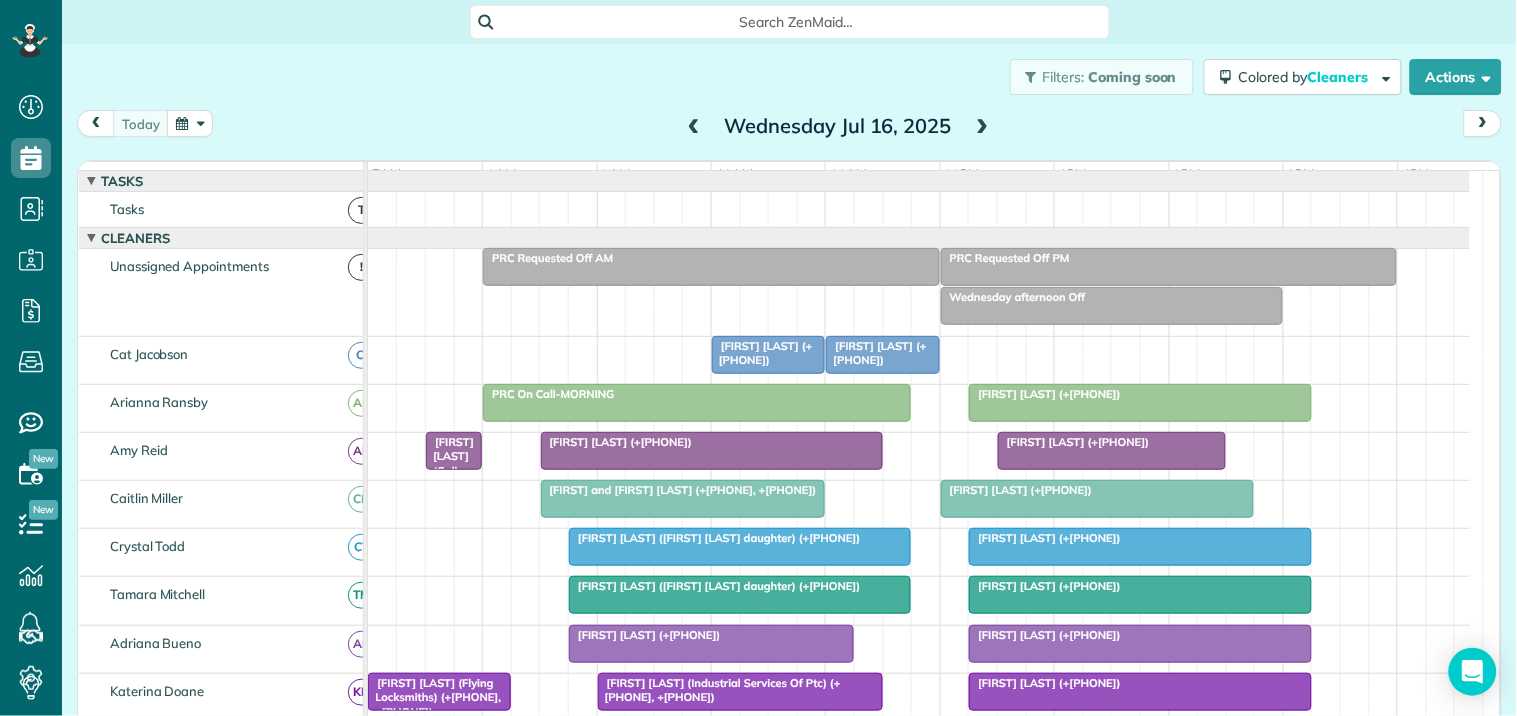 click at bounding box center [983, 127] 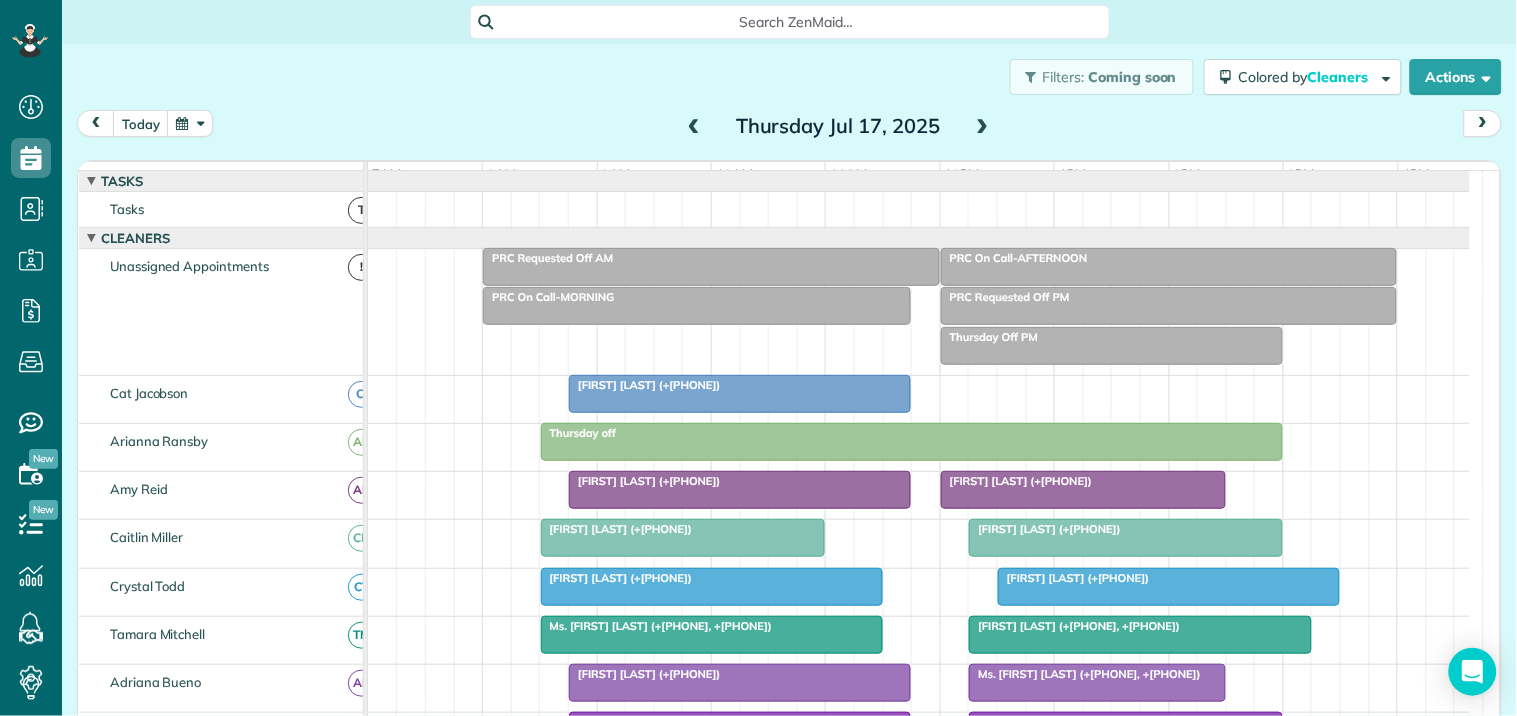 scroll, scrollTop: 187, scrollLeft: 0, axis: vertical 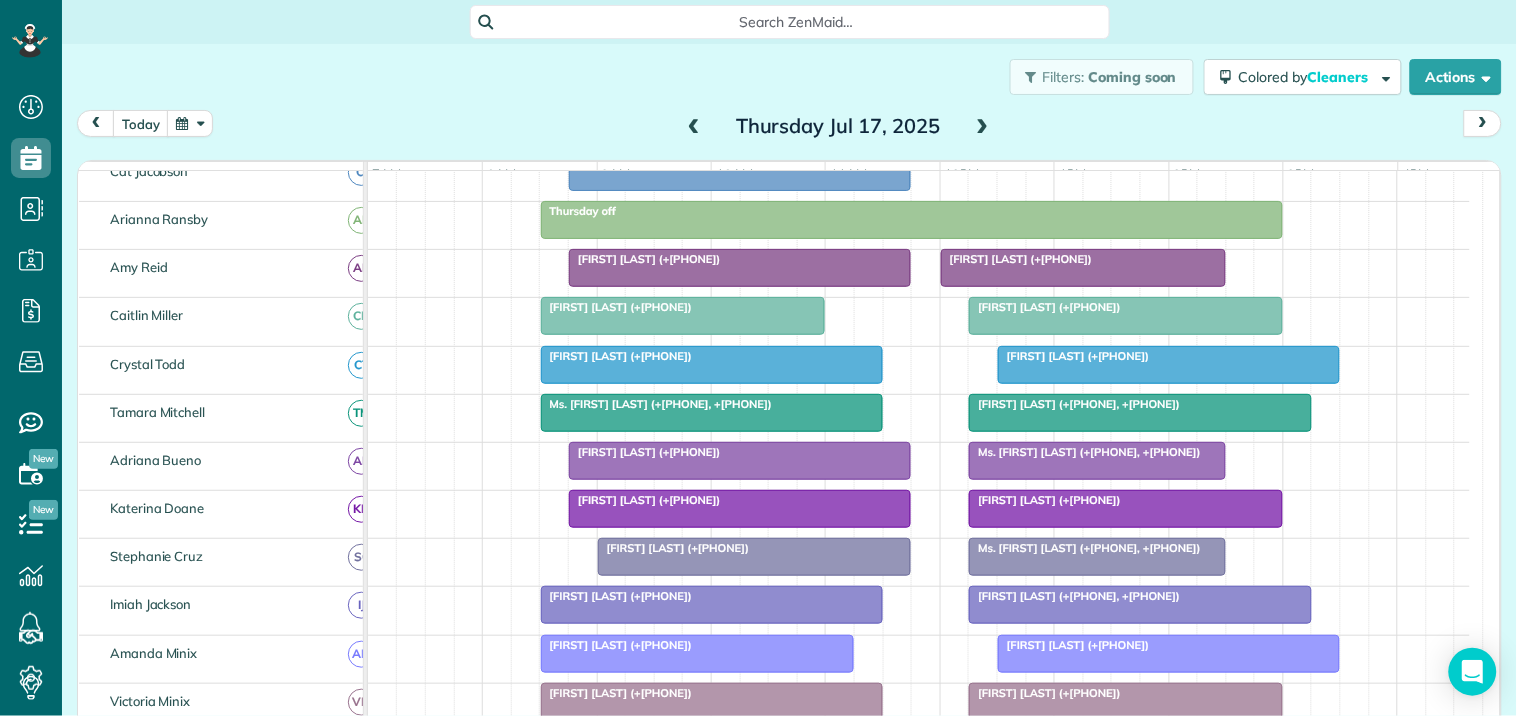 click at bounding box center [983, 127] 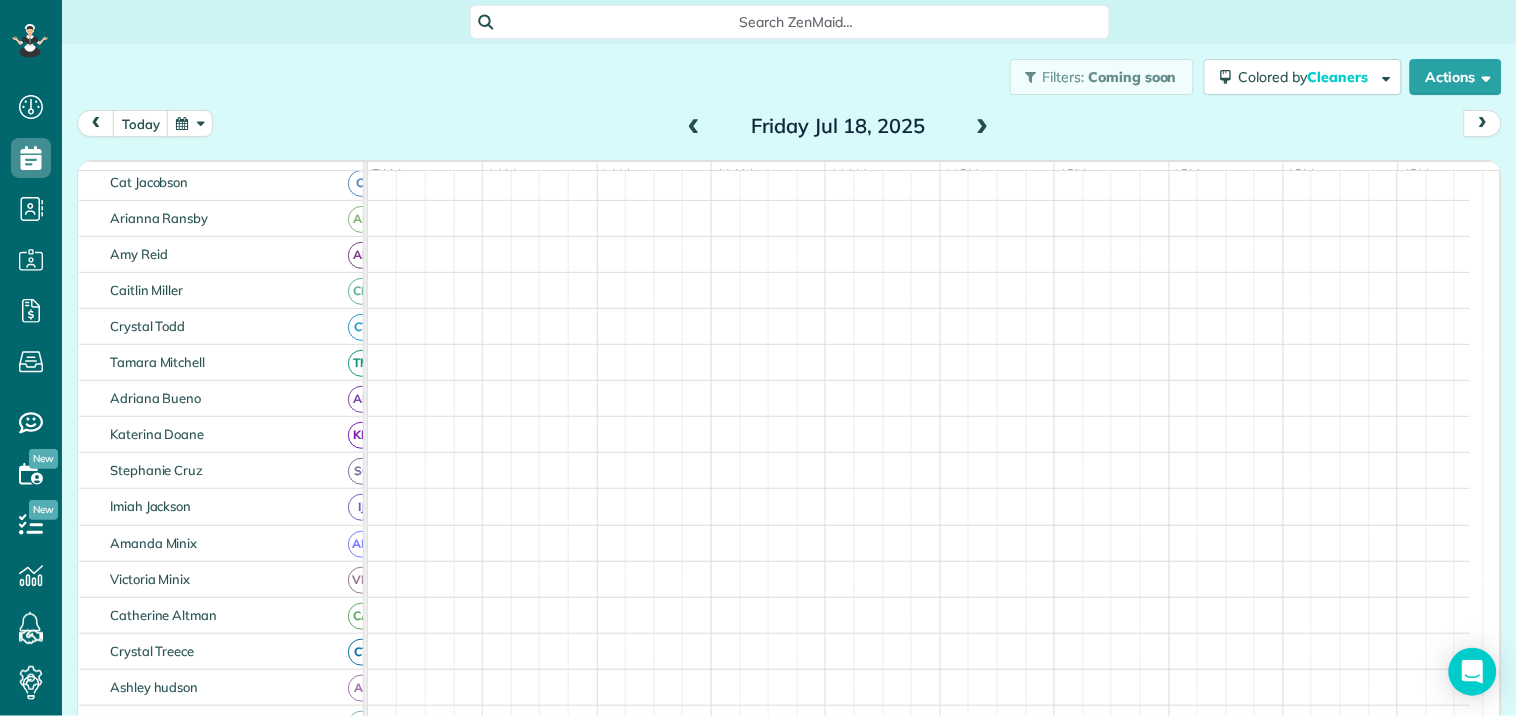 scroll, scrollTop: 211, scrollLeft: 0, axis: vertical 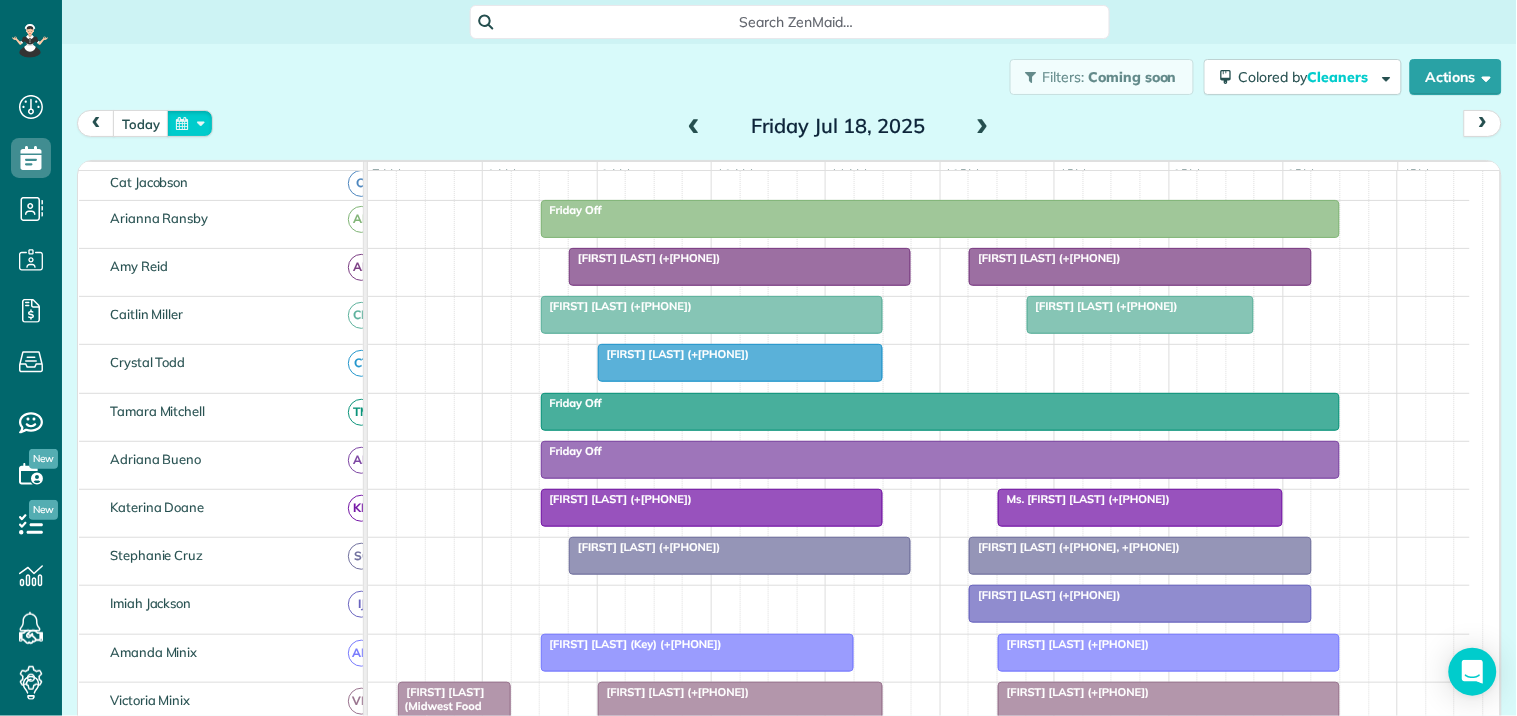 click at bounding box center [190, 123] 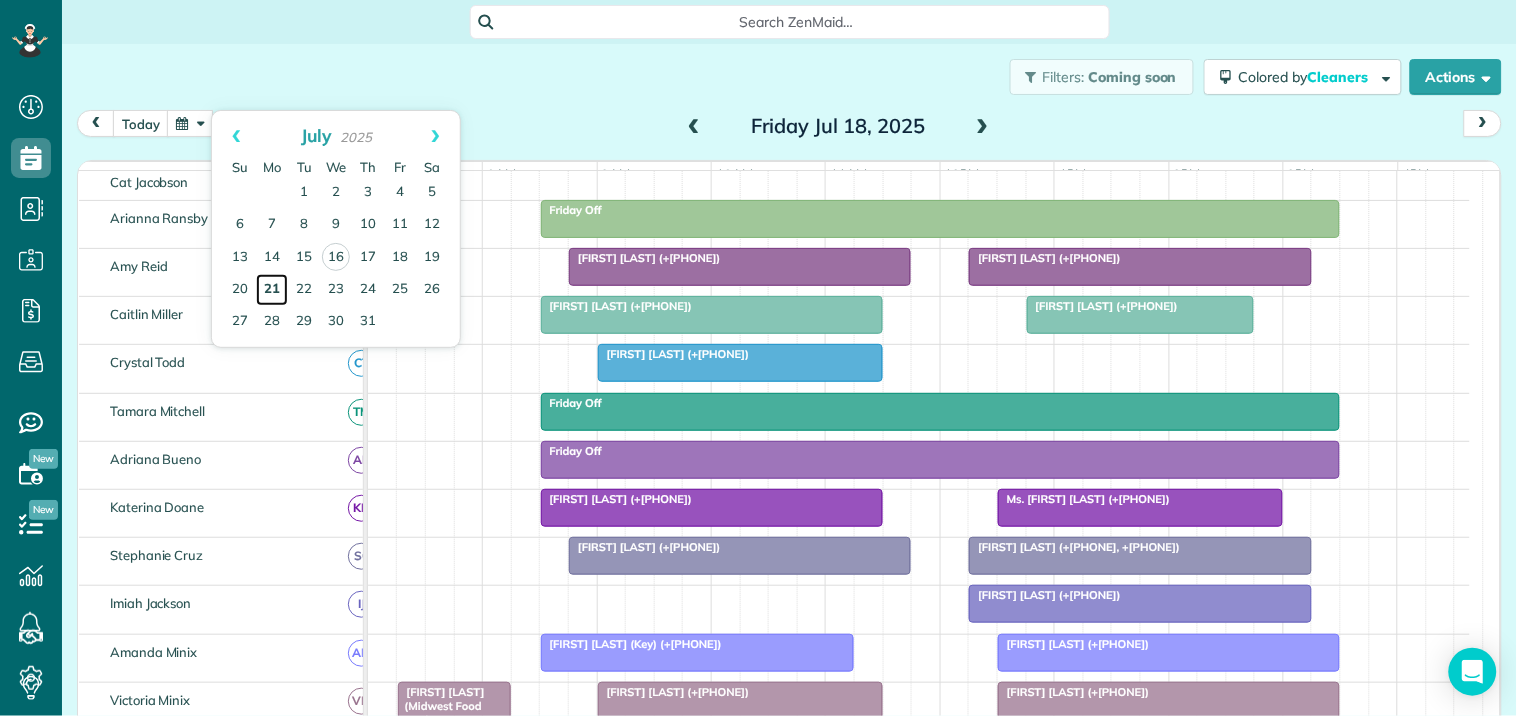click on "21" at bounding box center (272, 290) 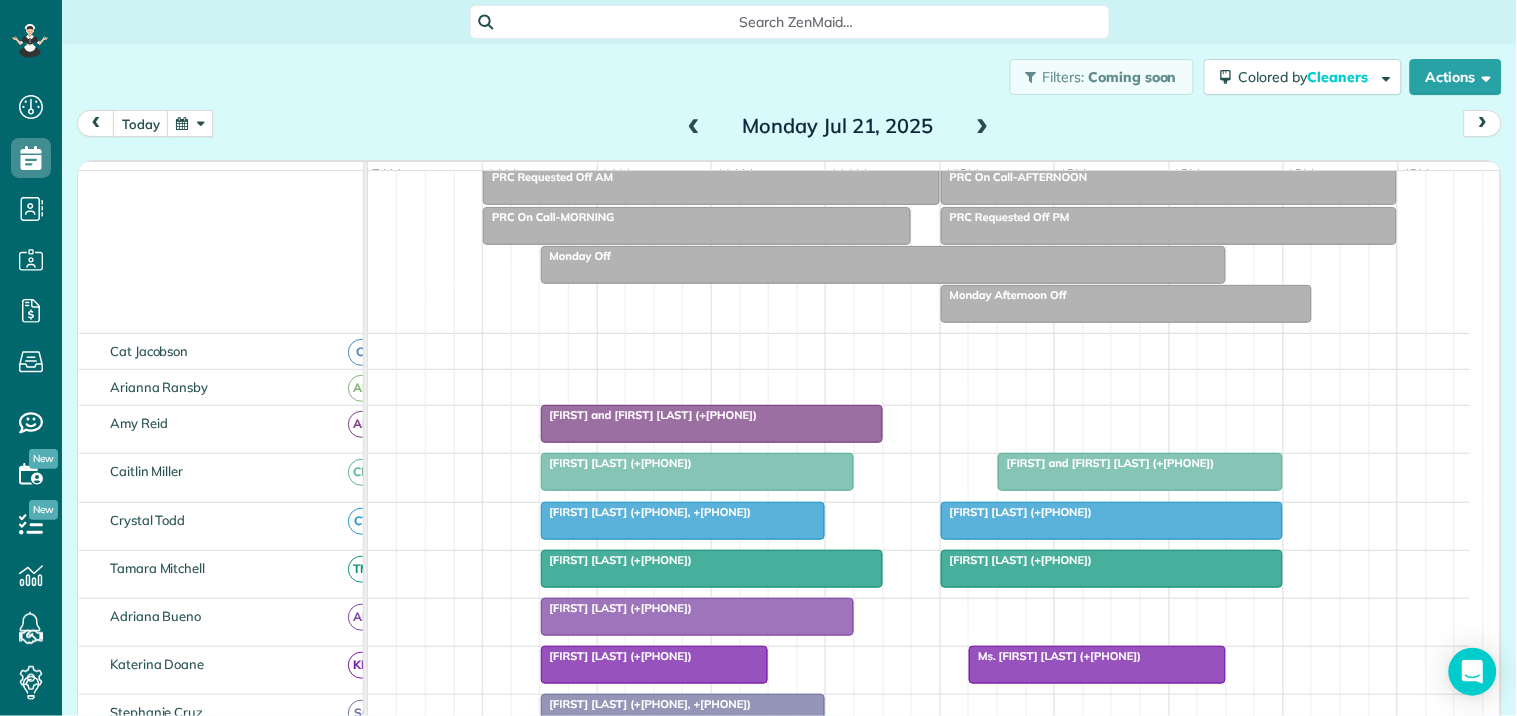 scroll 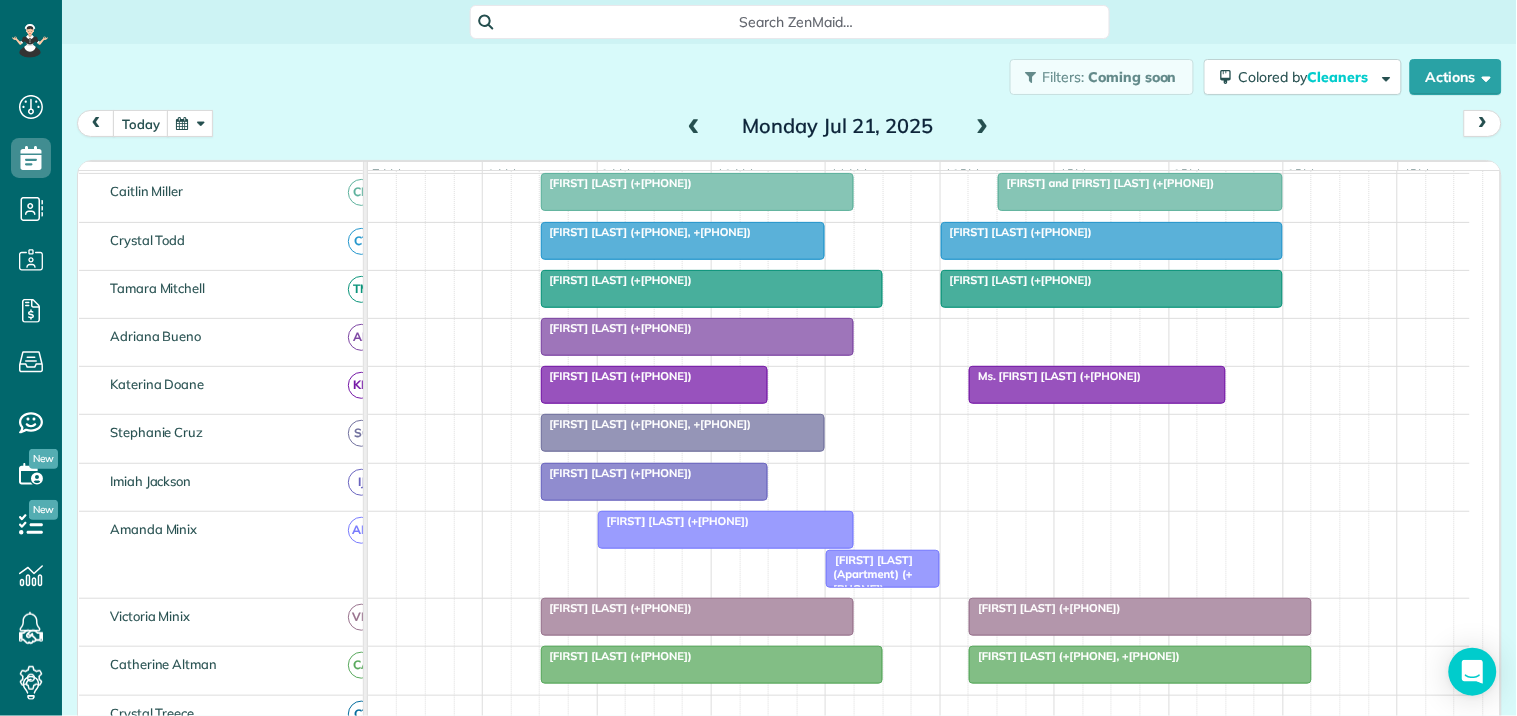 click at bounding box center (190, 123) 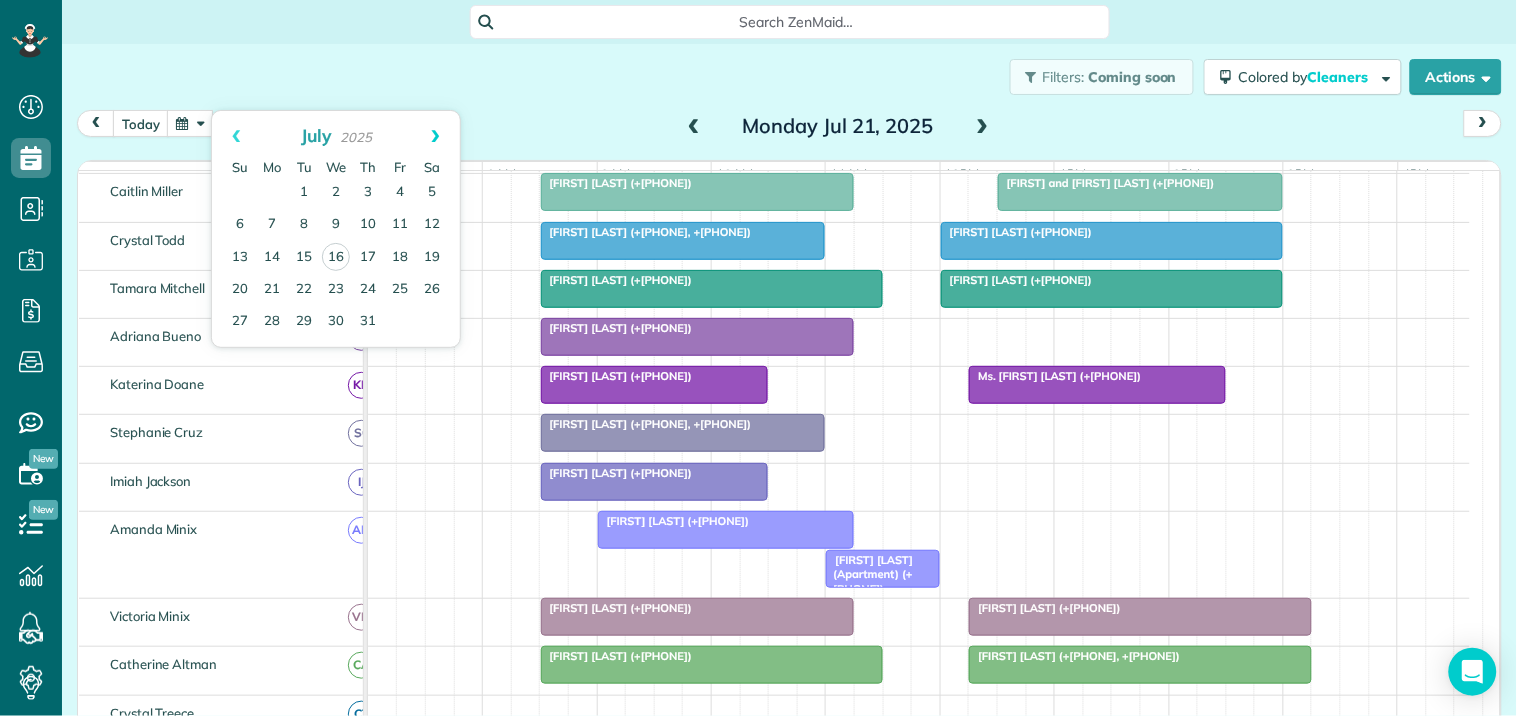 click on "Next" at bounding box center (435, 136) 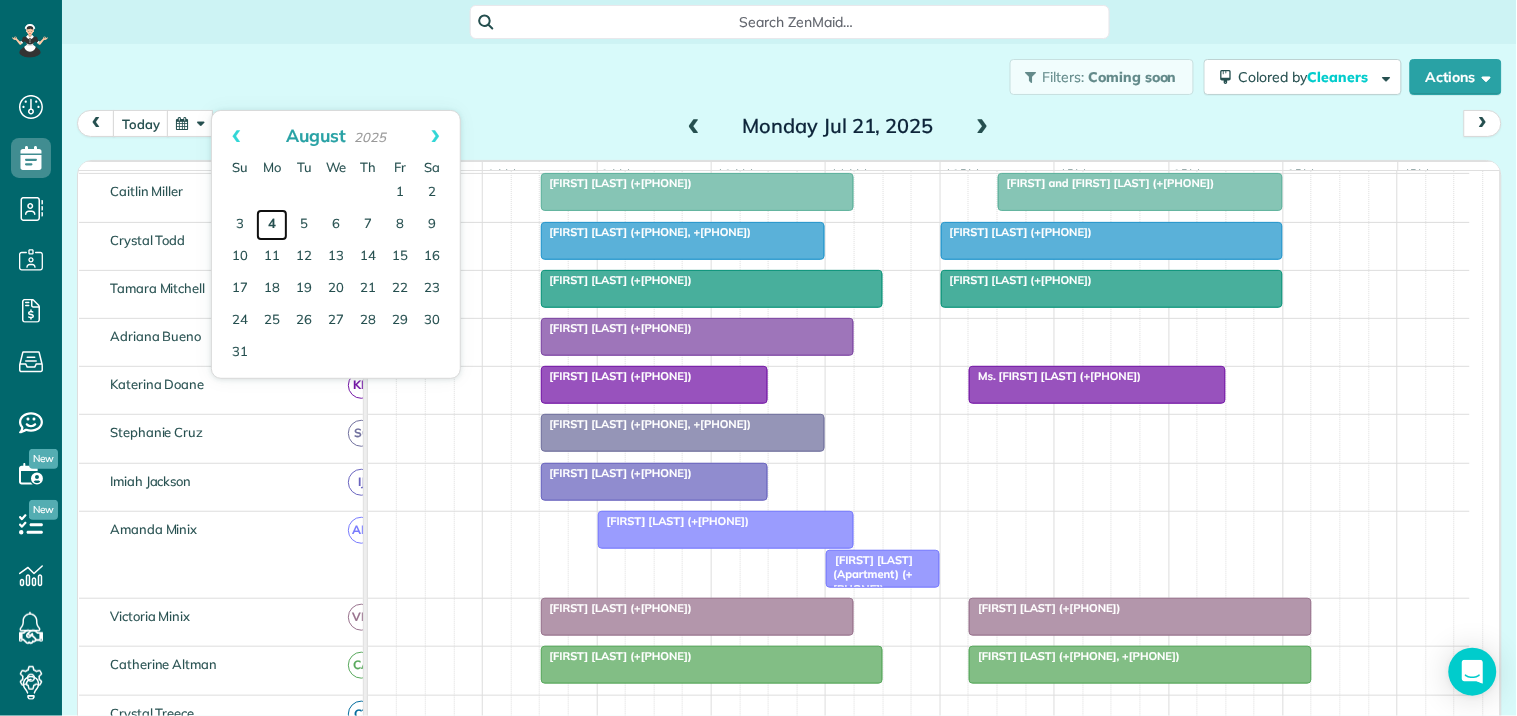 click on "4" at bounding box center (272, 225) 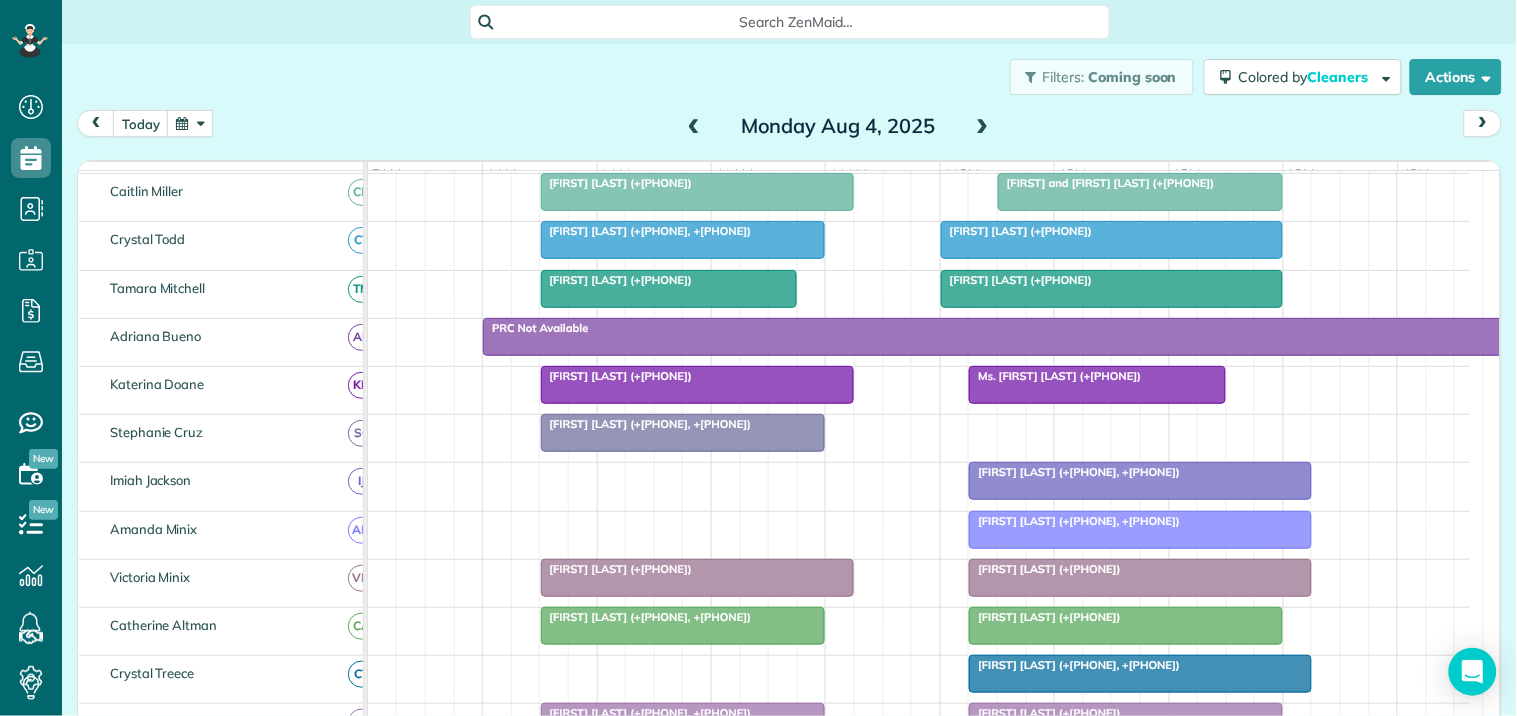 click at bounding box center (190, 123) 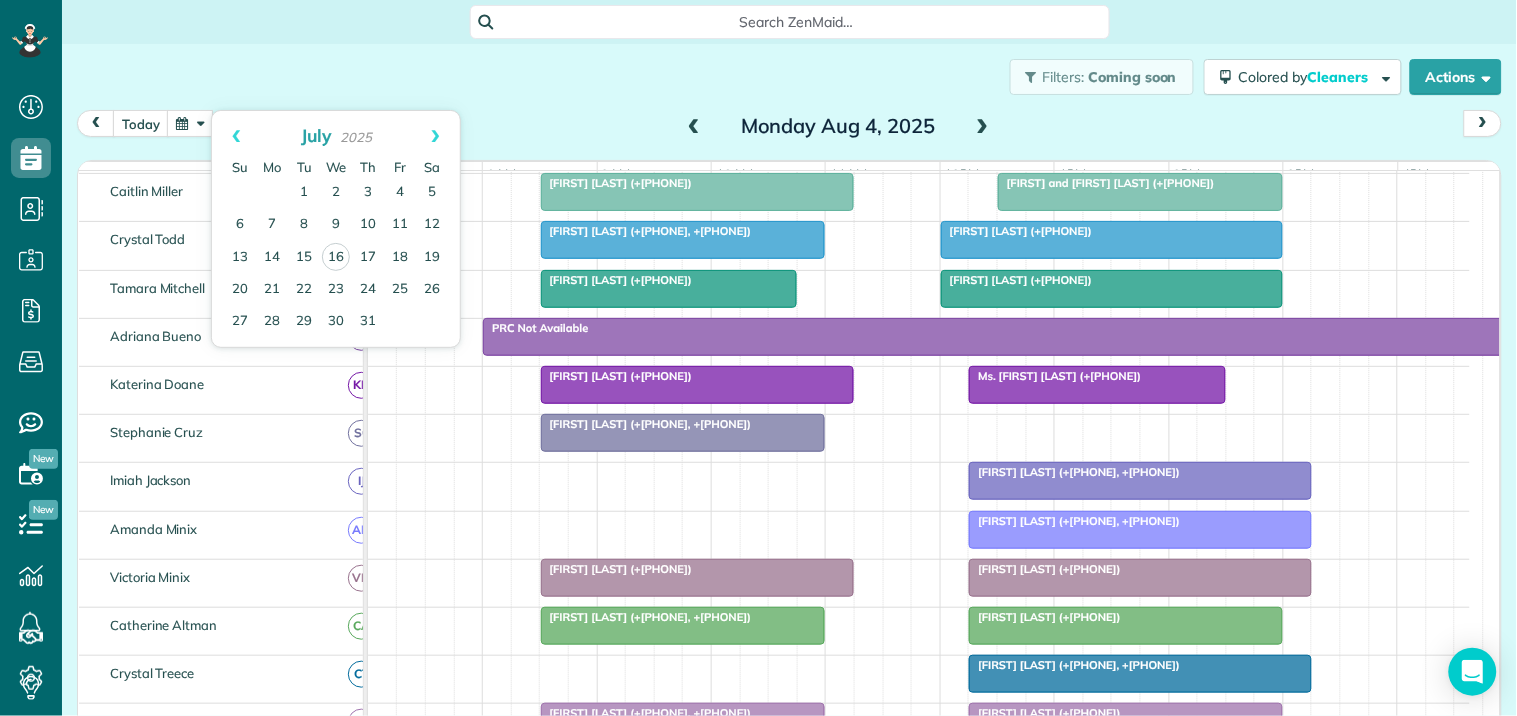 scroll, scrollTop: 226, scrollLeft: 0, axis: vertical 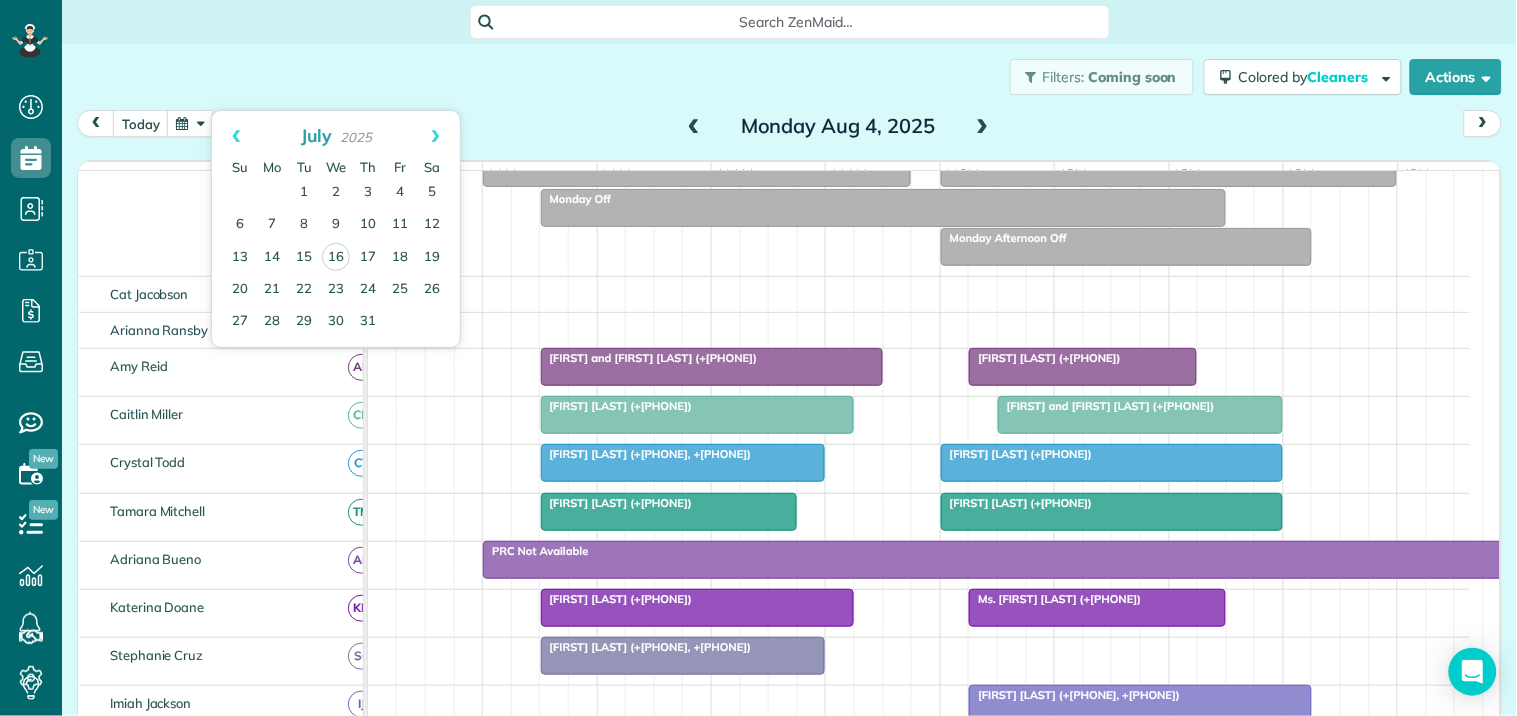 click on "Filters:   Coming soon
Colored by  Cleaners
Color by Cleaner
Color by Team
Color by Status
Color by Recurrence
Color by Paid/Unpaid
Filters  Default
Schedule Changes
Actions
Create Appointment
Create Task
Clock In/Out
Send Work Orders
Print Route Sheets
Today's Emails/Texts
Export data.." at bounding box center (789, 77) 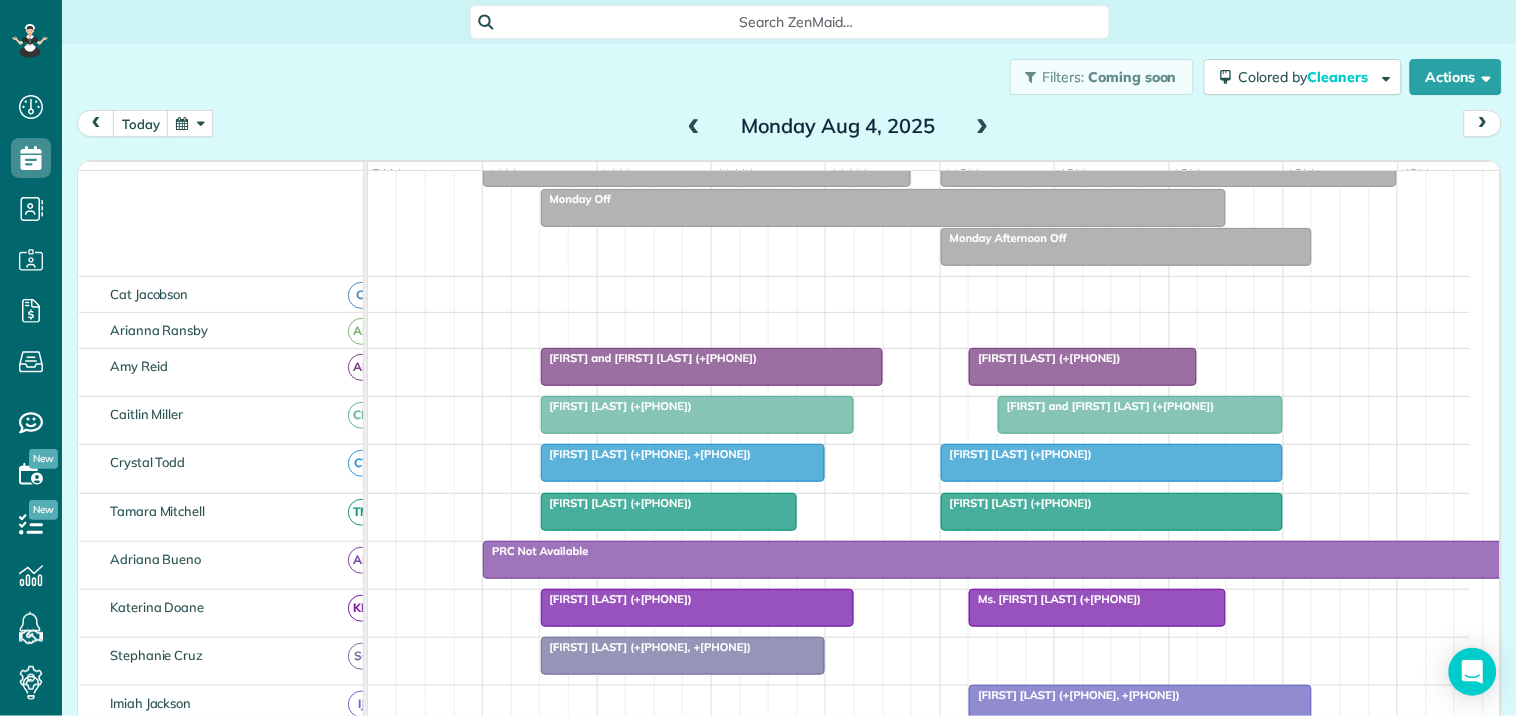 scroll, scrollTop: 240, scrollLeft: 0, axis: vertical 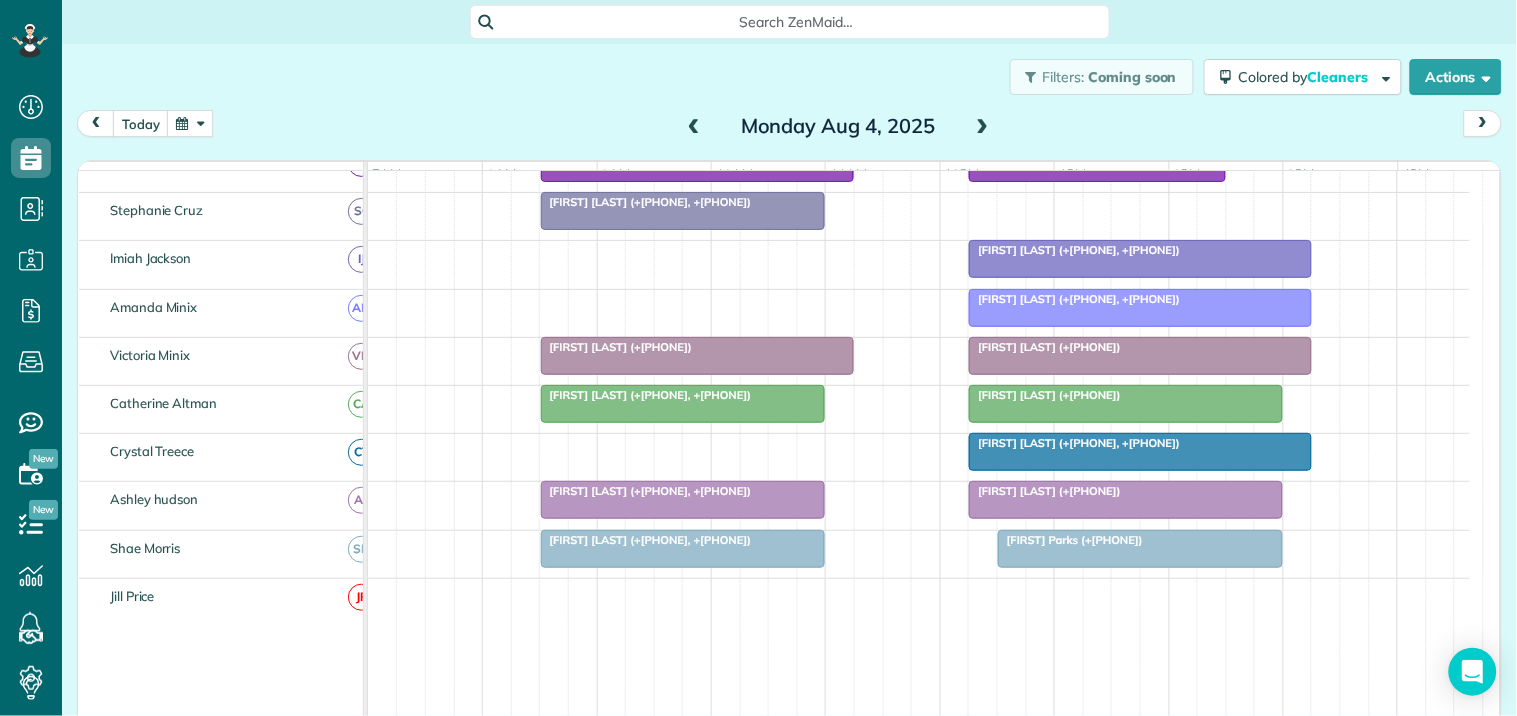 click at bounding box center (190, 123) 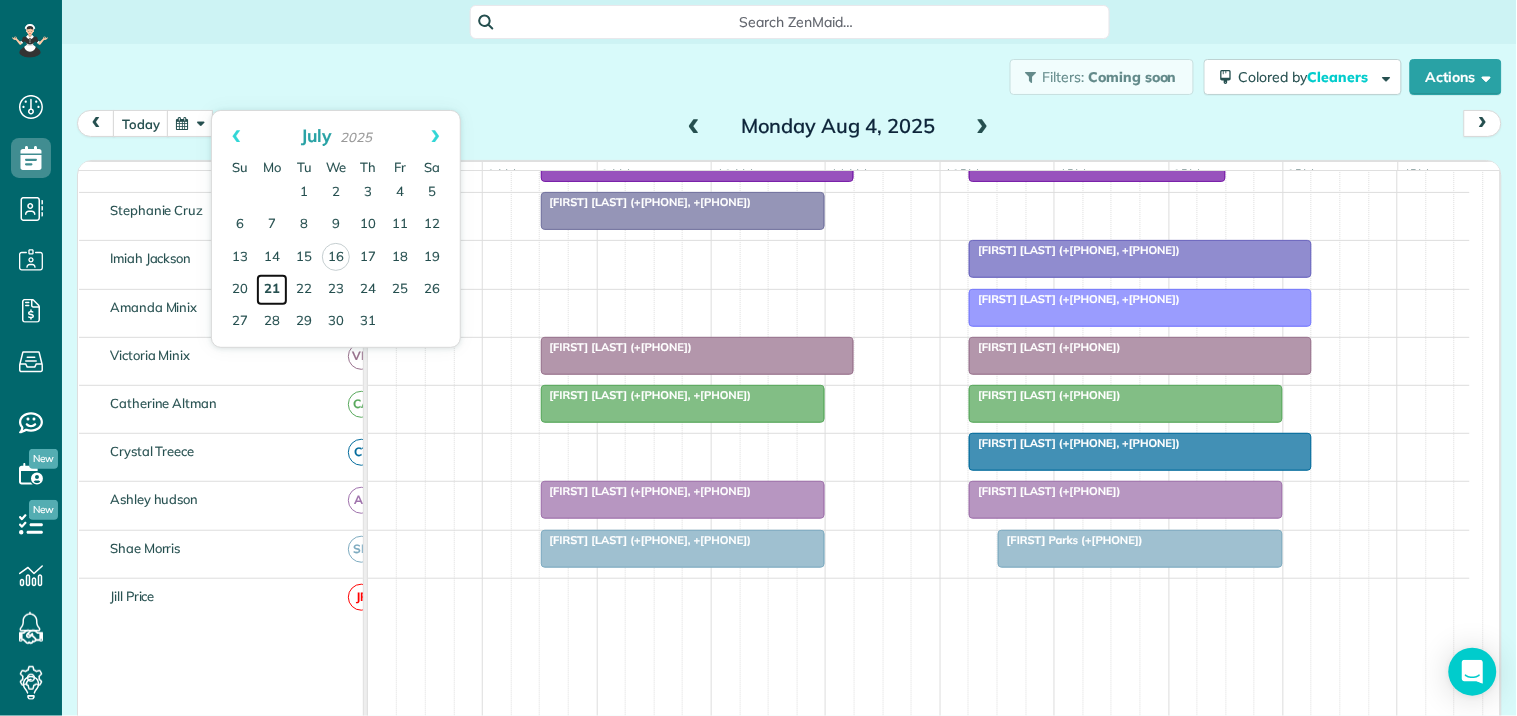 click on "21" at bounding box center (272, 290) 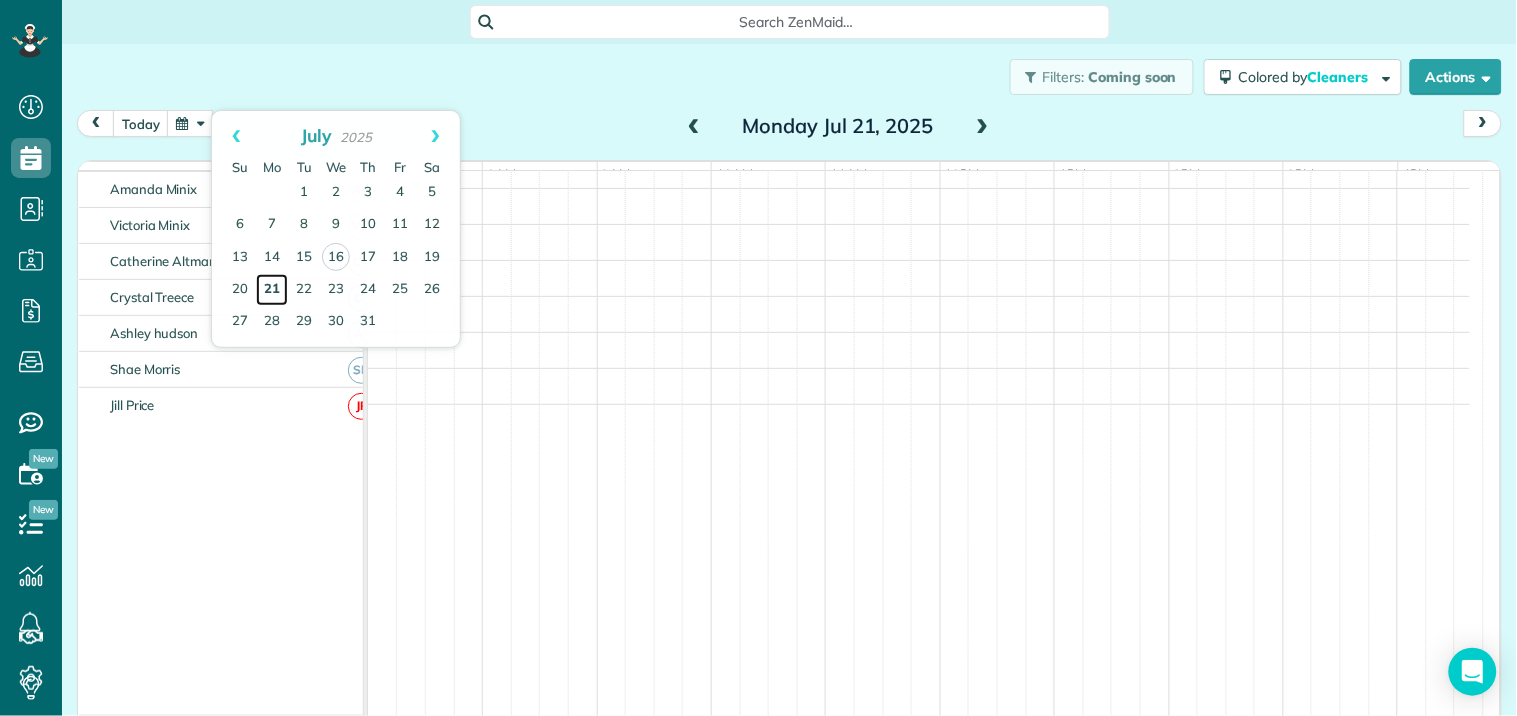 scroll, scrollTop: 381, scrollLeft: 0, axis: vertical 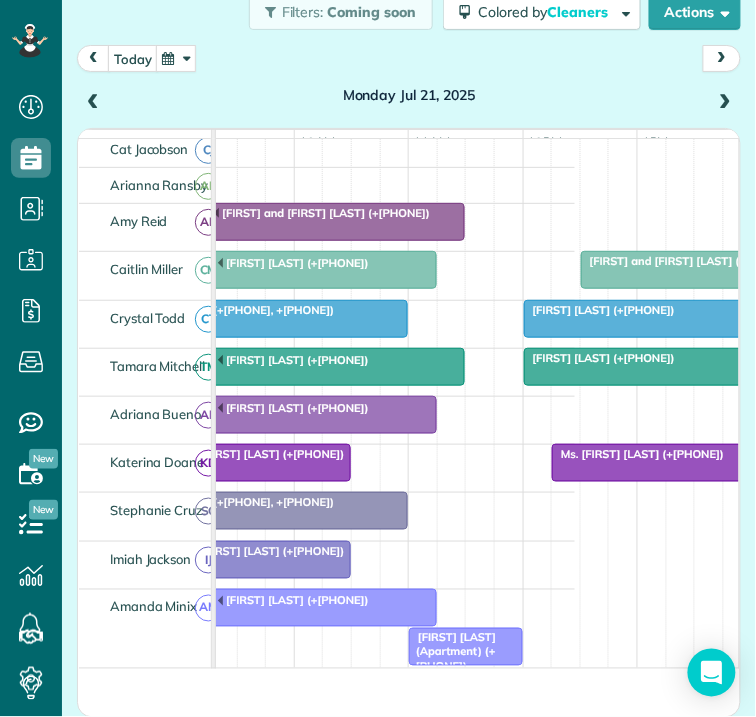 click at bounding box center (725, 102) 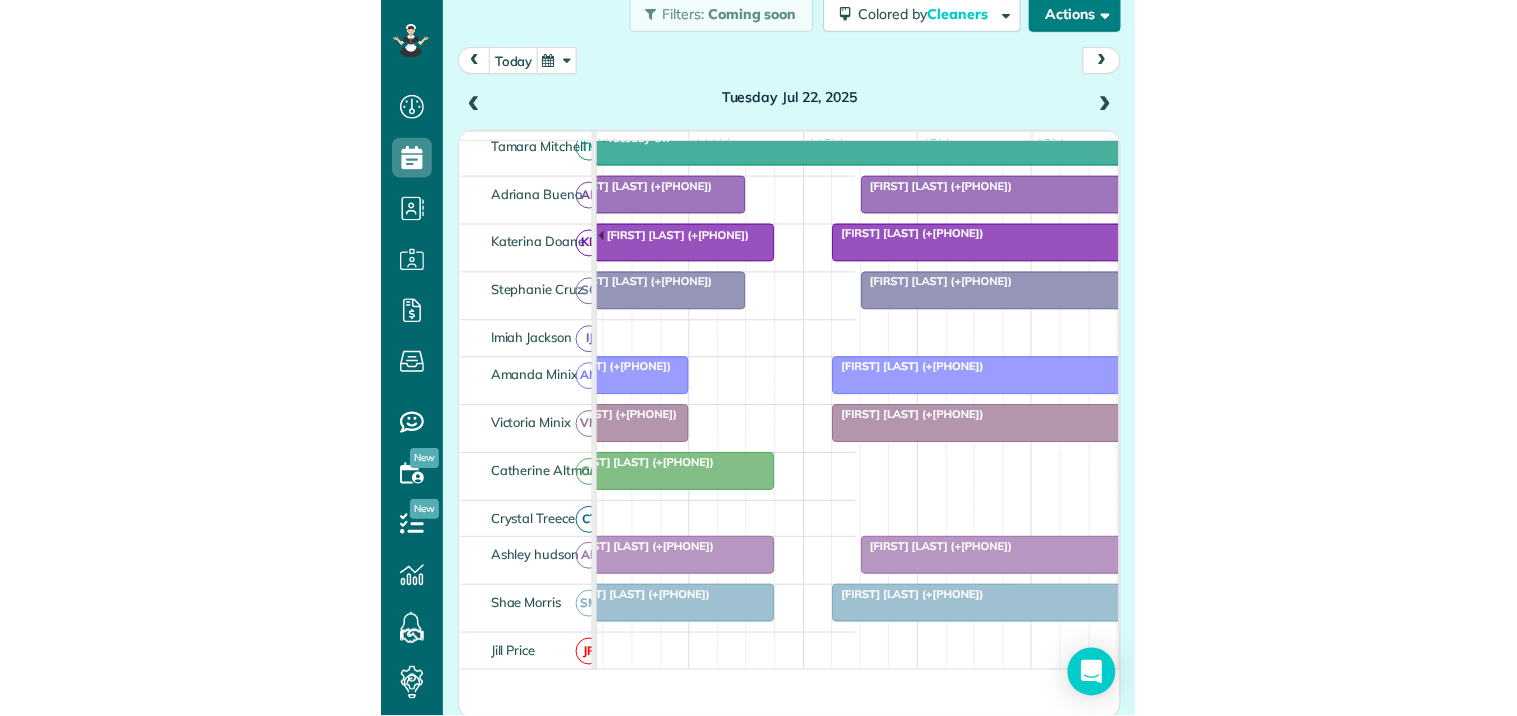 scroll, scrollTop: 716, scrollLeft: 62, axis: both 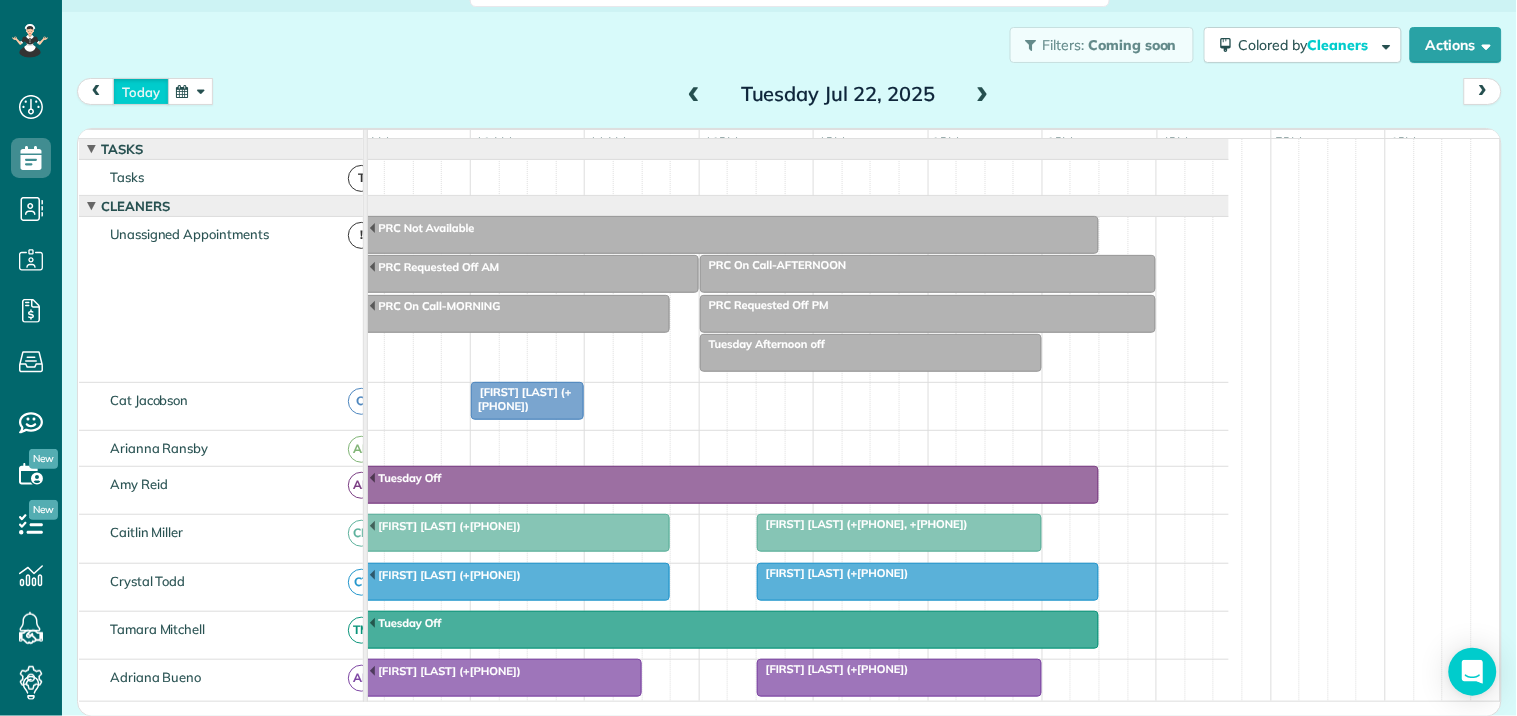 click on "today" at bounding box center (141, 91) 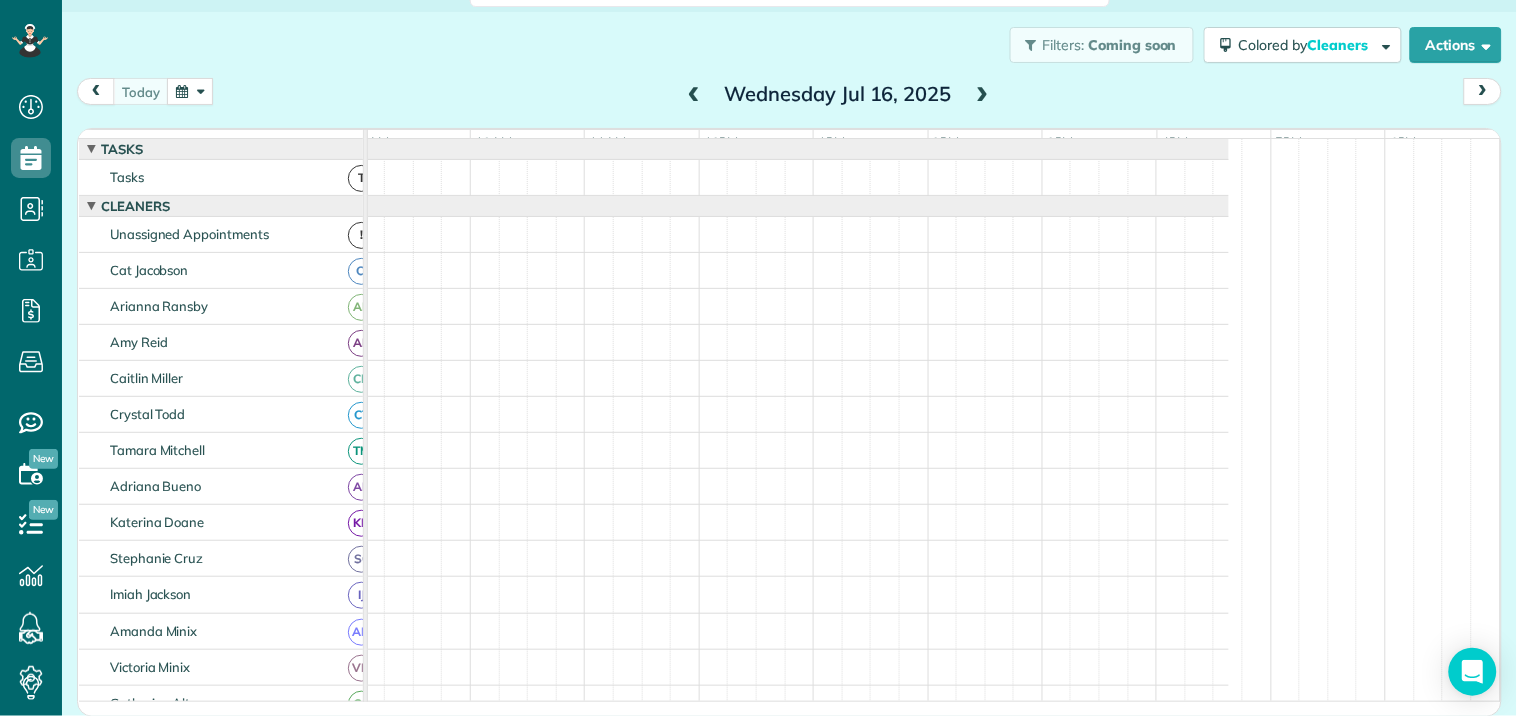 scroll, scrollTop: 0, scrollLeft: 0, axis: both 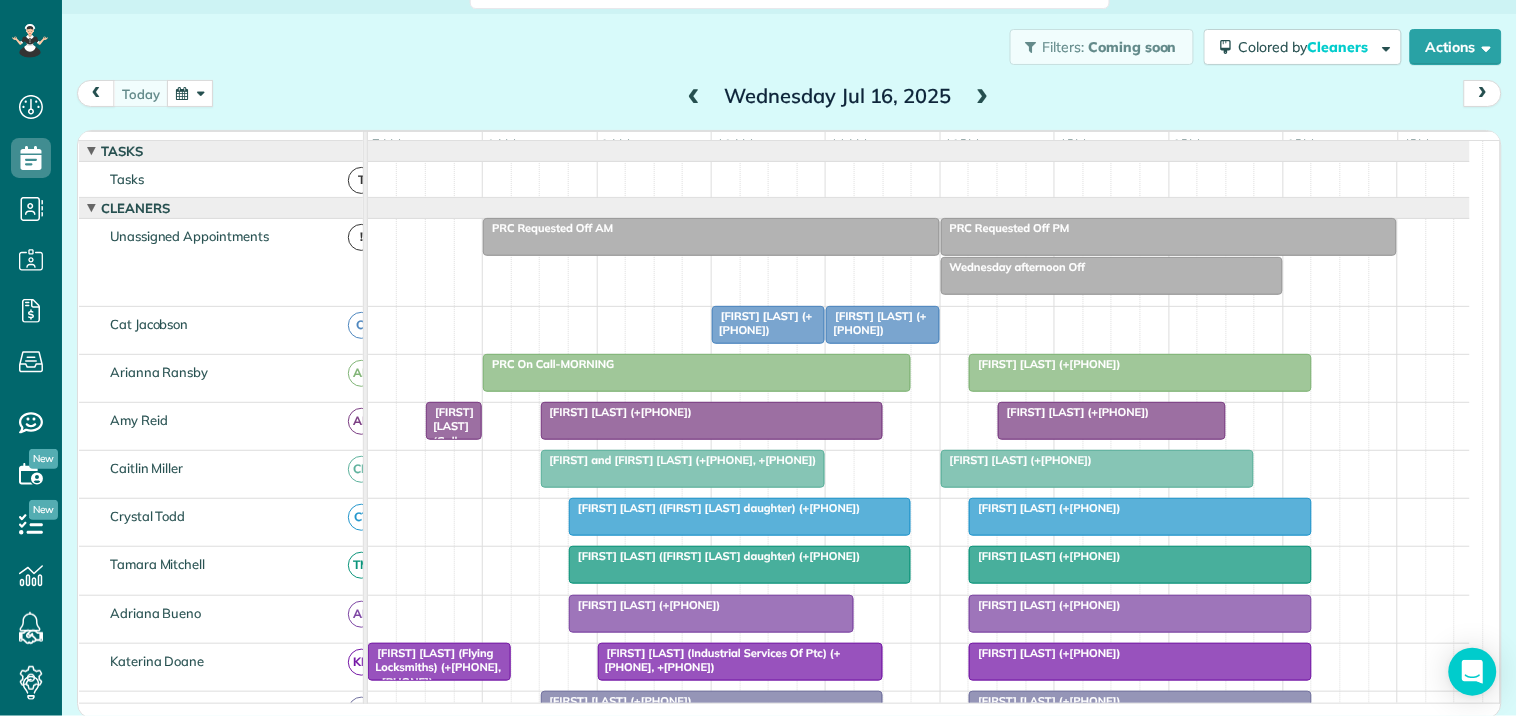click on "[FIRST] [LAST] (+[PHONE])" at bounding box center (761, 323) 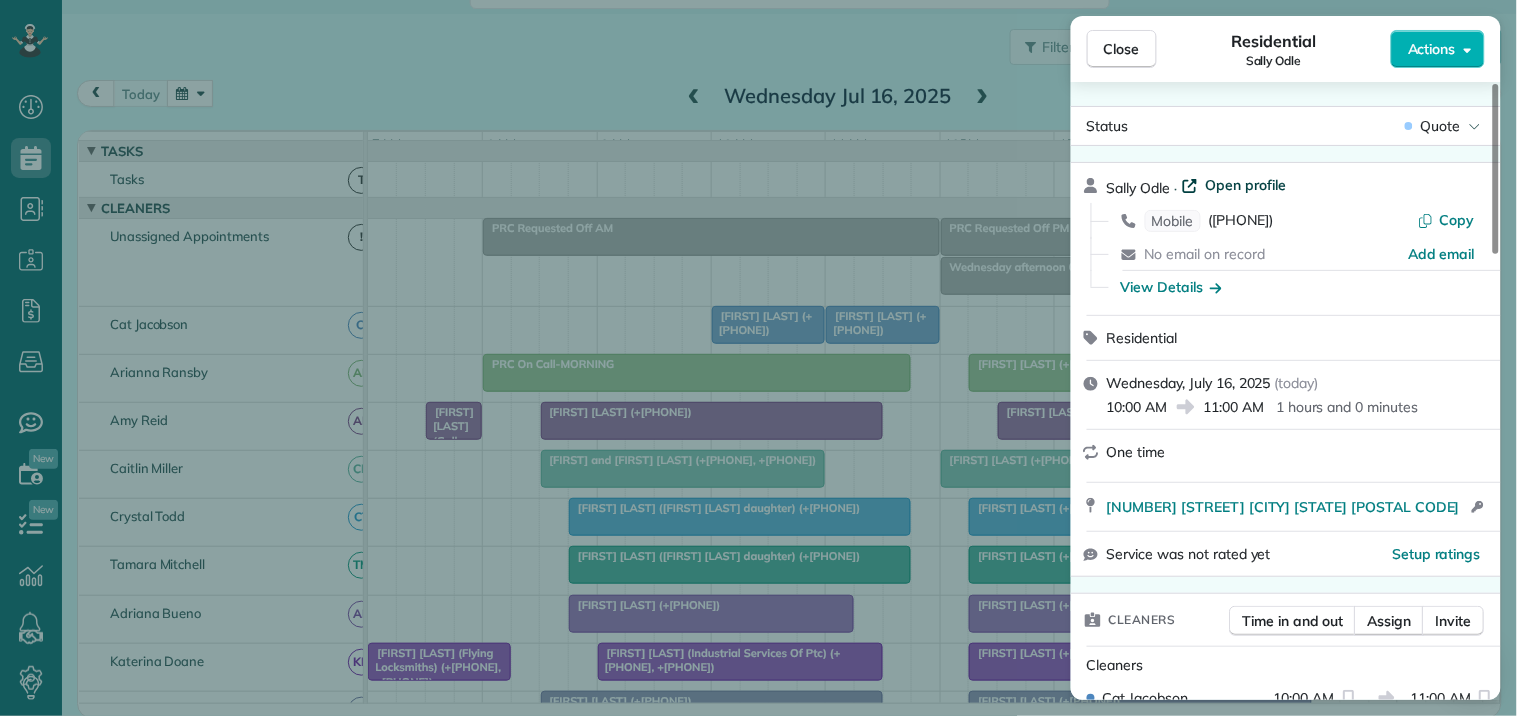 click on "Open profile" at bounding box center (1246, 185) 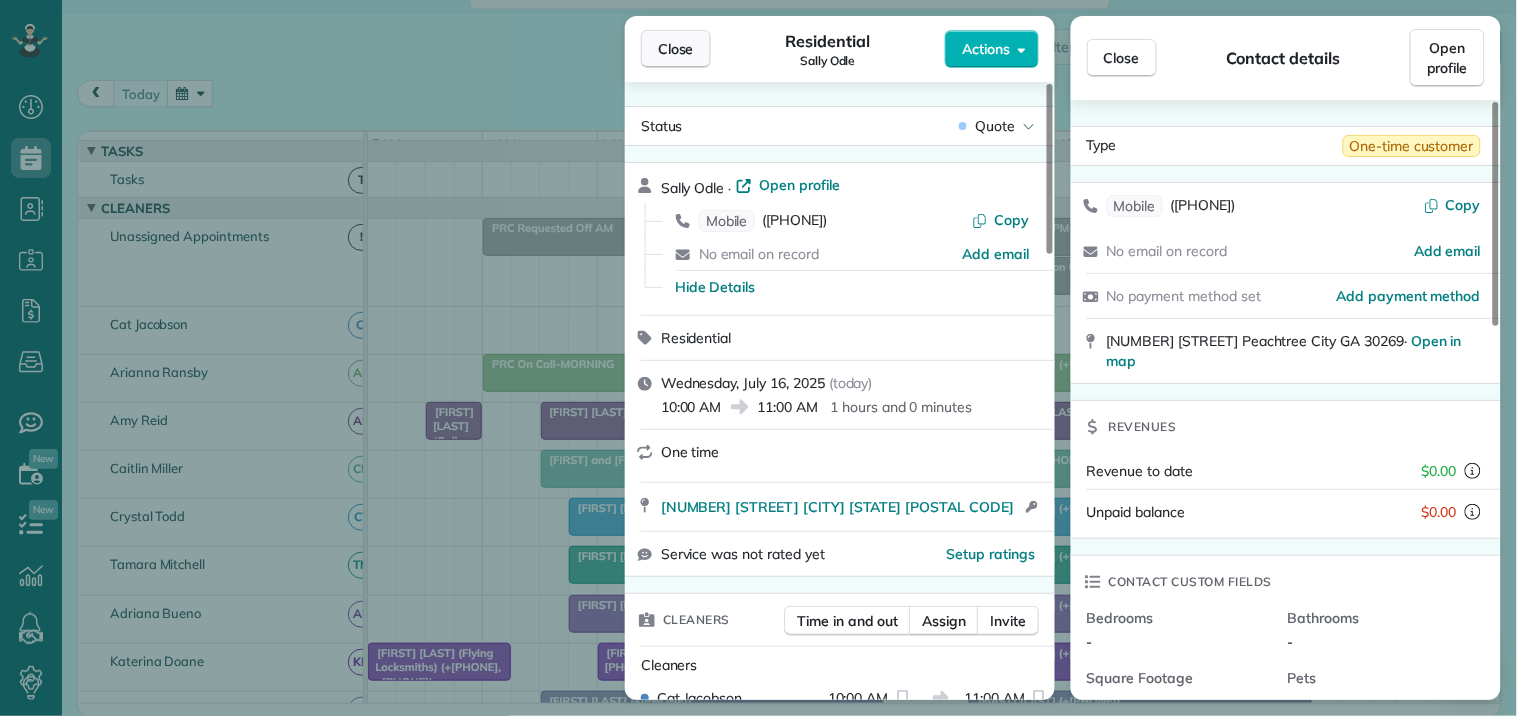 click on "Close" at bounding box center (676, 49) 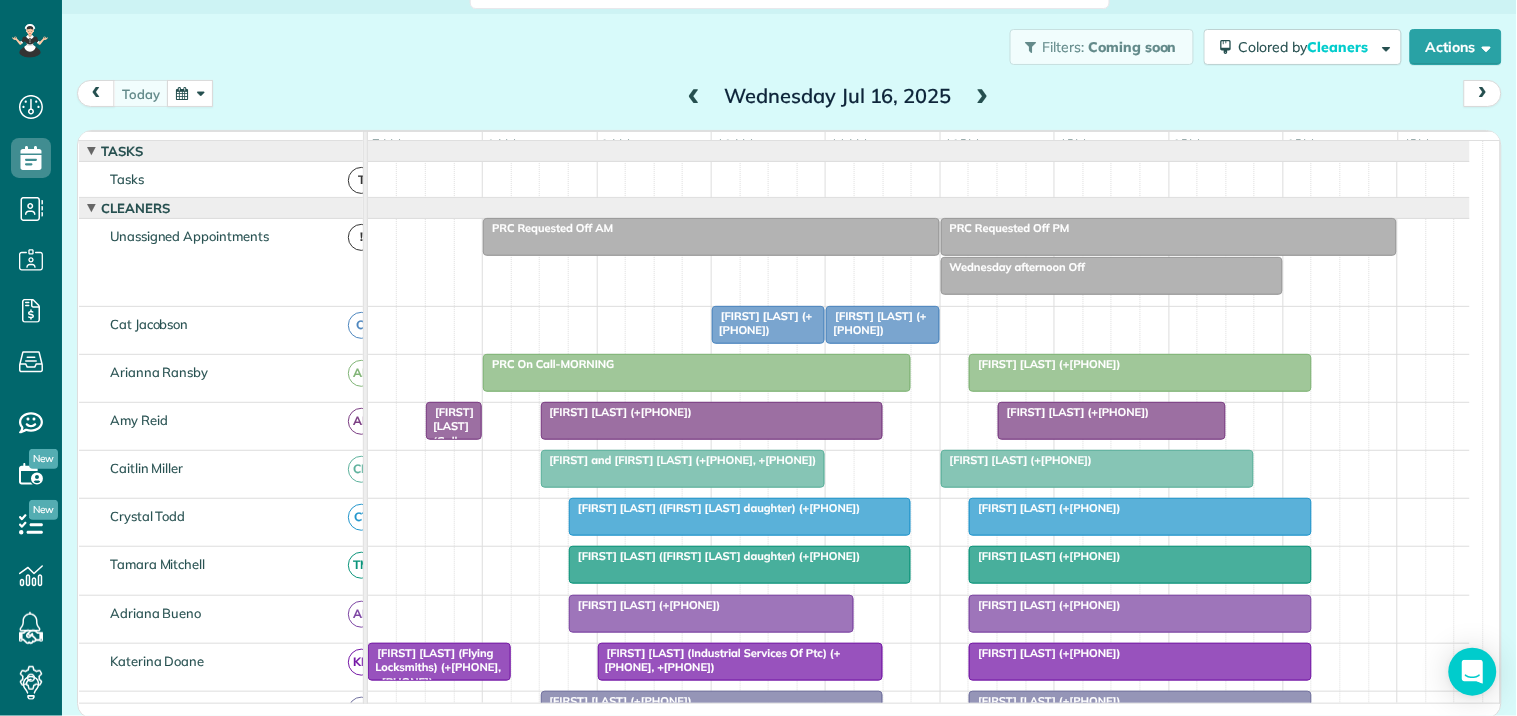 scroll, scrollTop: 146, scrollLeft: 0, axis: vertical 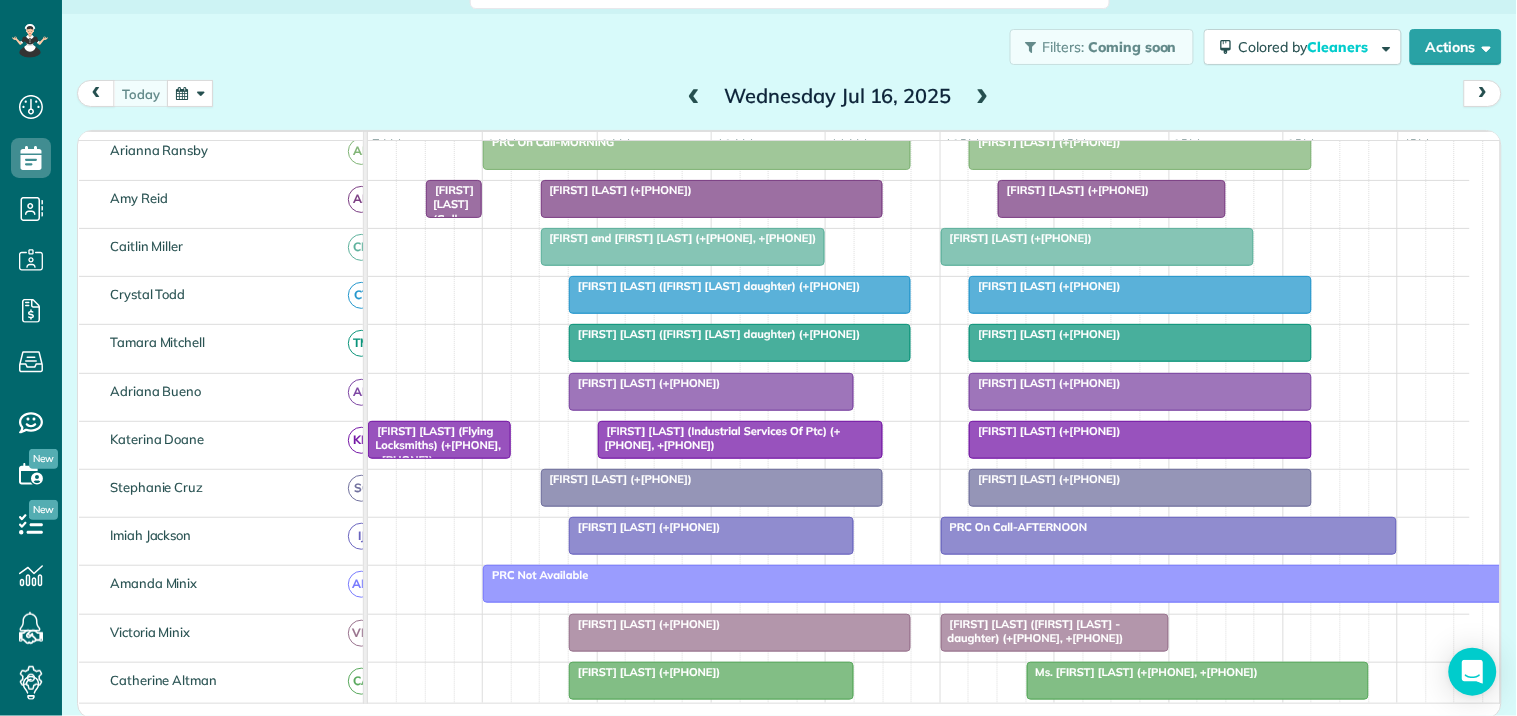 click at bounding box center (190, 93) 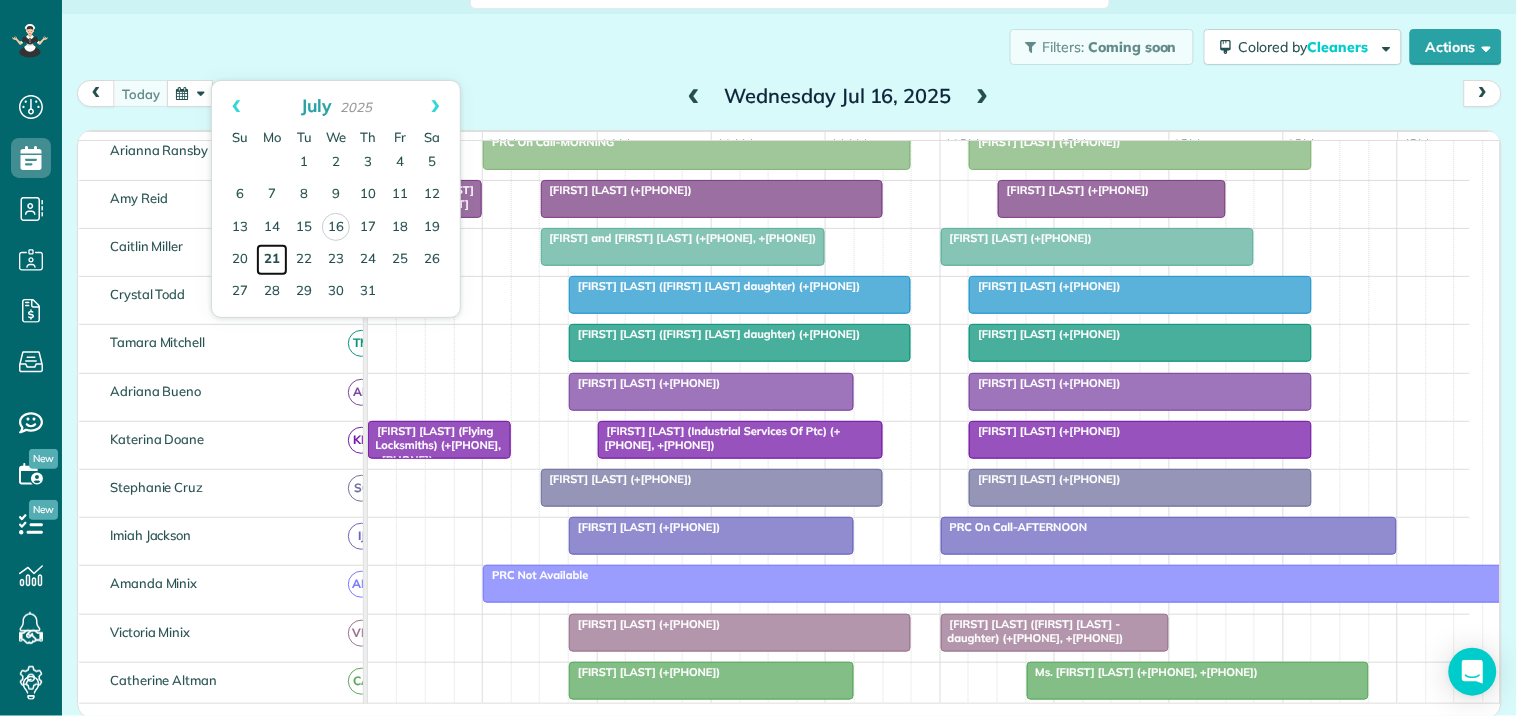 click on "21" at bounding box center [272, 260] 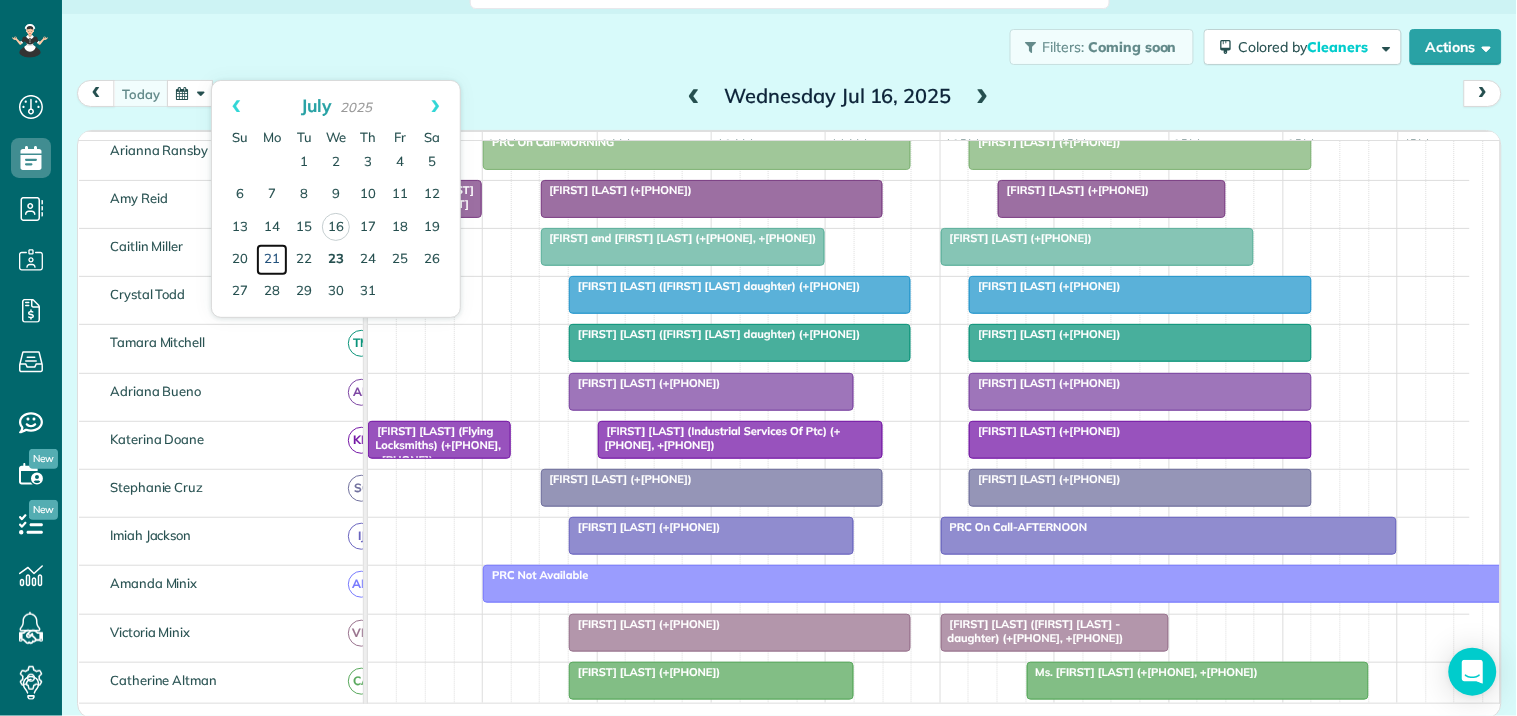 scroll, scrollTop: 146, scrollLeft: 0, axis: vertical 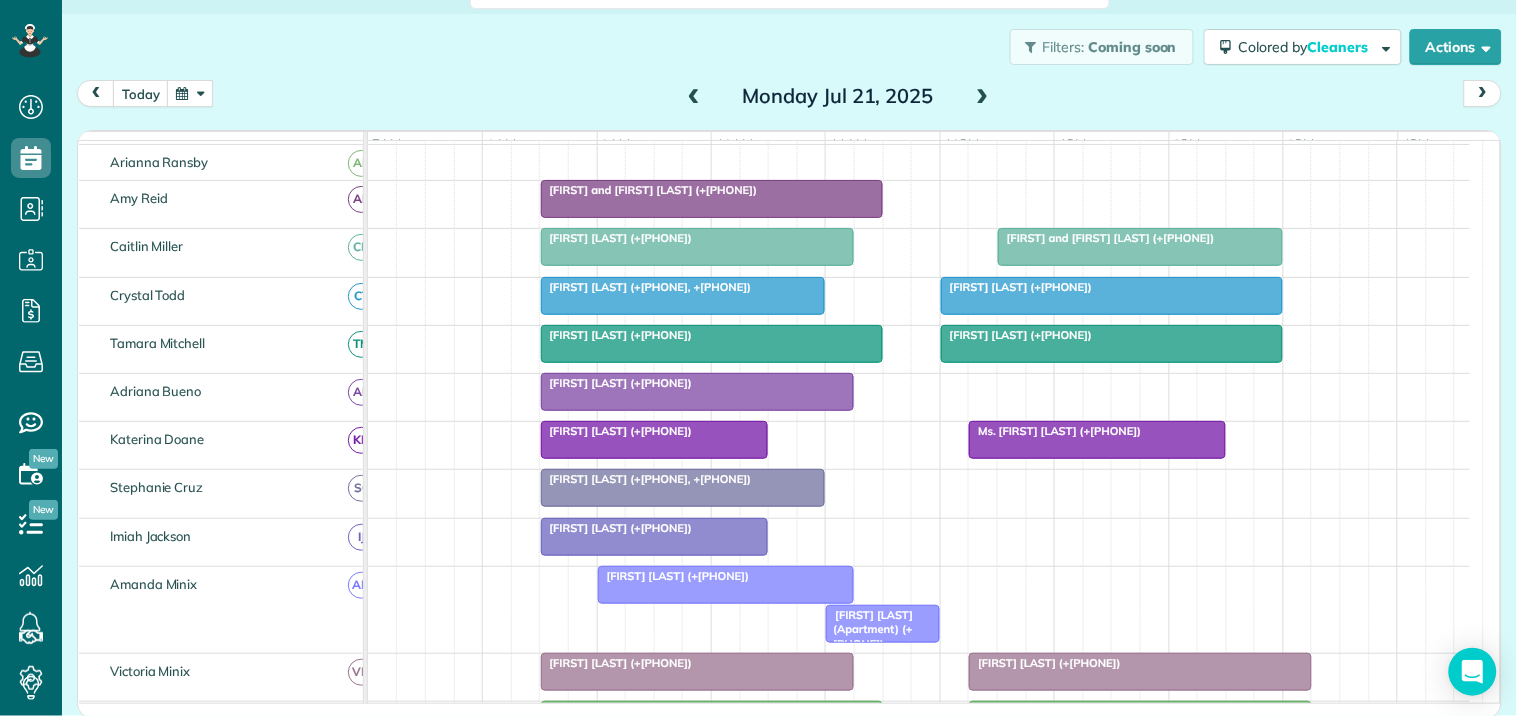 click at bounding box center [983, 97] 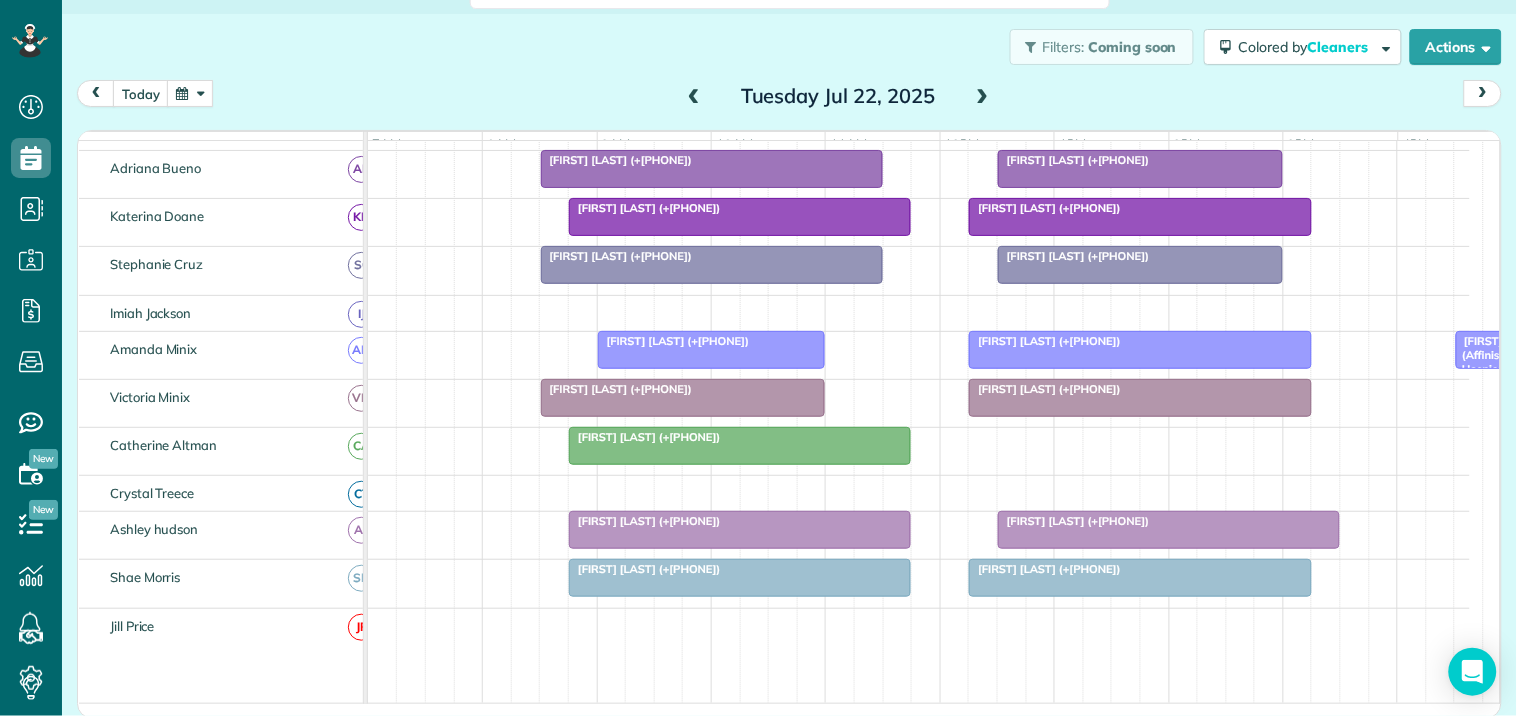 click at bounding box center (983, 97) 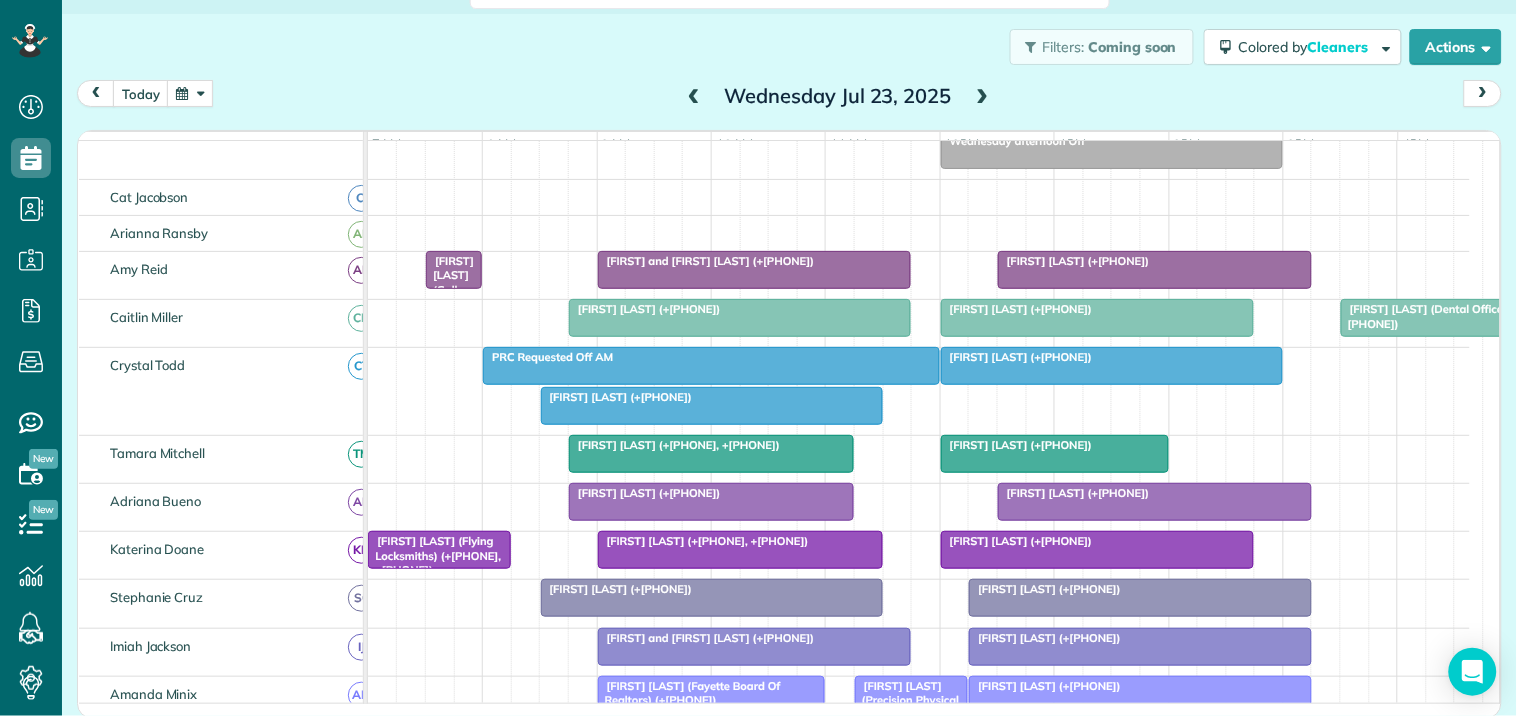 click at bounding box center [983, 97] 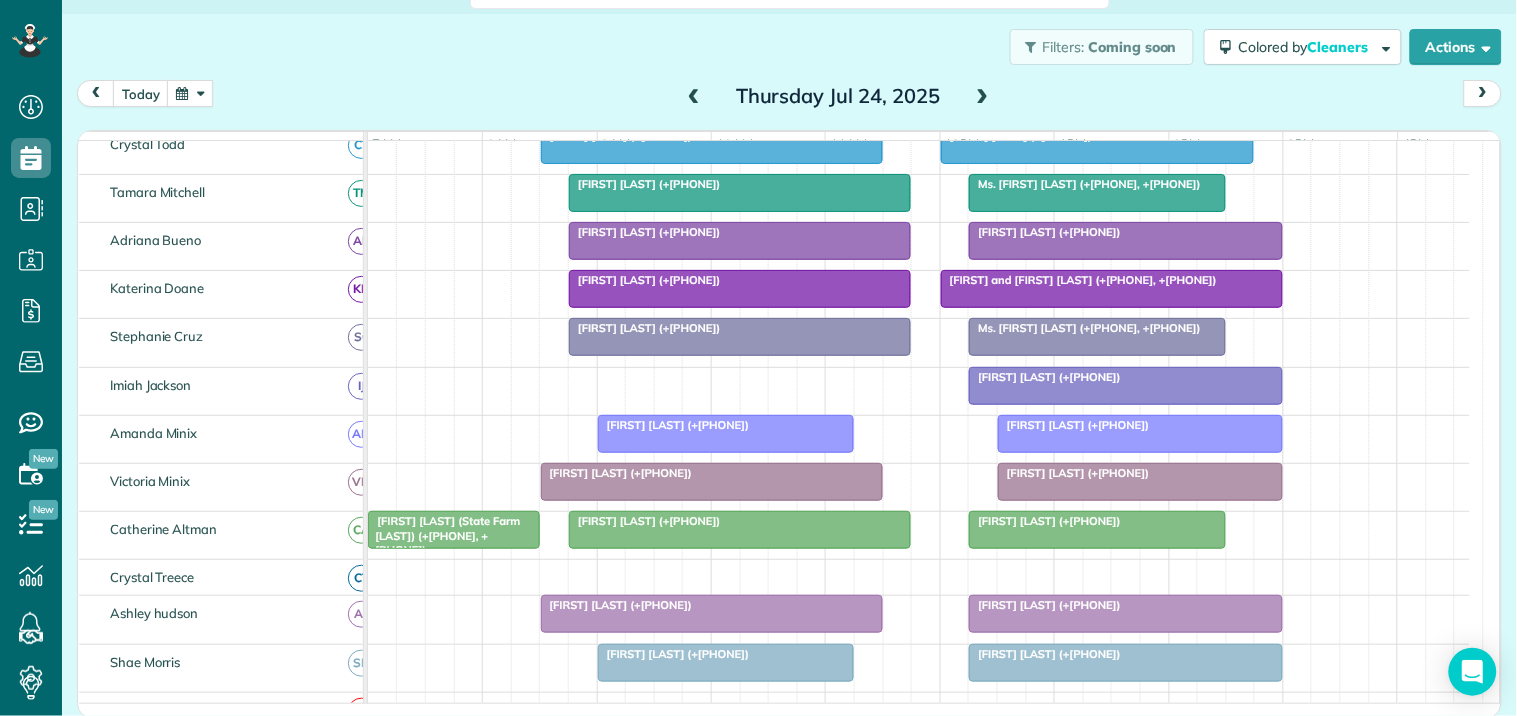 click at bounding box center (983, 97) 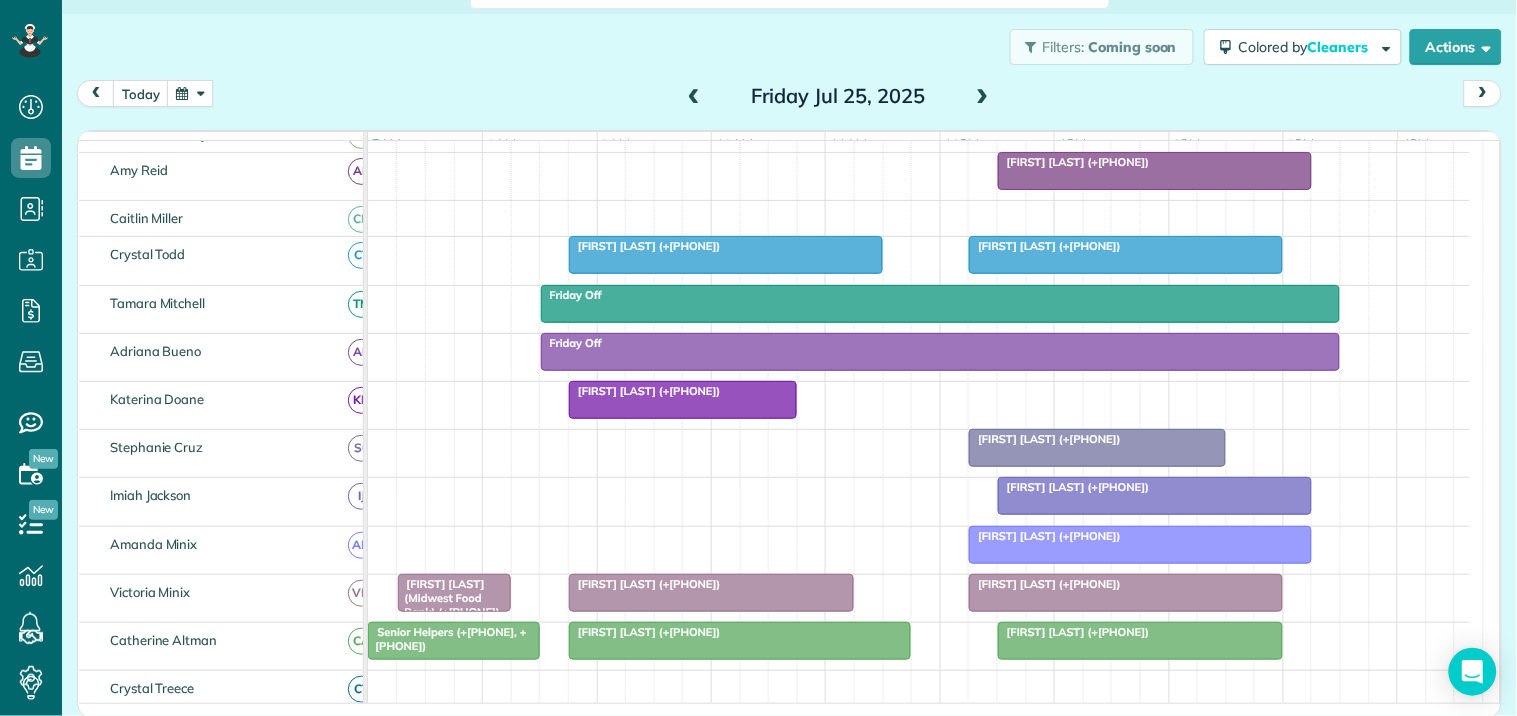 click at bounding box center (694, 97) 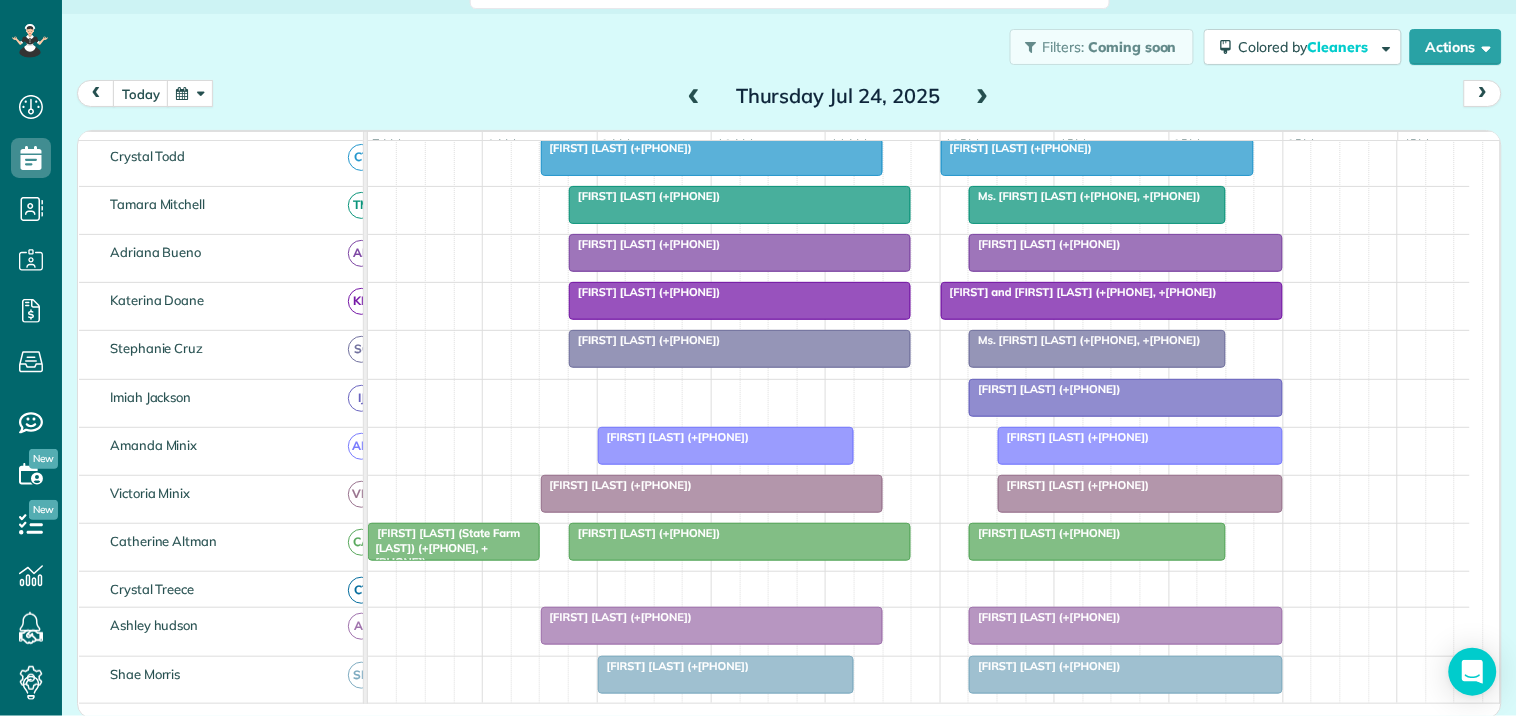 click at bounding box center (983, 97) 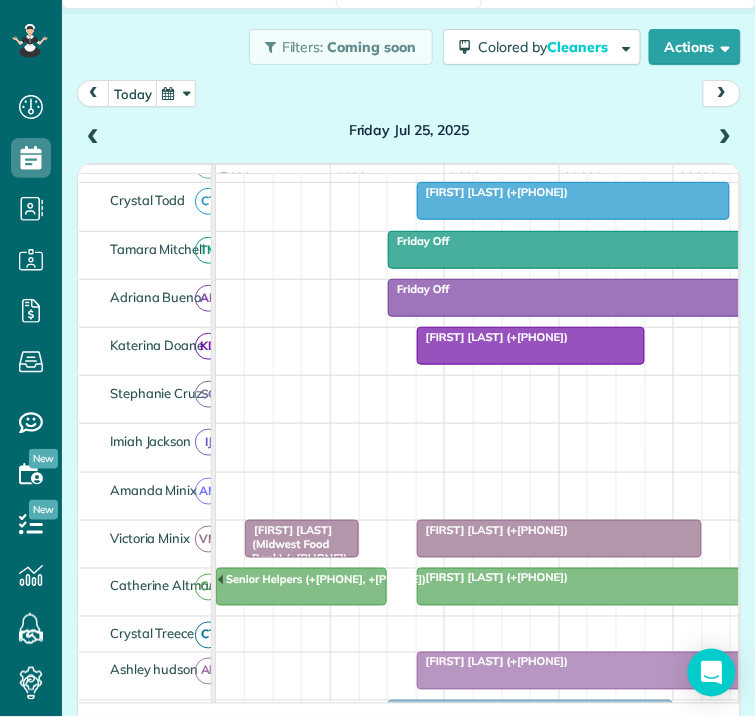 scroll, scrollTop: 403, scrollLeft: 197, axis: both 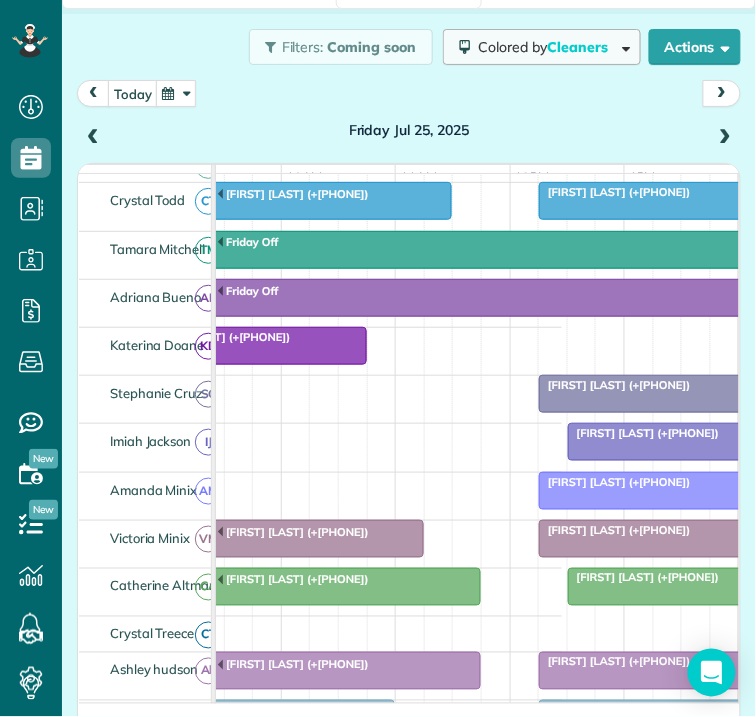 click on "Cleaners" at bounding box center [579, 47] 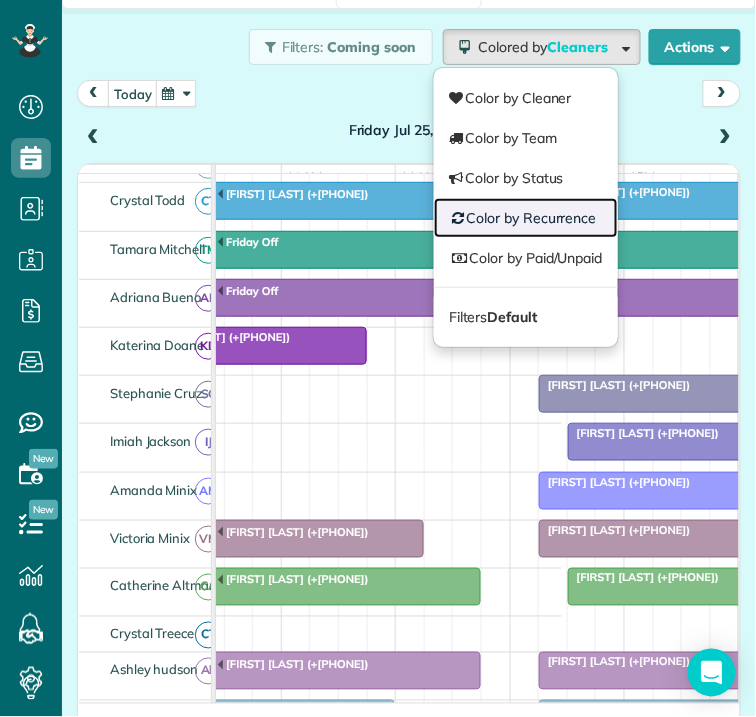click on "Color by Recurrence" at bounding box center [526, 218] 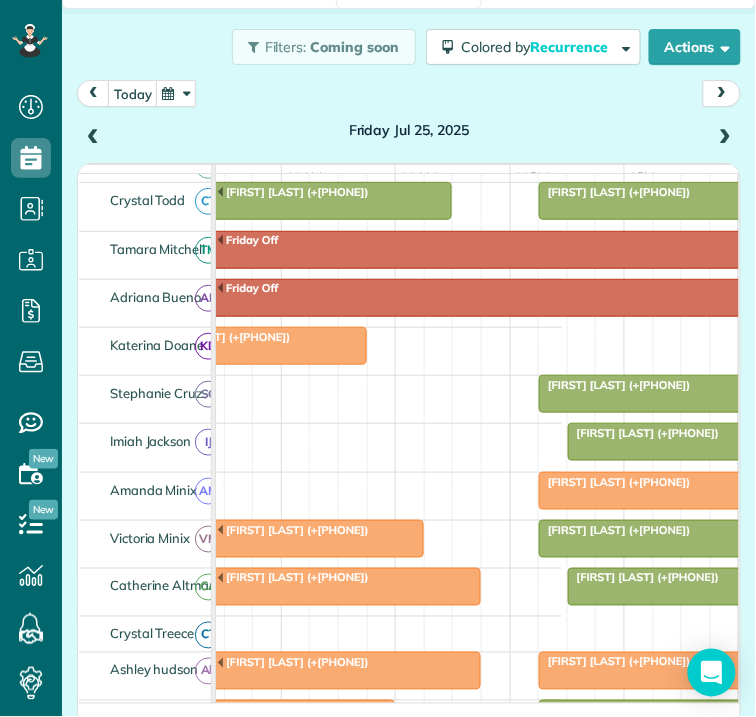 scroll, scrollTop: 514, scrollLeft: 278, axis: both 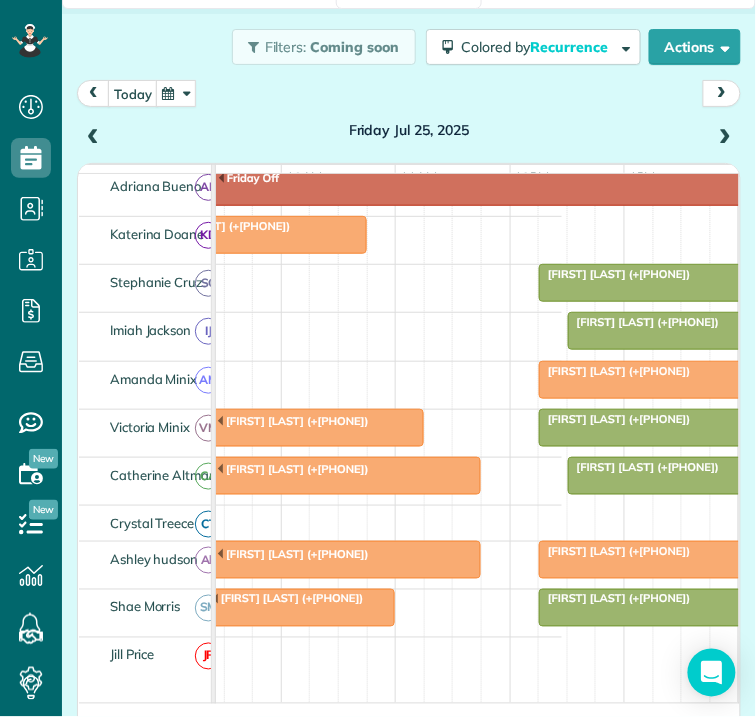 click at bounding box center [93, 137] 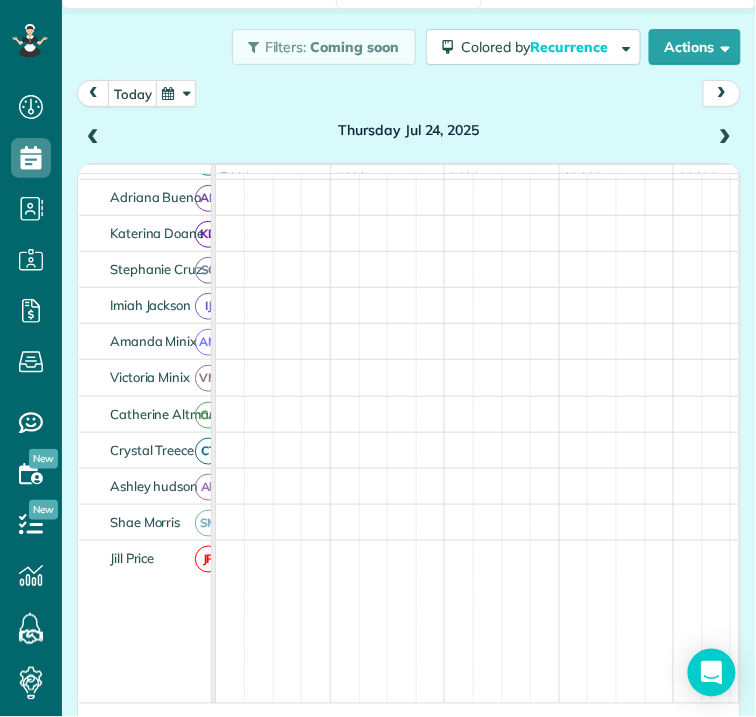 scroll, scrollTop: 542, scrollLeft: 0, axis: vertical 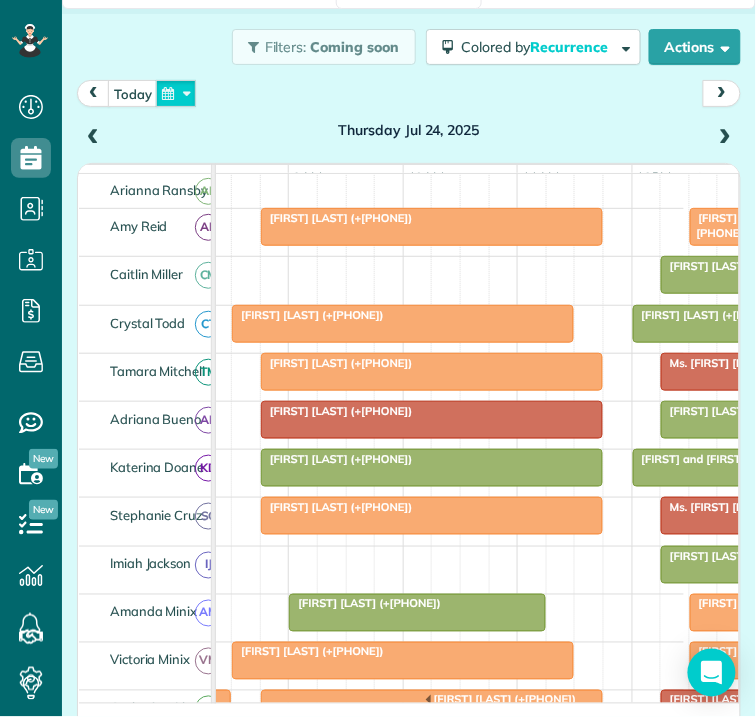 click at bounding box center (176, 93) 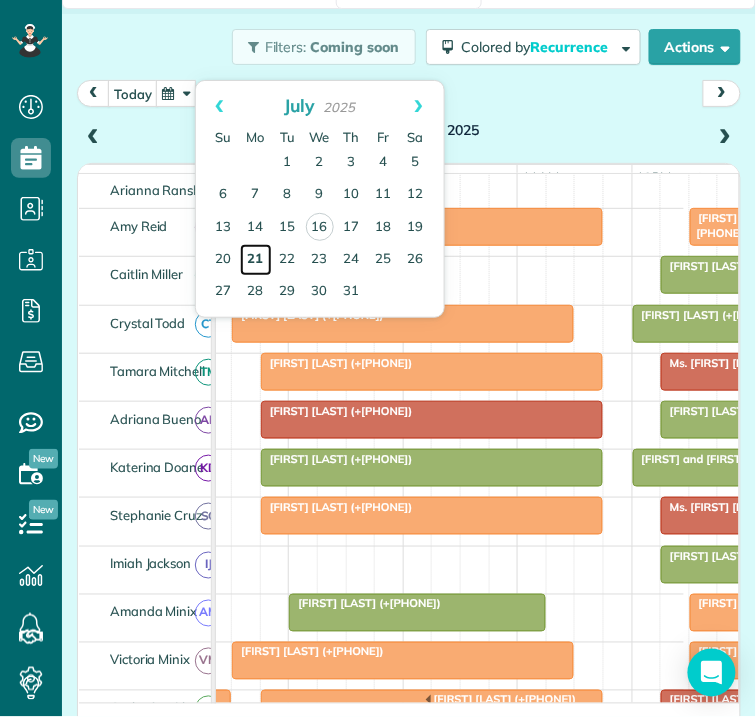 click on "21" at bounding box center (256, 260) 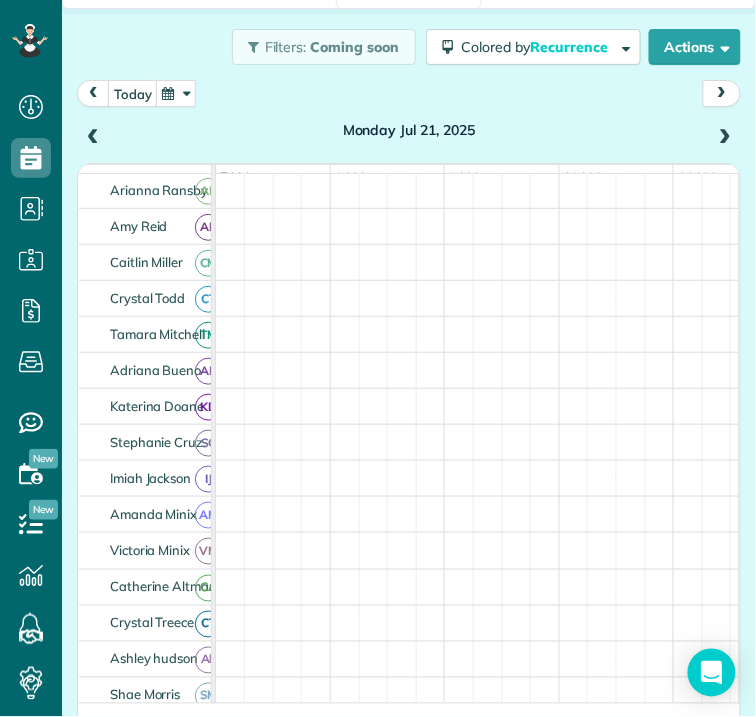 scroll, scrollTop: 320, scrollLeft: 0, axis: vertical 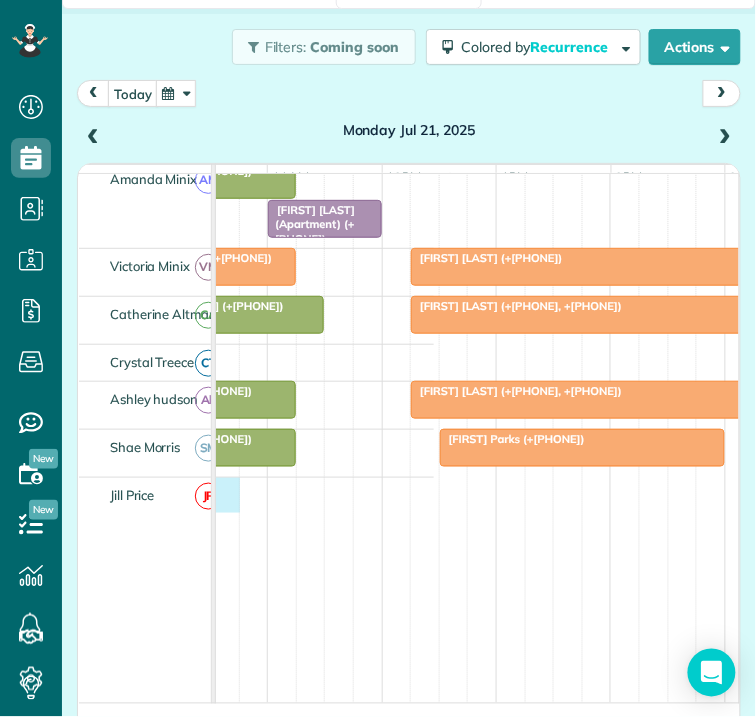 drag, startPoint x: 395, startPoint y: 703, endPoint x: 485, endPoint y: 704, distance: 90.005554 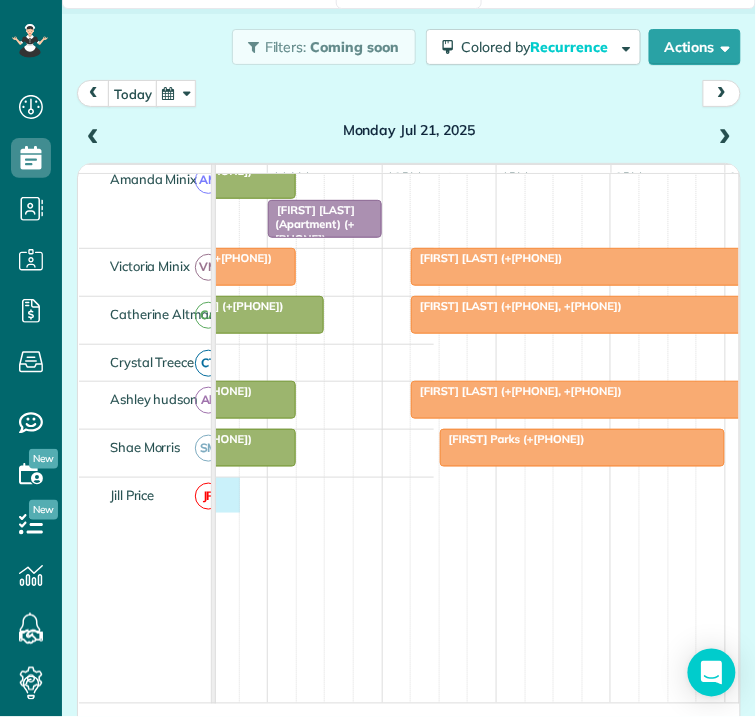 click on "PRC Not Available PRC On Call-MORNING PRC On Call-AFTERNOON PRC Requested Off AM PRC Requested Off PM Monday Off Monday Afternoon Off         [FIRST] and [FIRST] [LAST] (+[PHONE])         [FIRST] and [FIRST] [LAST] (+[PHONE]) [FIRST] [LAST] (+[PHONE])         [FIRST] [LAST] (+[PHONE])         [FIRST] [LAST] (+[PHONE]) [FIRST] [LAST] (+[PHONE])         [FIRST] [LAST] (+[PHONE]) [FIRST] [LAST] (+[PHONE])         [FIRST] [LAST] (+[PHONE]) [FIRST] [LAST] (+[PHONE])         [FIRST] [LAST] (+[PHONE]) [FIRST] [LAST] (+[PHONE])" at bounding box center [477, 438] 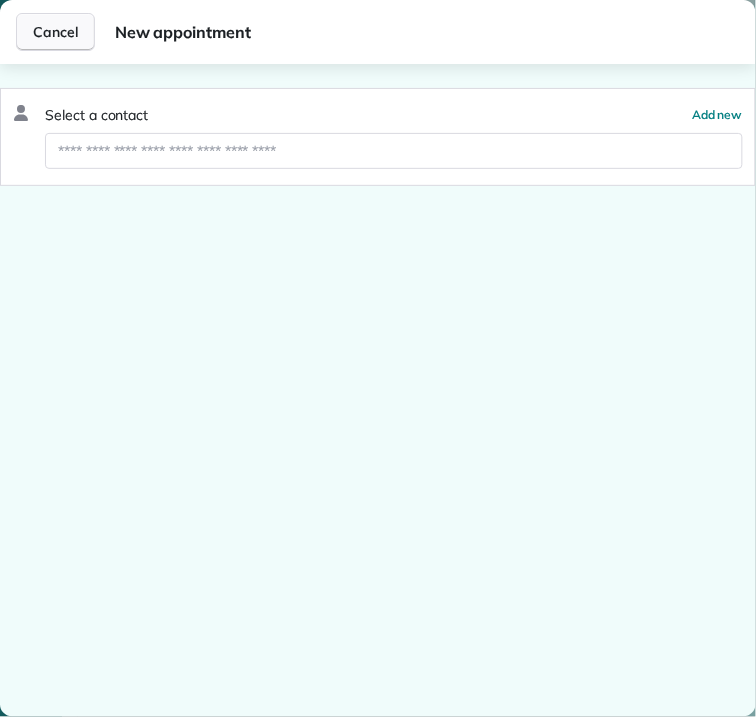 click on "Cancel" at bounding box center [55, 32] 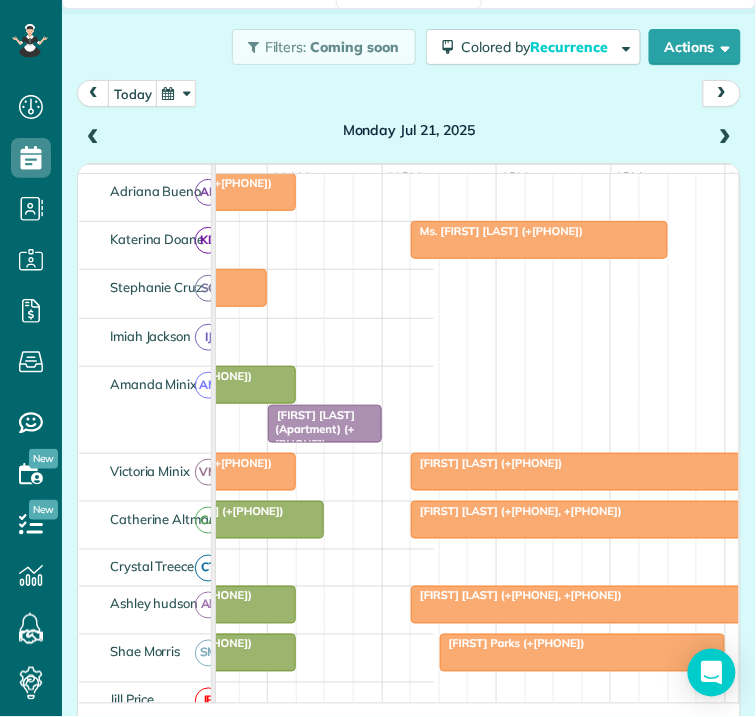 scroll, scrollTop: 874, scrollLeft: 406, axis: both 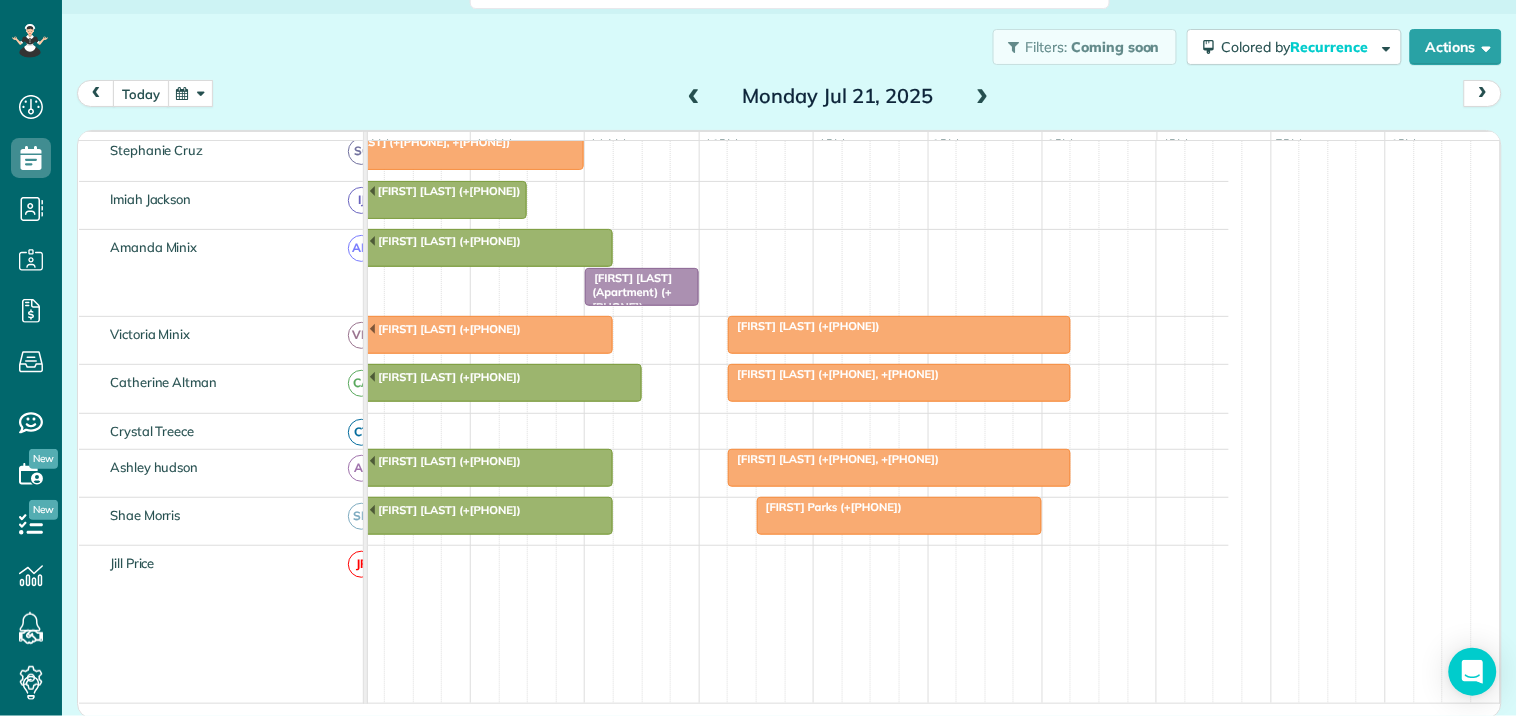 click on "today" at bounding box center [141, 93] 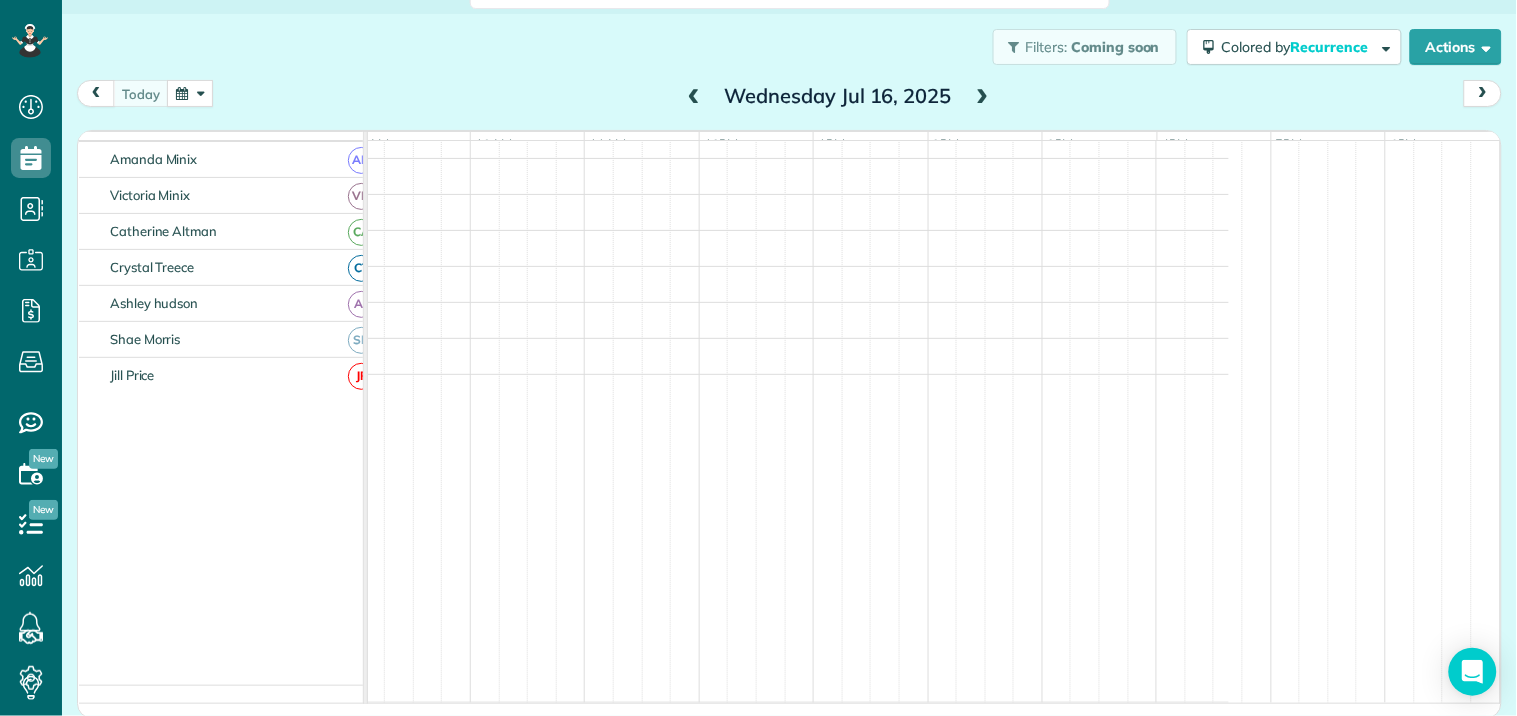 scroll, scrollTop: 0, scrollLeft: 0, axis: both 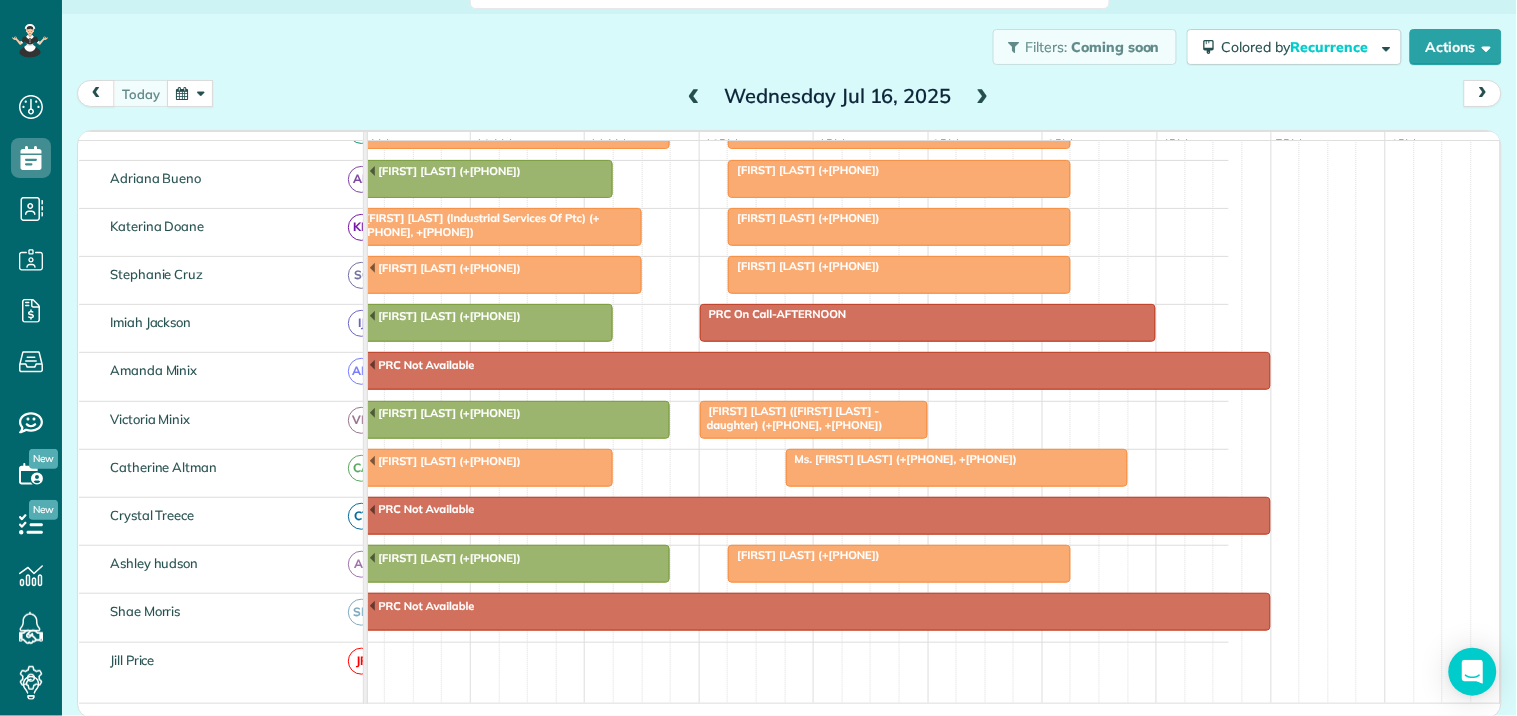 click at bounding box center [190, 93] 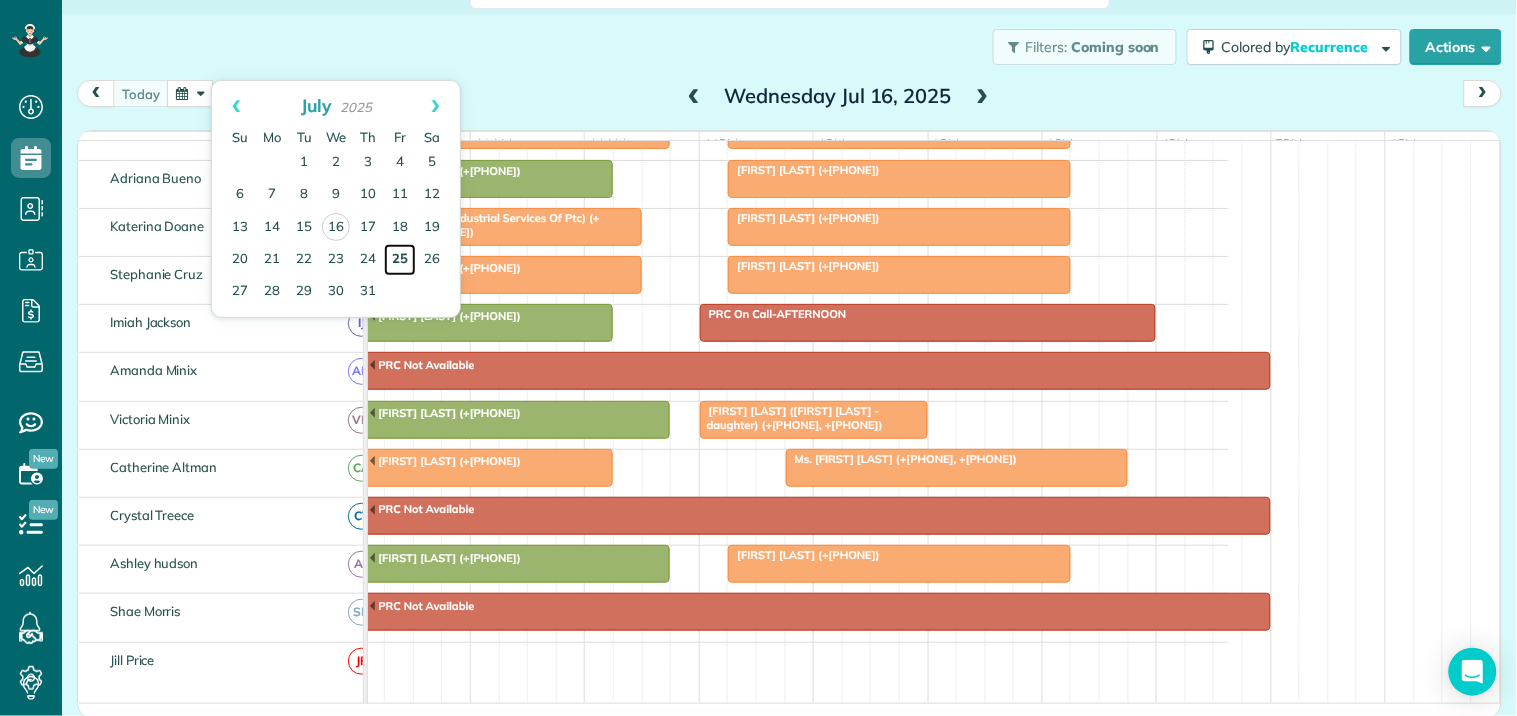 click on "25" at bounding box center (400, 260) 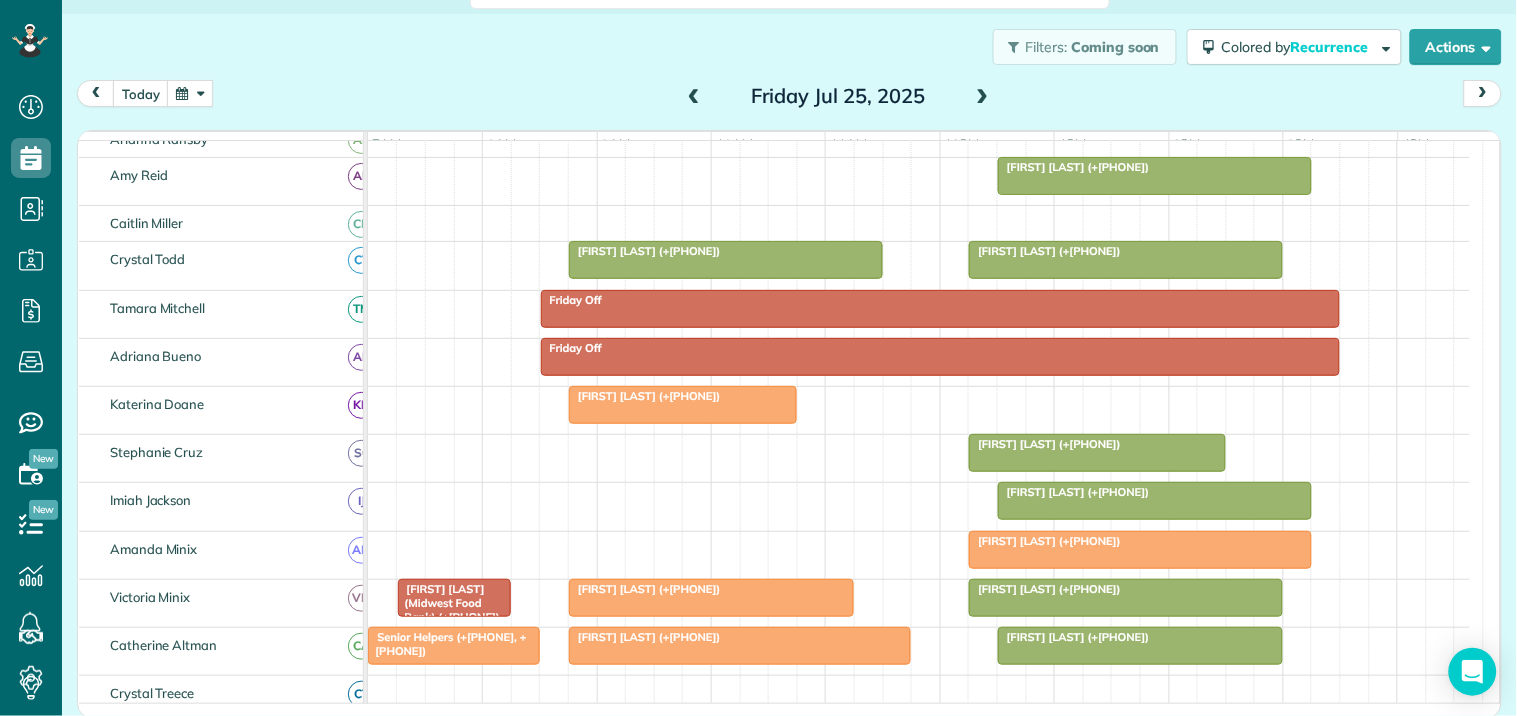 scroll, scrollTop: 490, scrollLeft: 0, axis: vertical 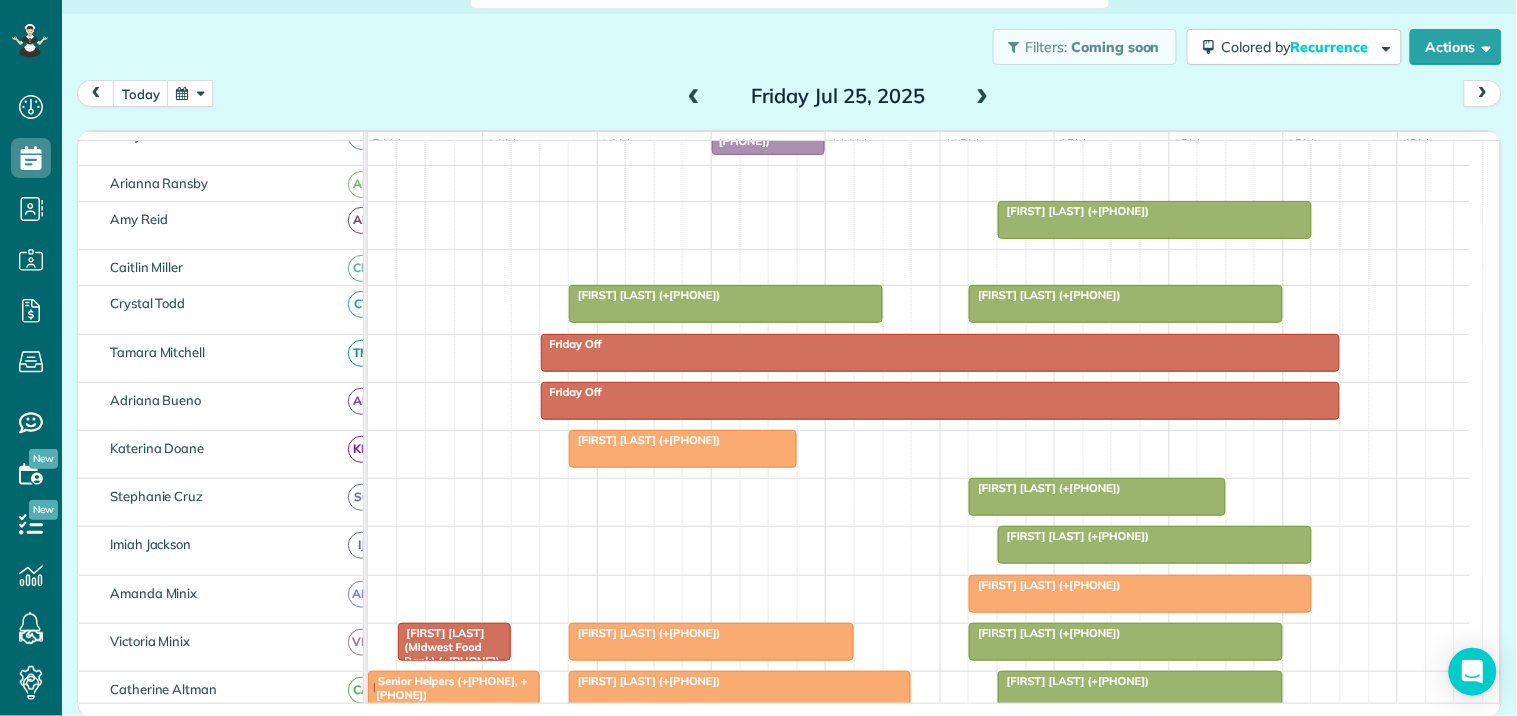 click at bounding box center [190, 93] 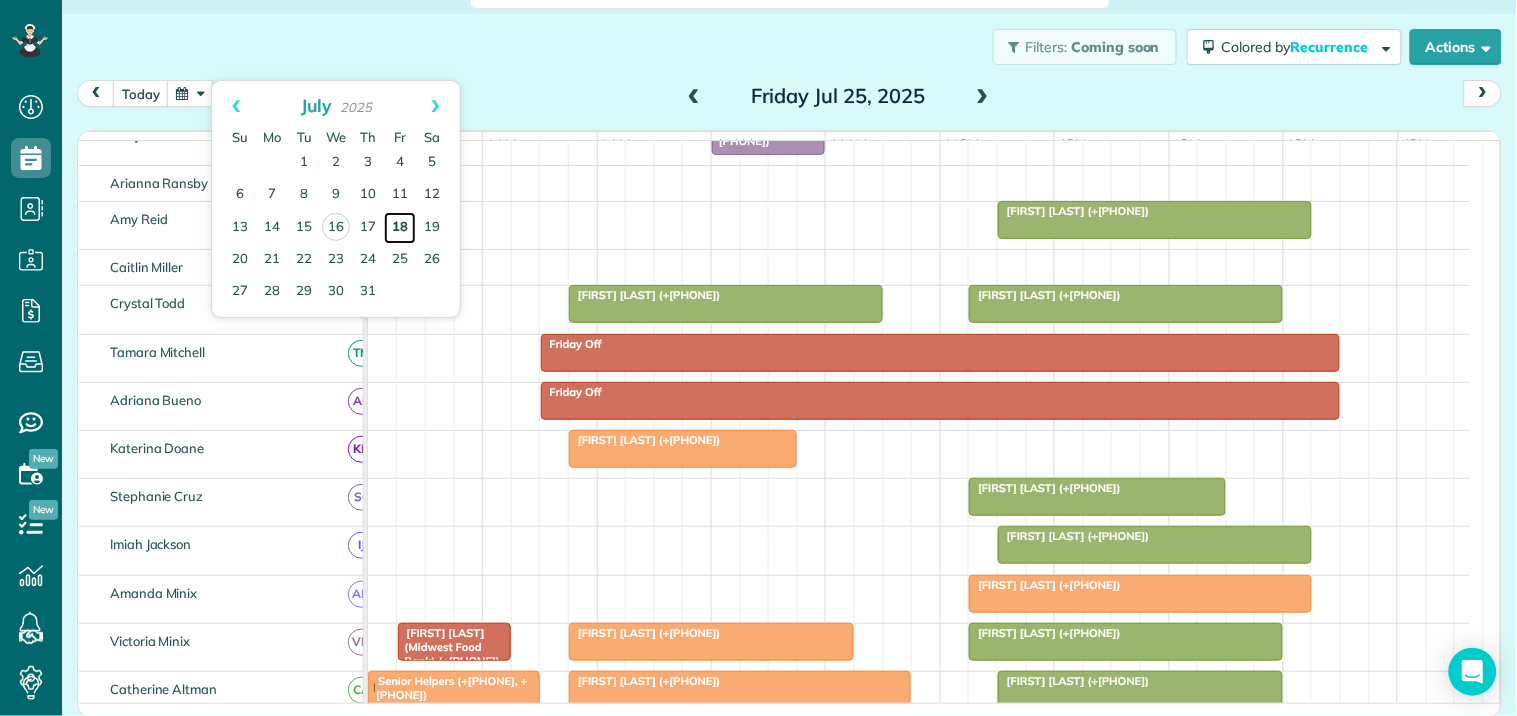 click on "18" at bounding box center [400, 228] 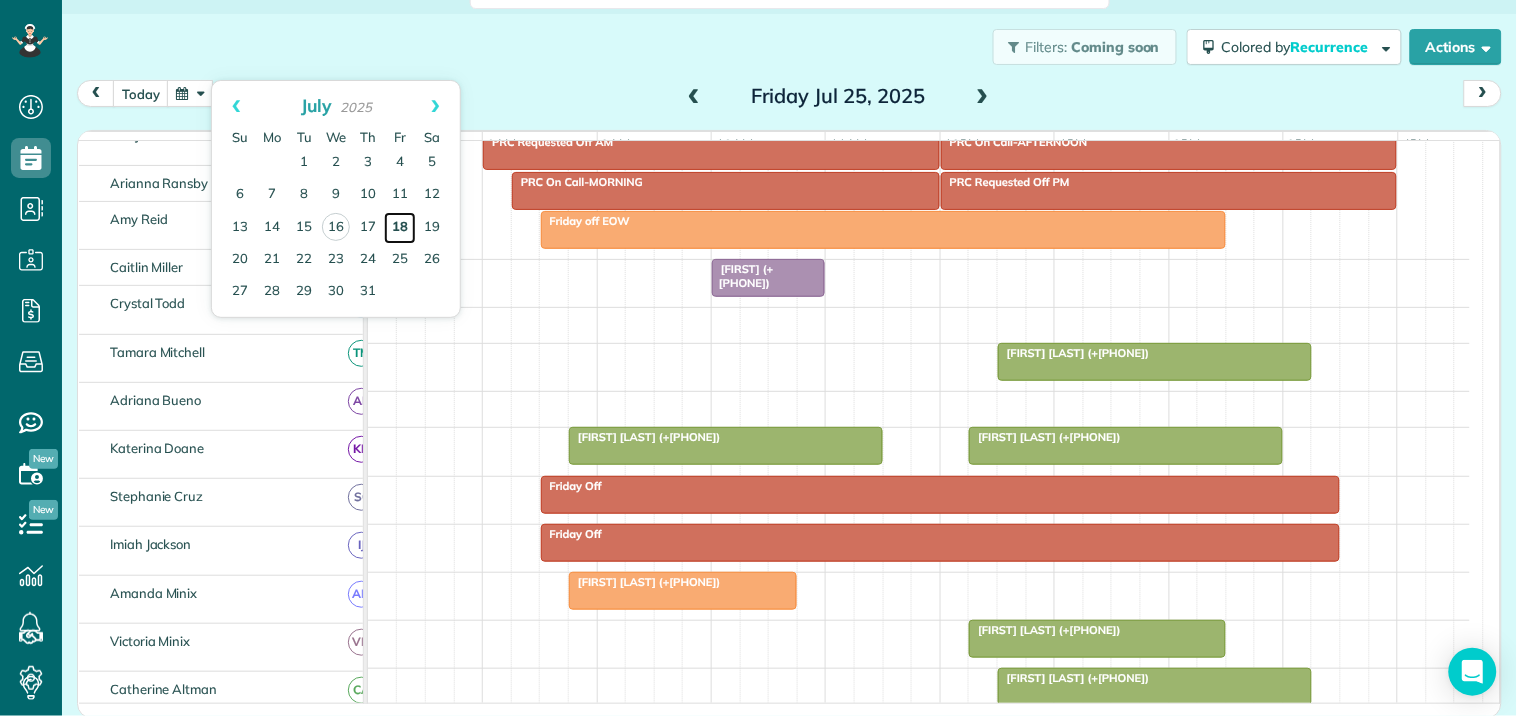 scroll, scrollTop: 125, scrollLeft: 0, axis: vertical 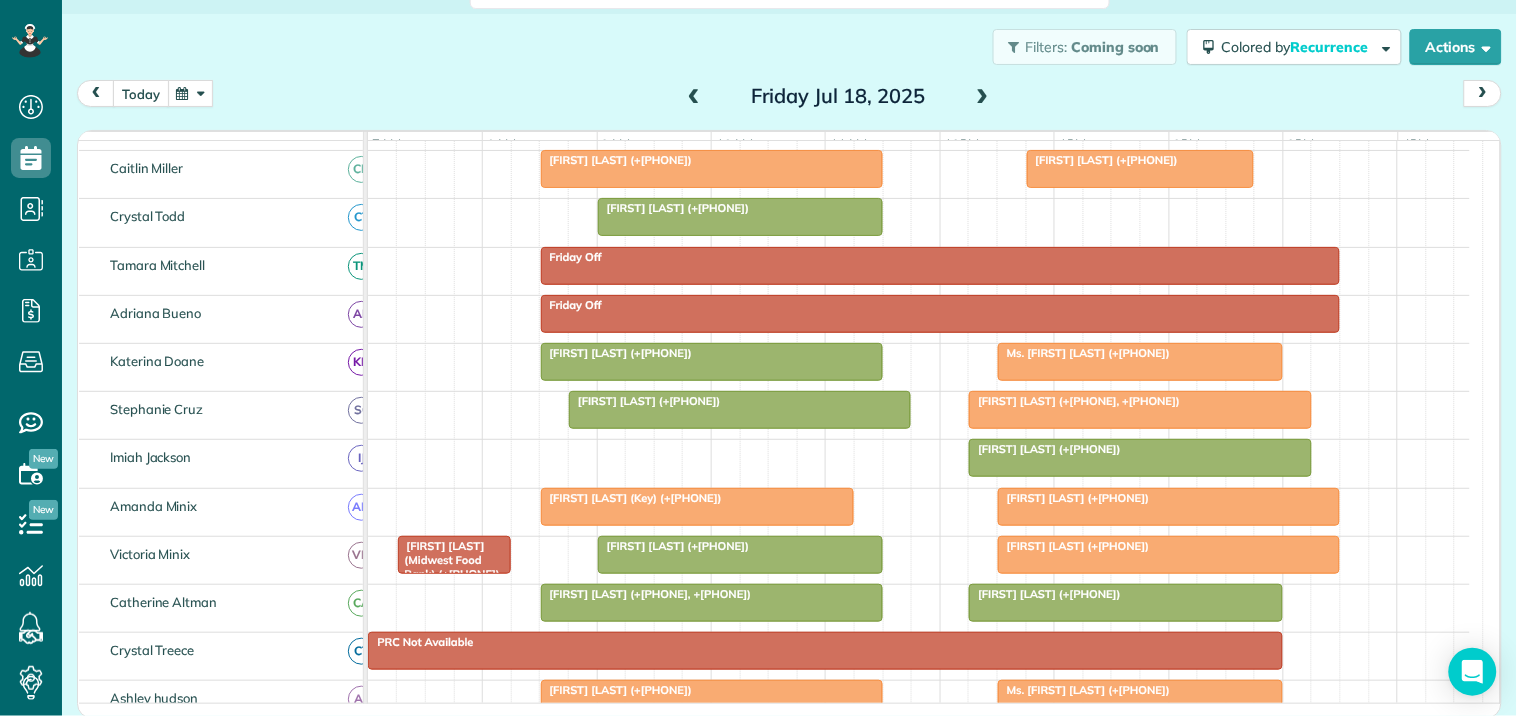 click on "today" at bounding box center [141, 93] 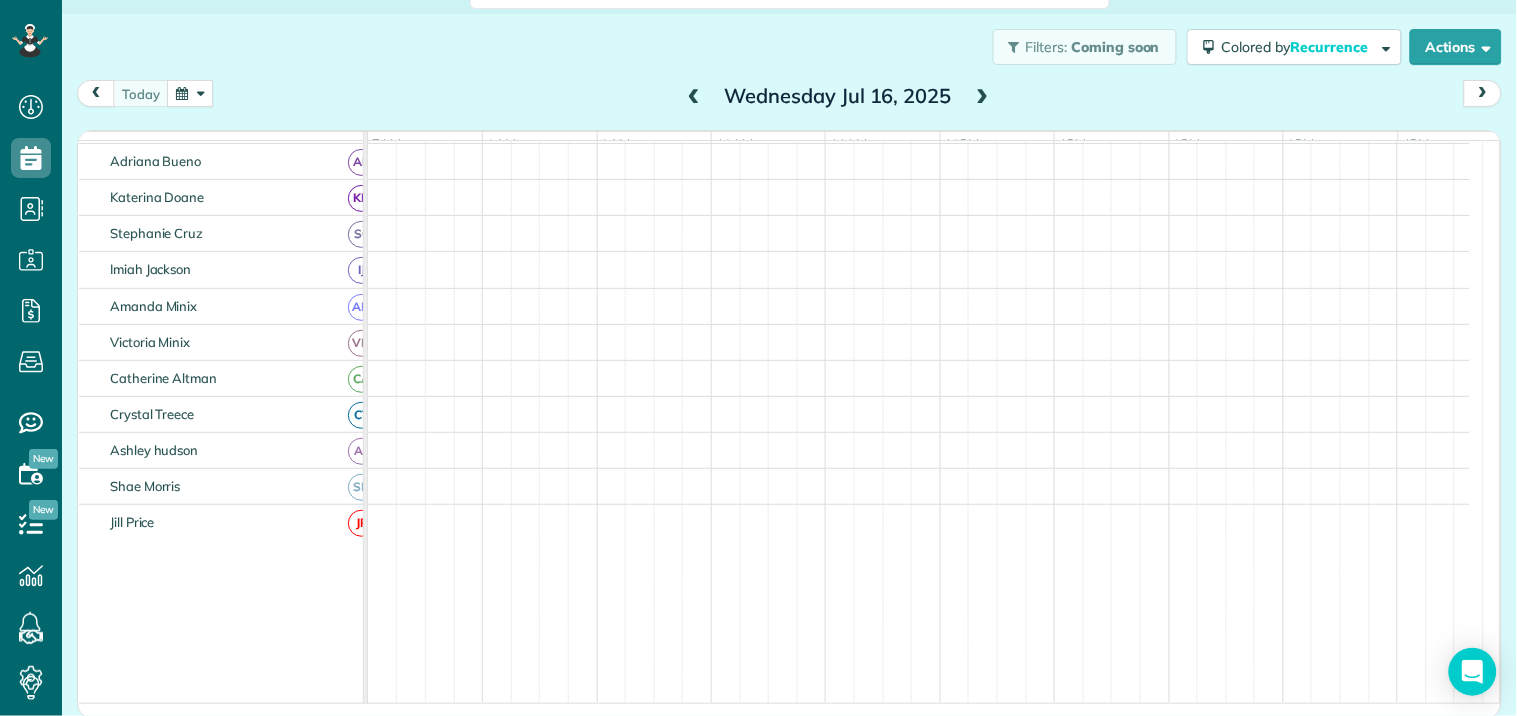 scroll, scrollTop: 213, scrollLeft: 0, axis: vertical 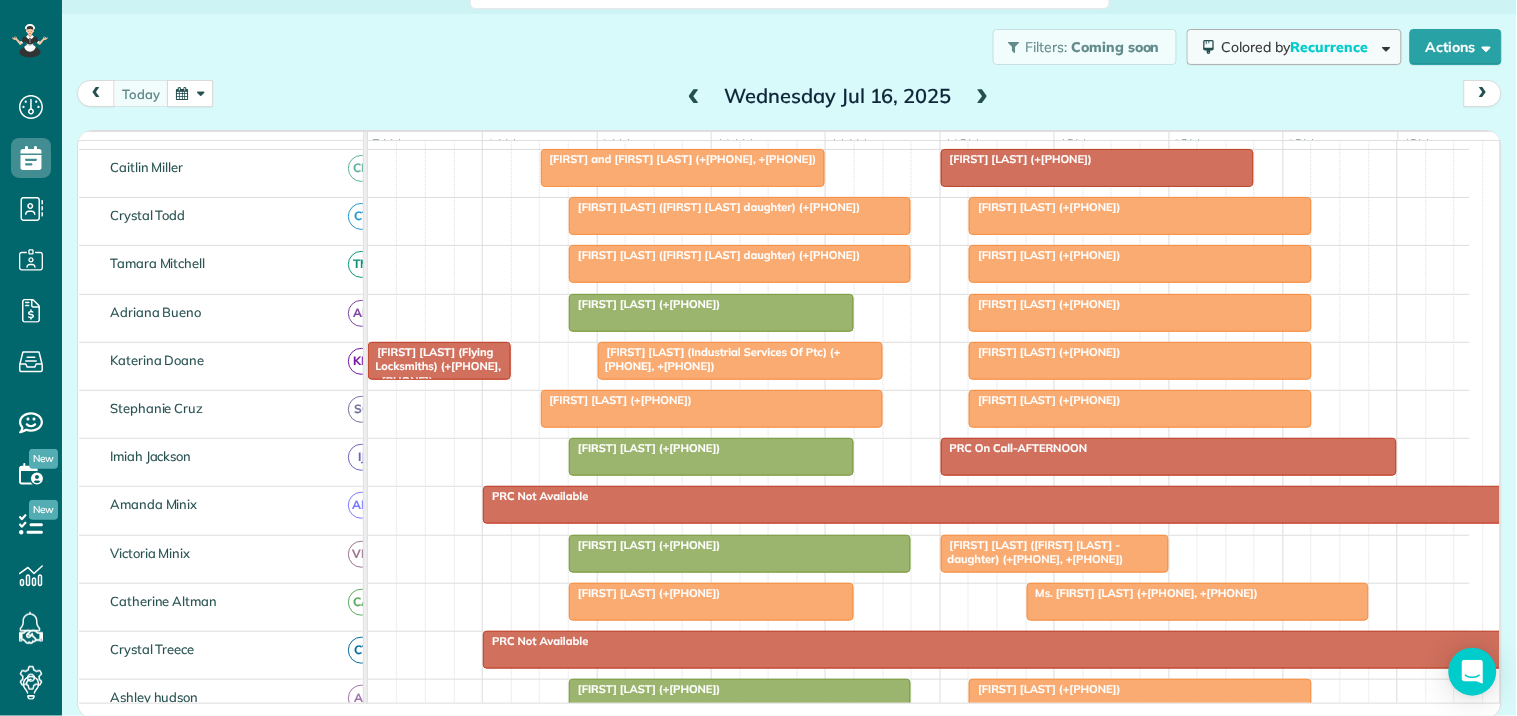 click on "Recurrence" at bounding box center [1331, 47] 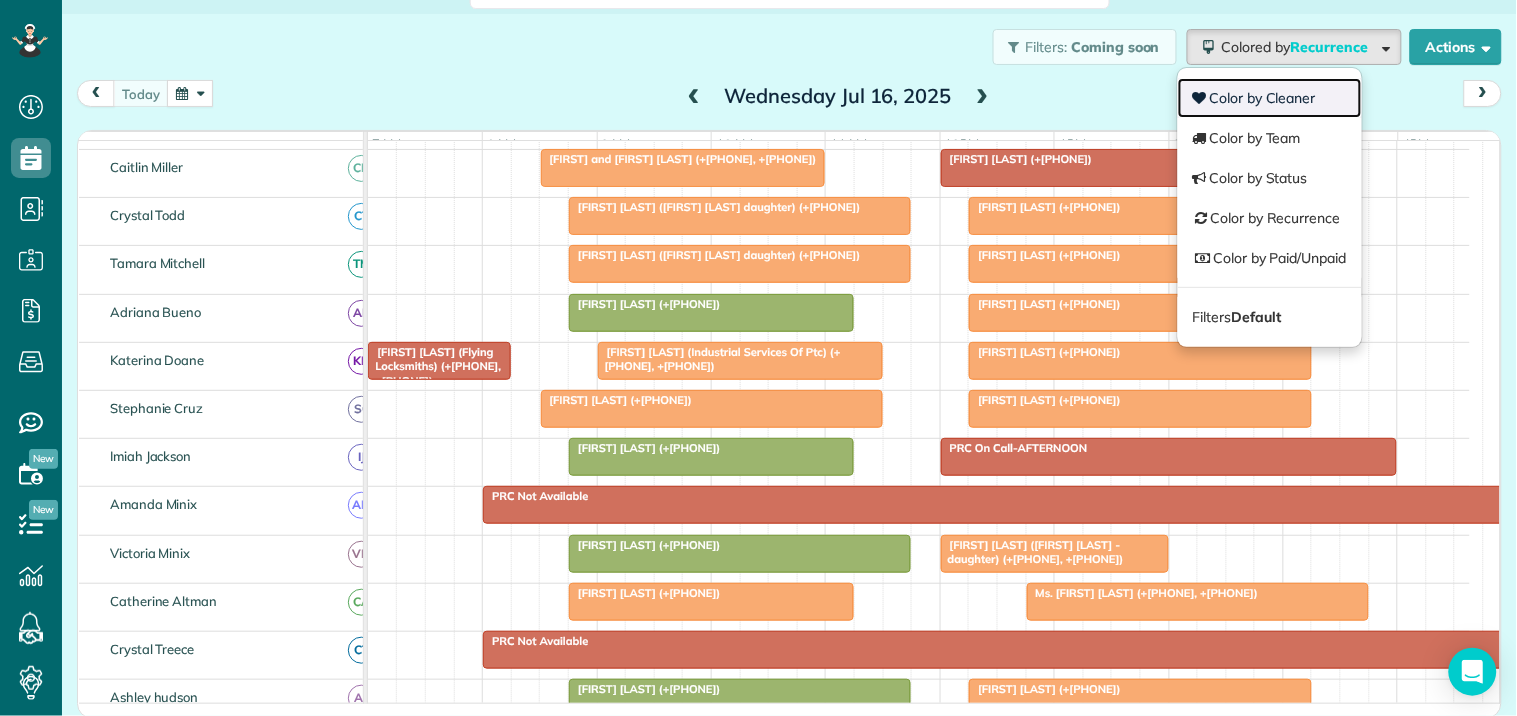click on "Color by Cleaner" at bounding box center (1270, 98) 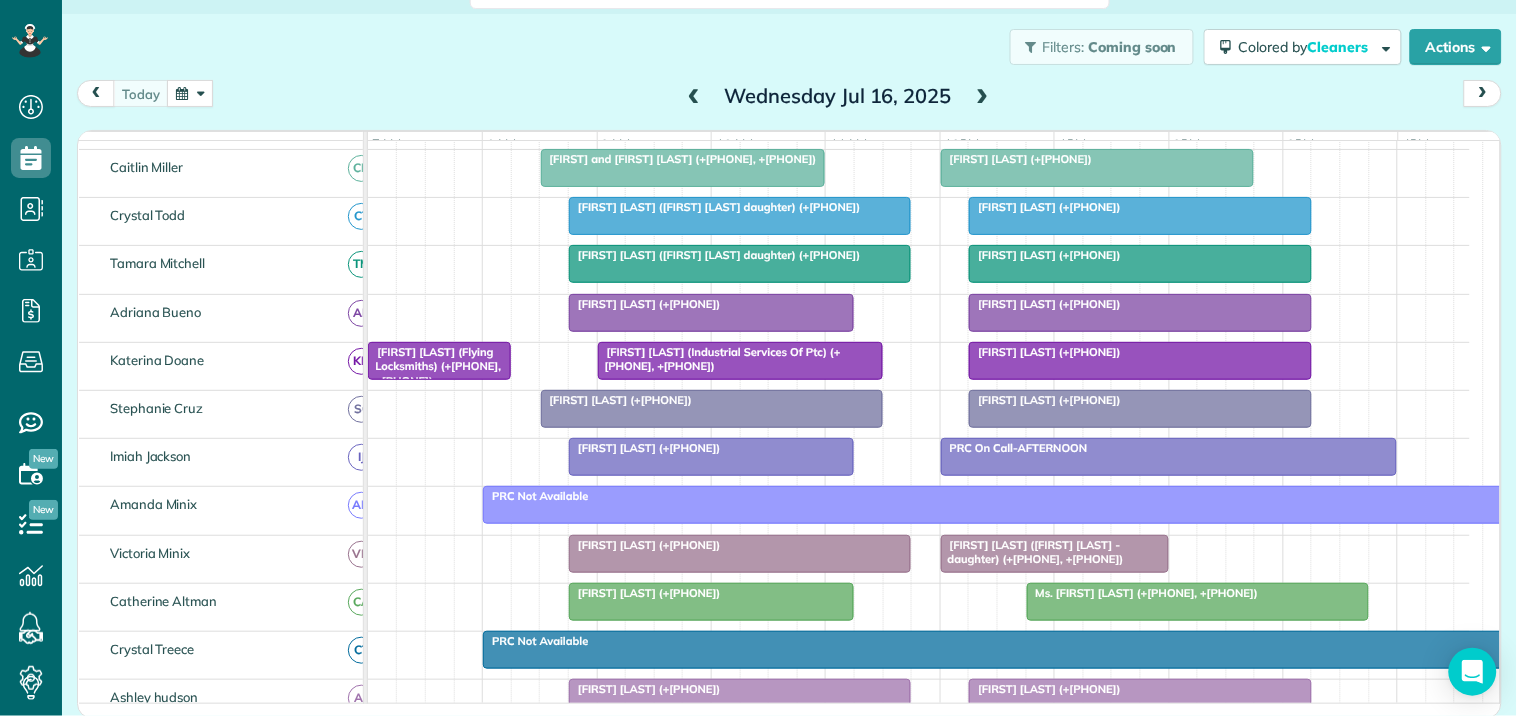 scroll, scrollTop: 190, scrollLeft: 0, axis: vertical 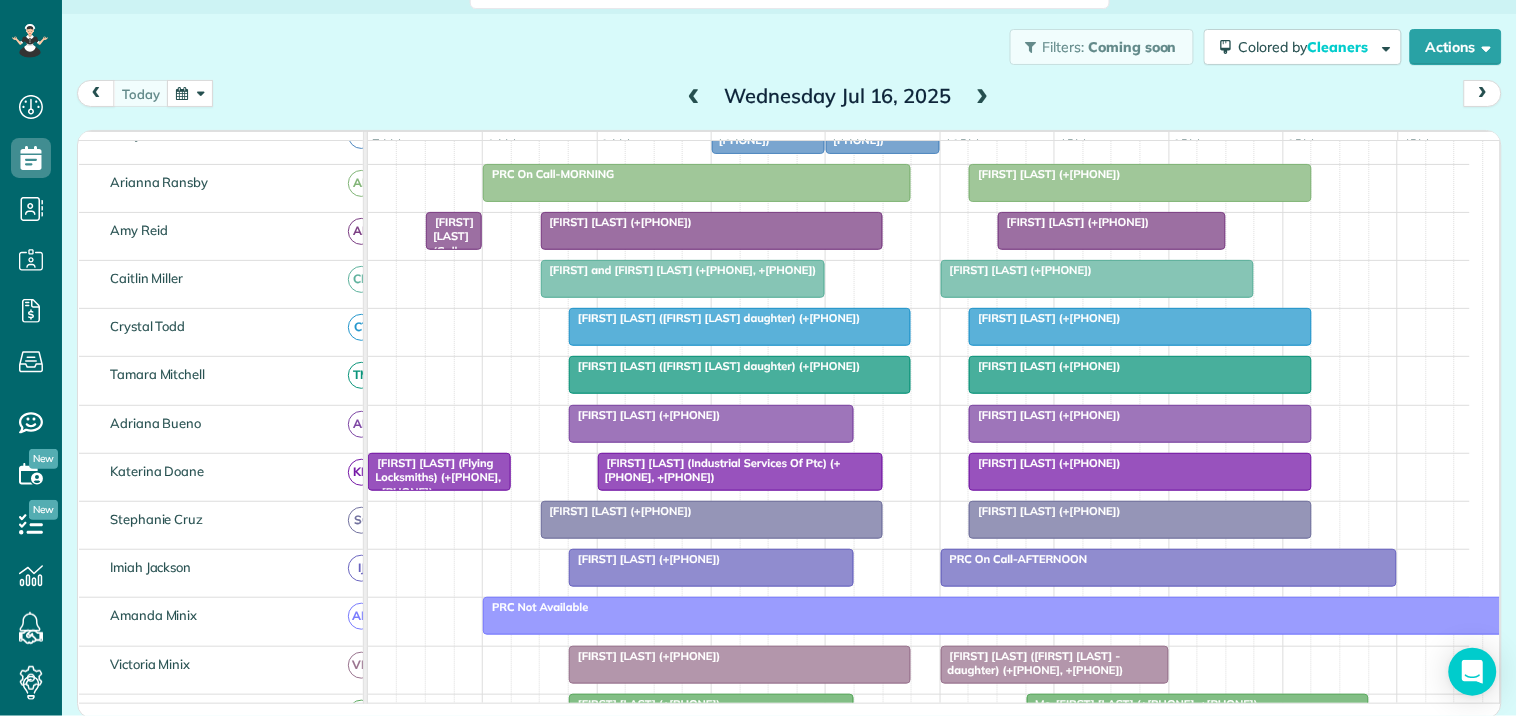 click at bounding box center [983, 97] 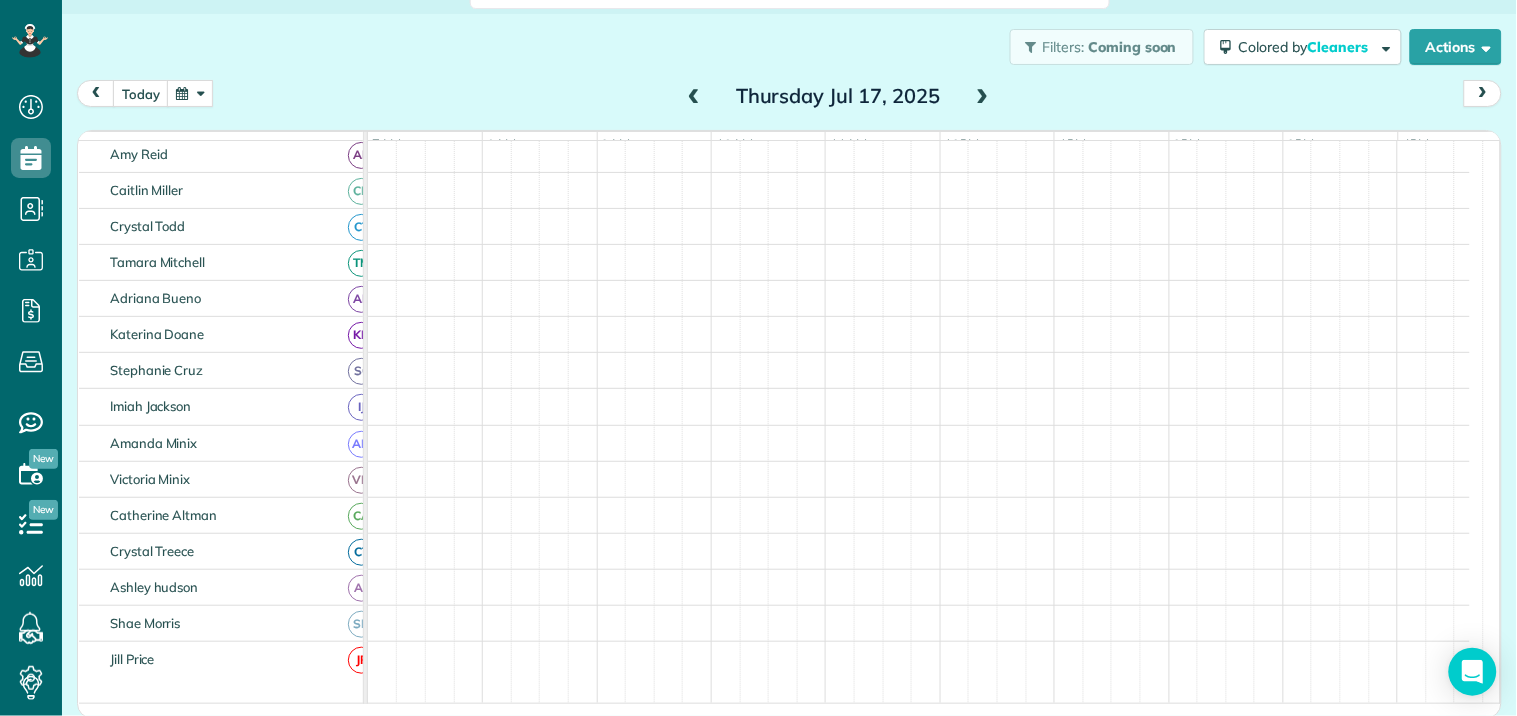 scroll, scrollTop: 126, scrollLeft: 0, axis: vertical 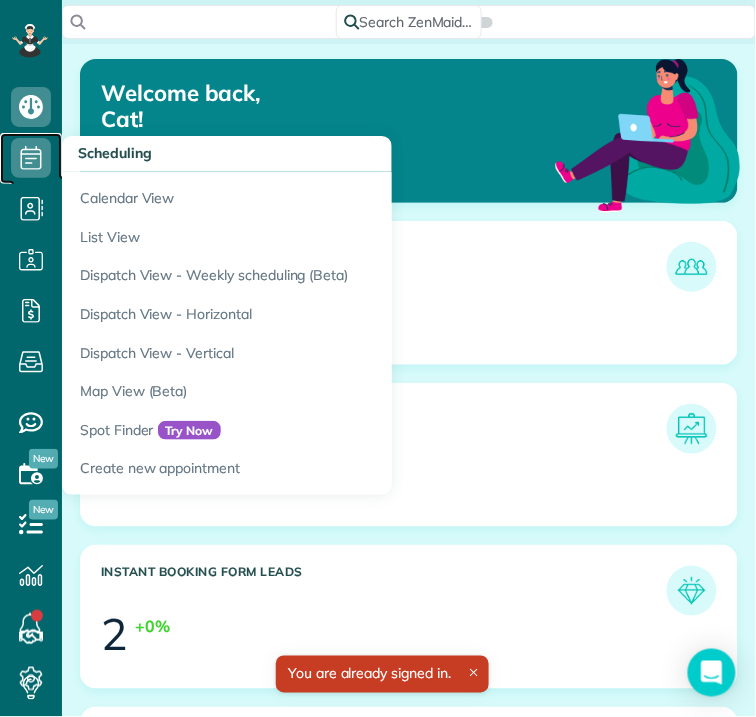 click 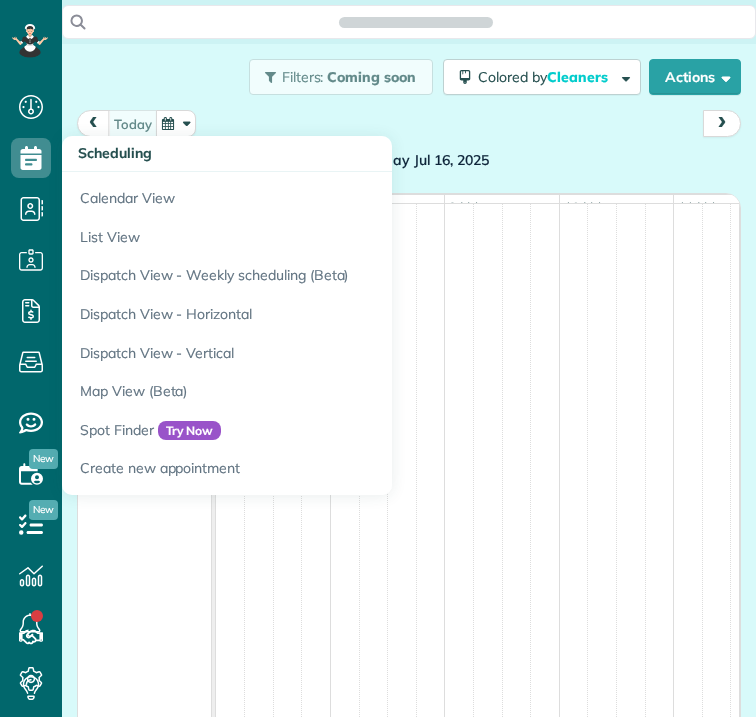 scroll, scrollTop: 0, scrollLeft: 0, axis: both 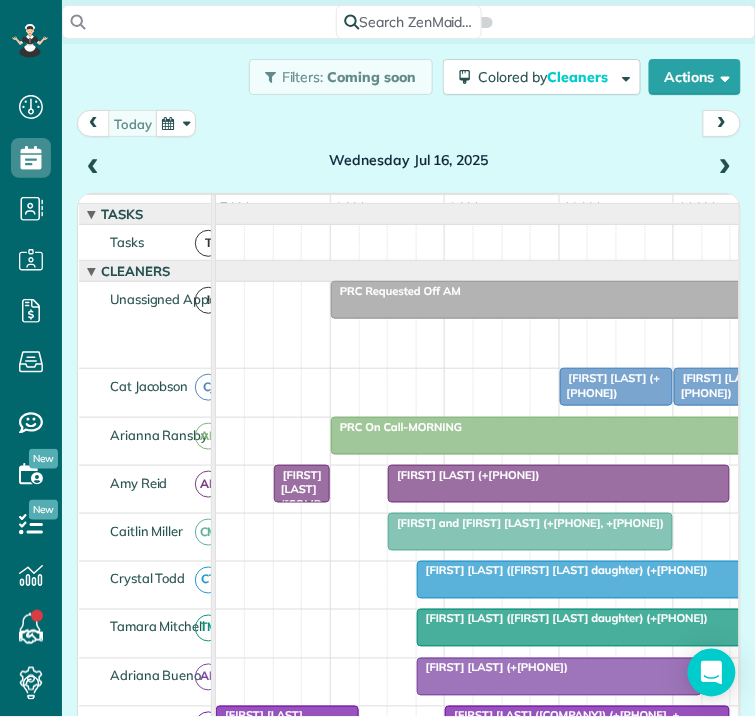 click at bounding box center (176, 123) 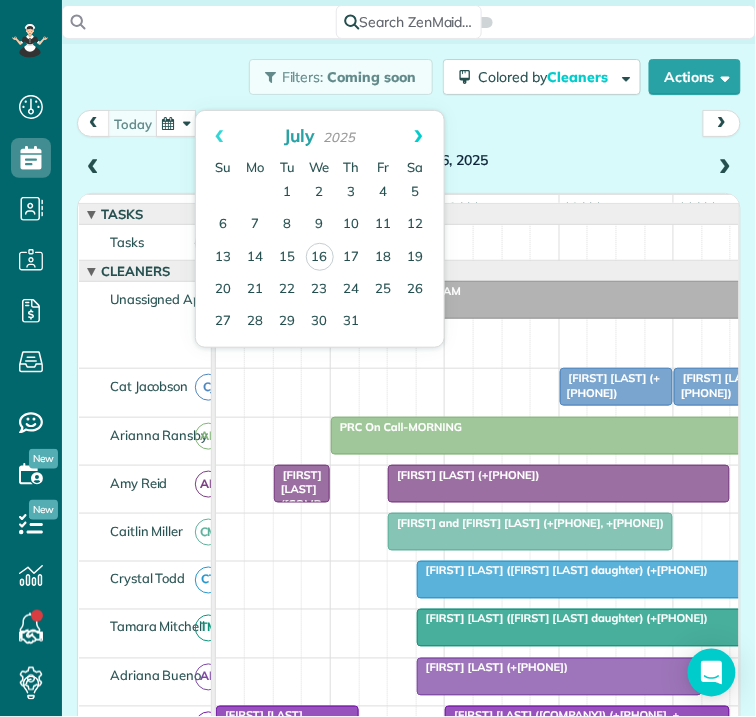 click on "Next" at bounding box center (419, 136) 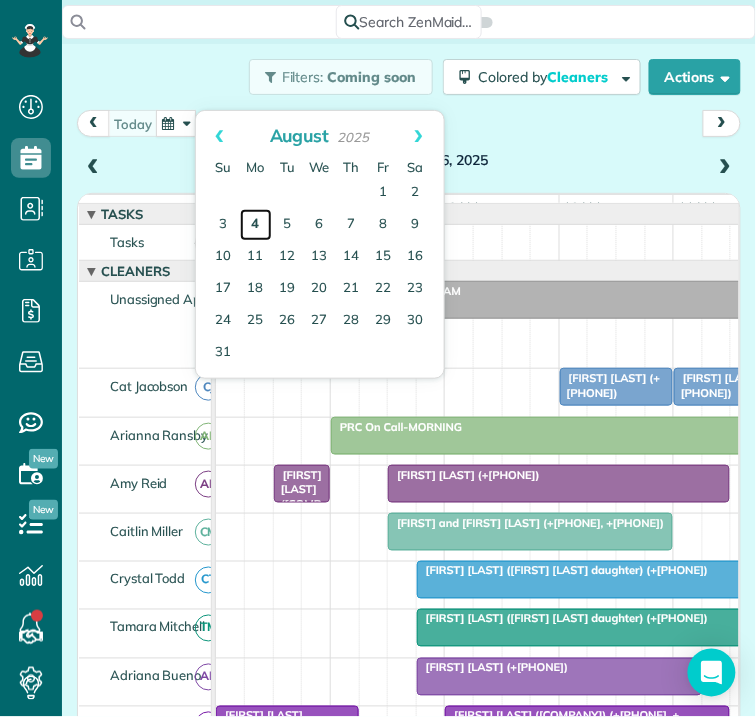 click on "4" at bounding box center (256, 225) 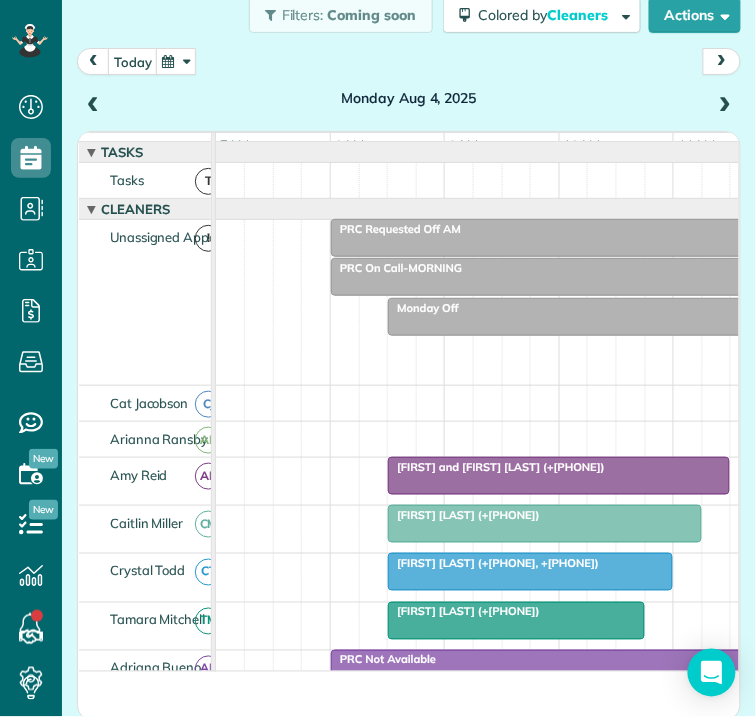 scroll, scrollTop: 65, scrollLeft: 0, axis: vertical 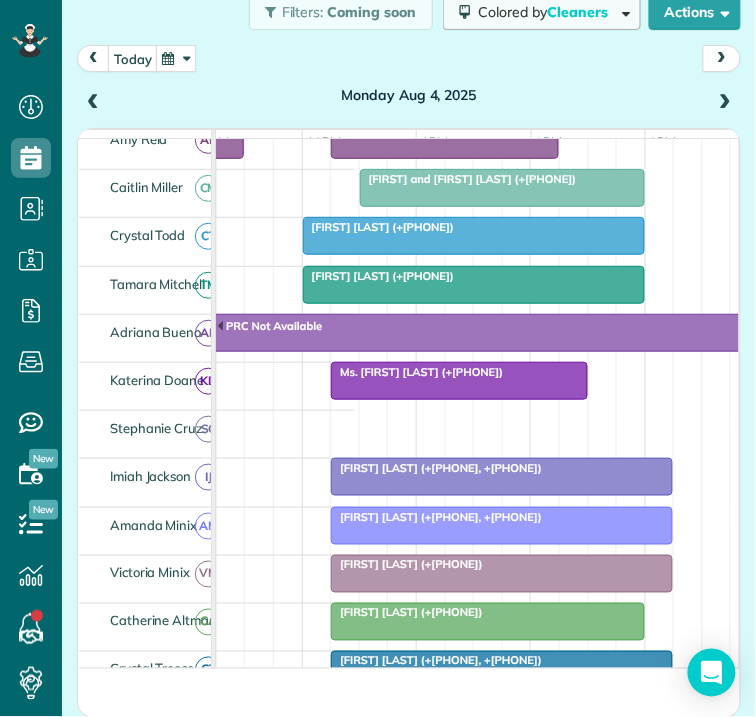 click on "Cleaners" at bounding box center [579, 12] 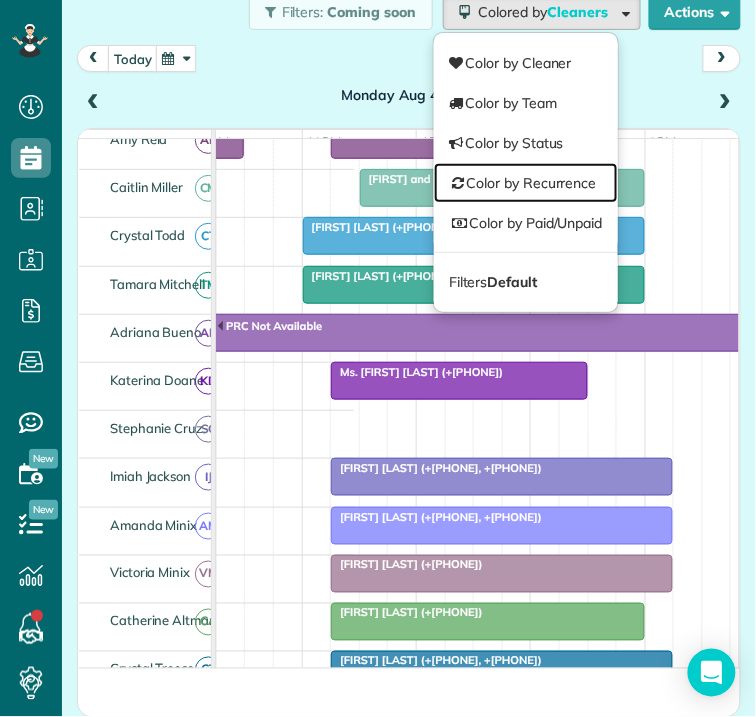 click on "Color by Recurrence" at bounding box center [526, 183] 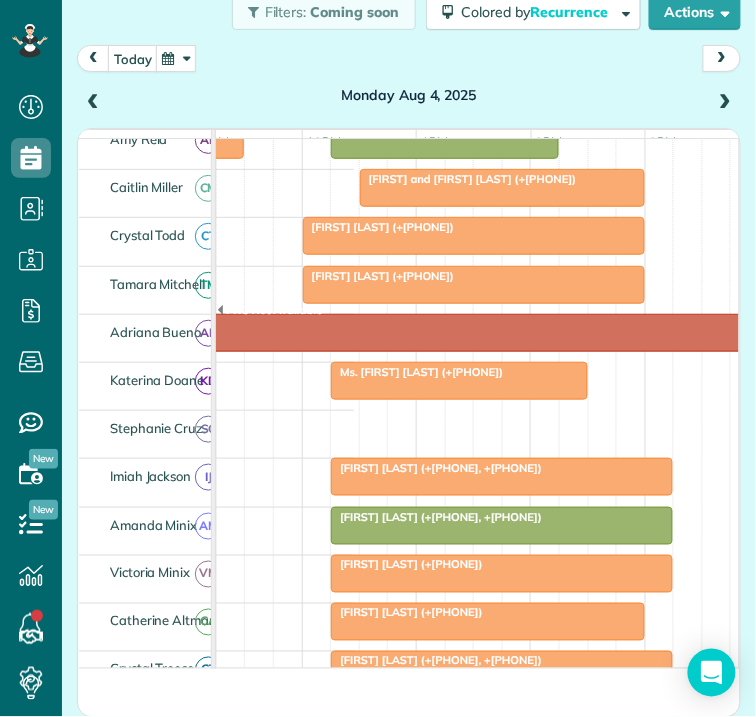 scroll, scrollTop: 547, scrollLeft: 486, axis: both 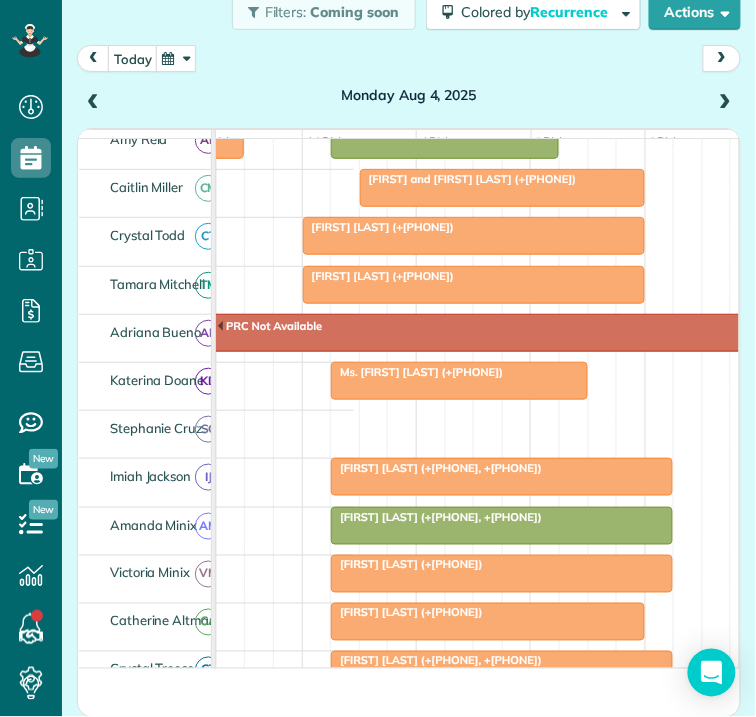 click at bounding box center [725, 102] 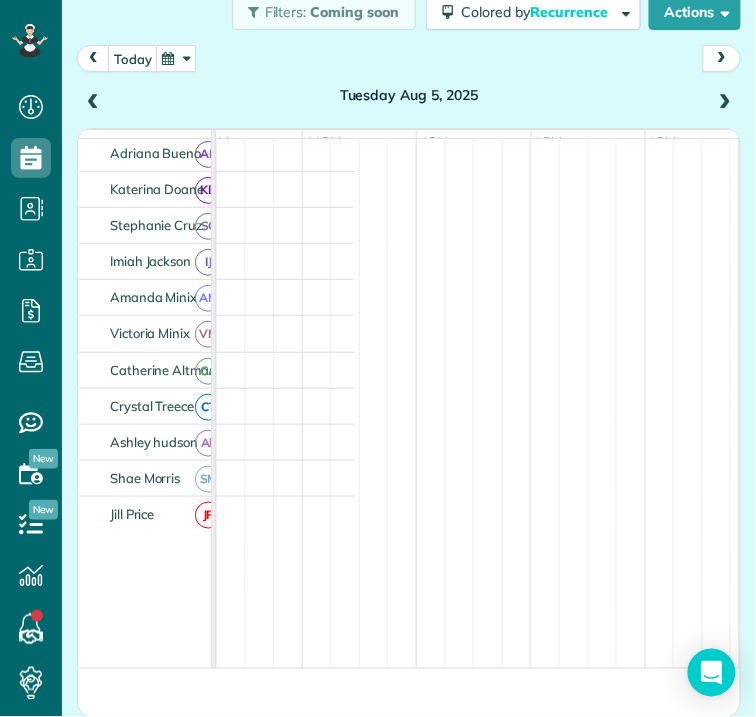 scroll, scrollTop: 0, scrollLeft: 0, axis: both 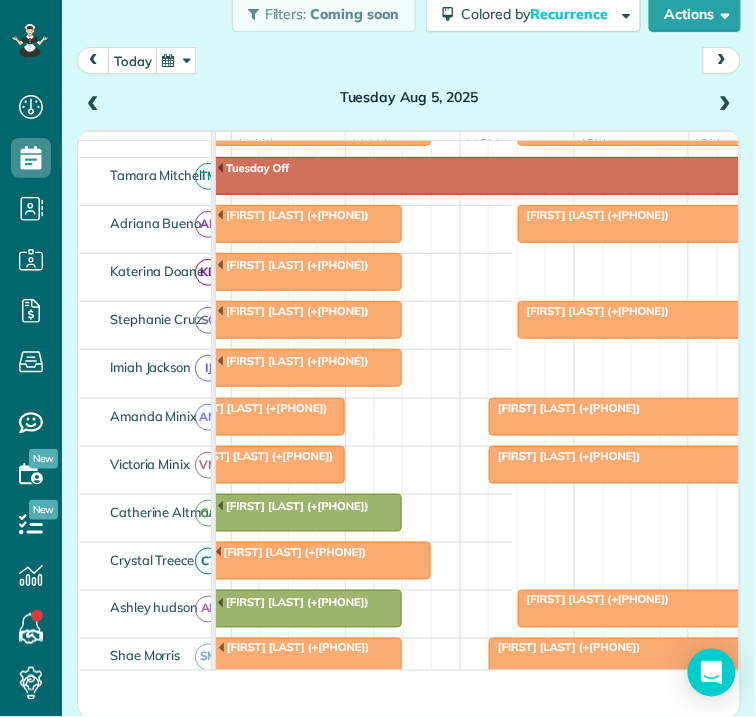 click at bounding box center [176, 60] 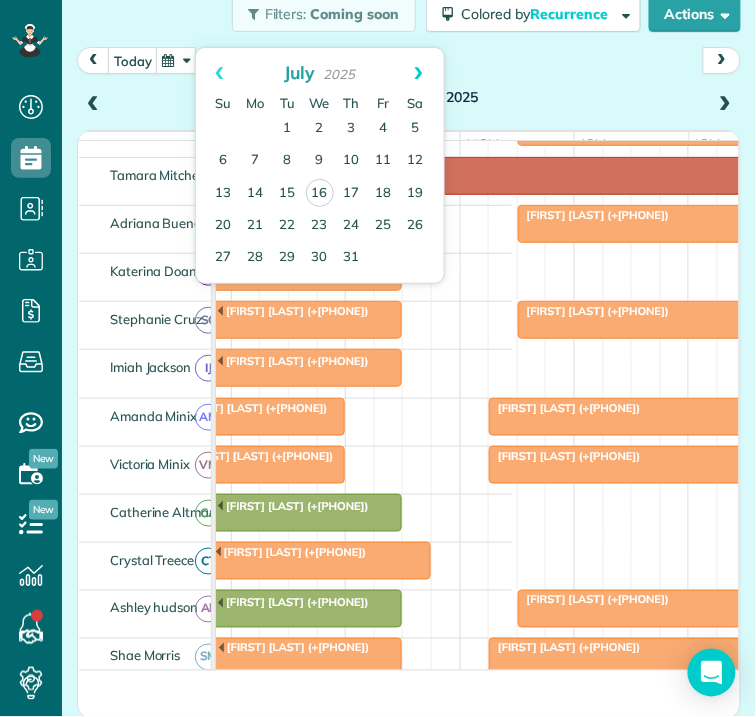 click on "Next" at bounding box center [419, 73] 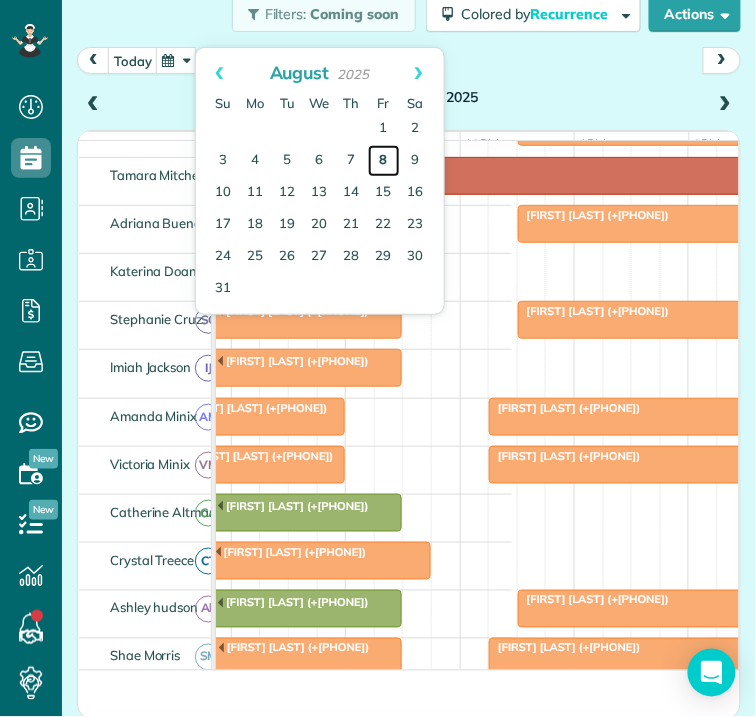 click on "8" at bounding box center [384, 161] 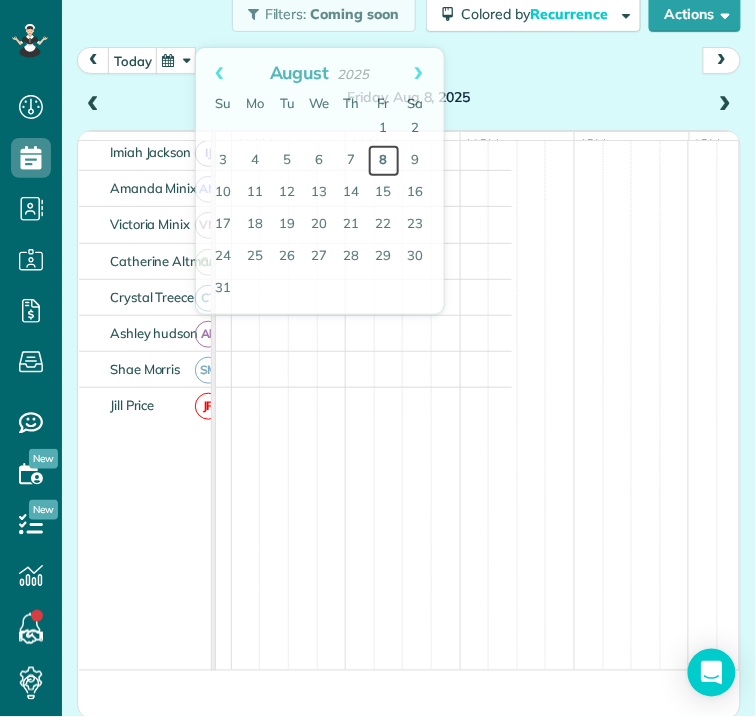 scroll, scrollTop: 0, scrollLeft: 0, axis: both 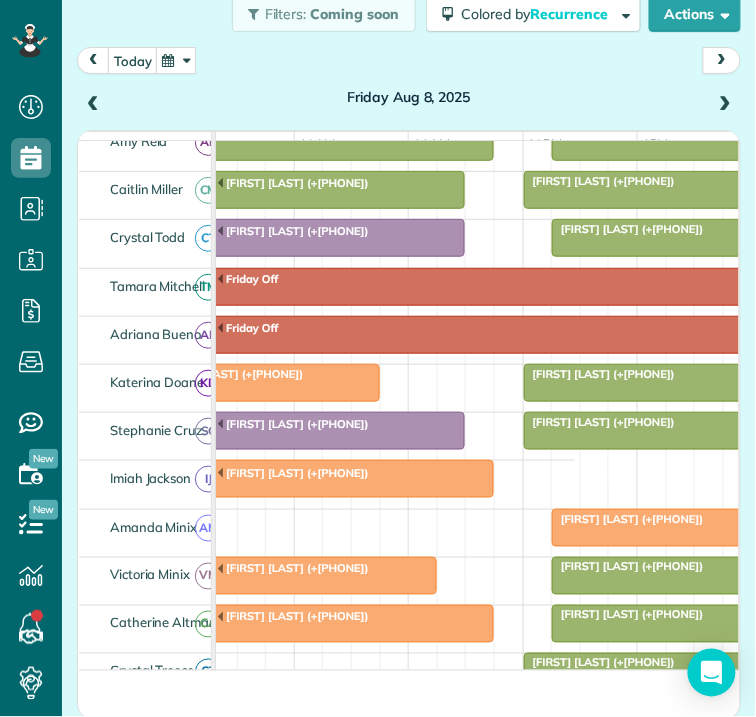 click at bounding box center (93, 104) 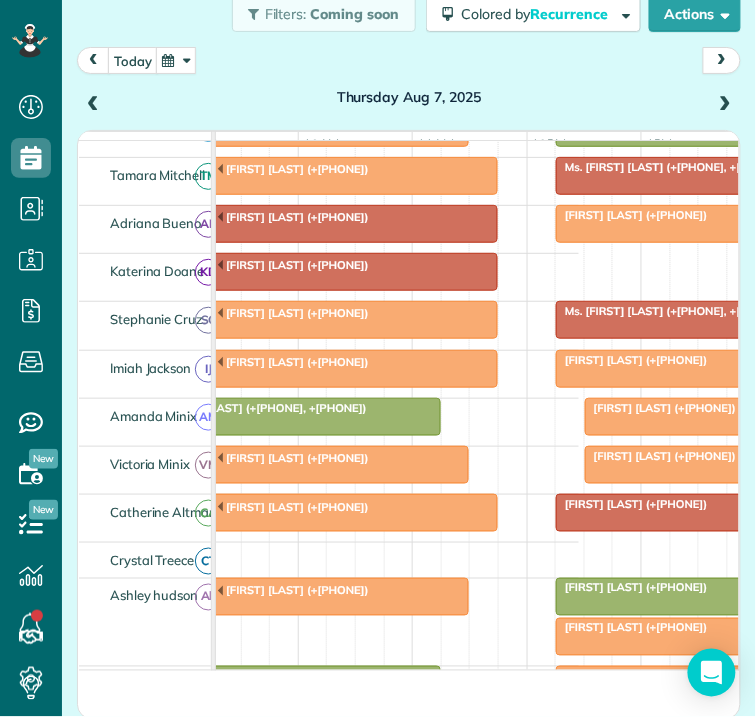 click on "[FIRST] [LAST] (+[PHONE])" at bounding box center (713, 628) 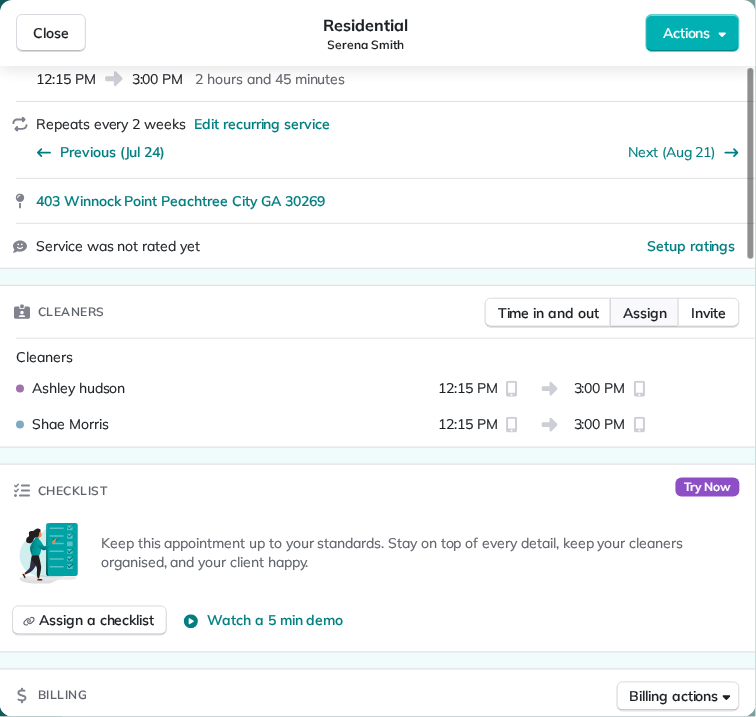 click on "Assign" at bounding box center (645, 313) 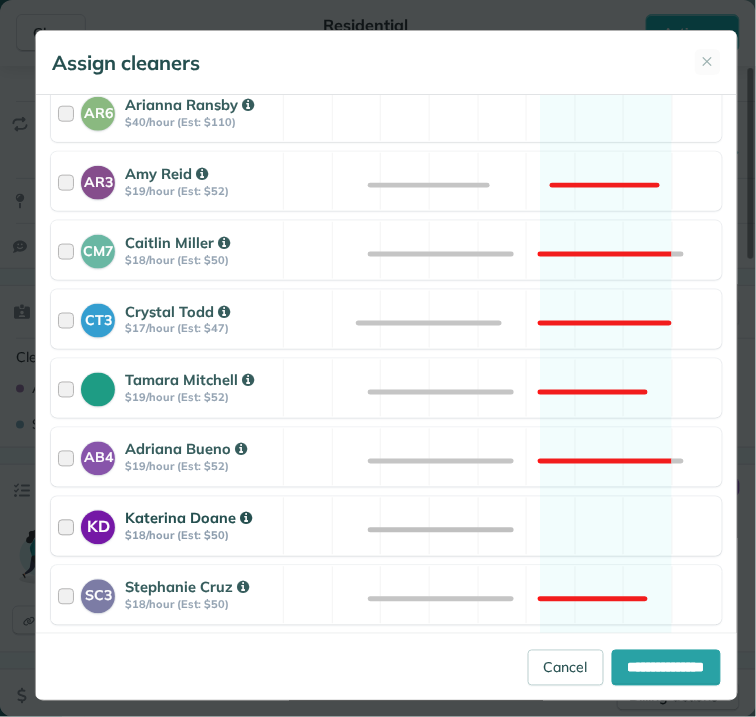 click on "KD
Katerina Doane
$18/hour (Est: $50)
Available" at bounding box center [386, 526] 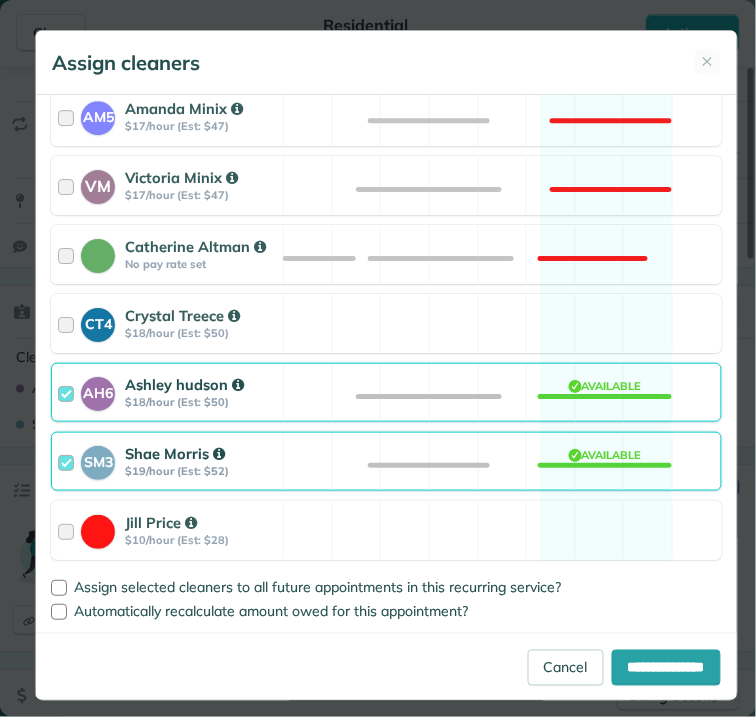 click on "SM3
Shae Morris
$19/hour (Est: $52)
Available" at bounding box center [386, 461] 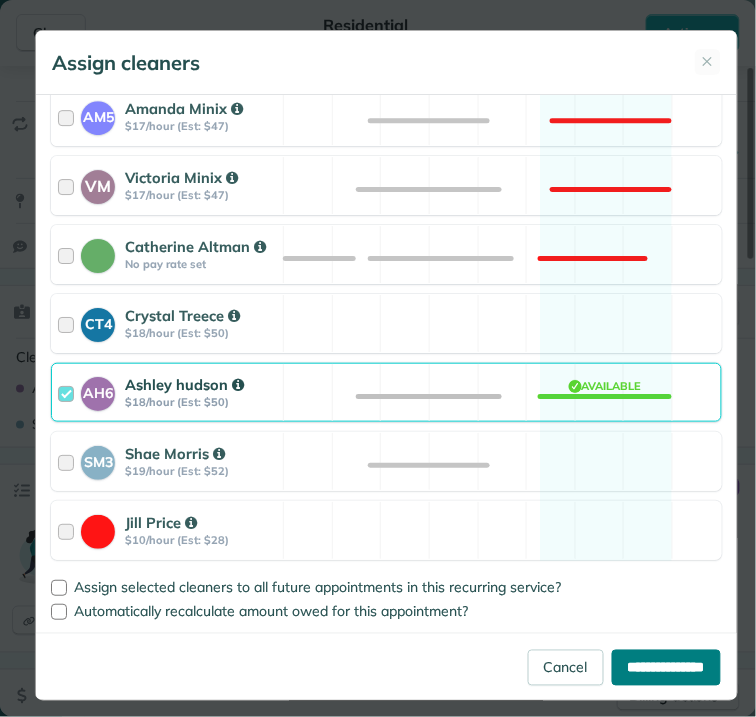 click on "**********" at bounding box center (666, 668) 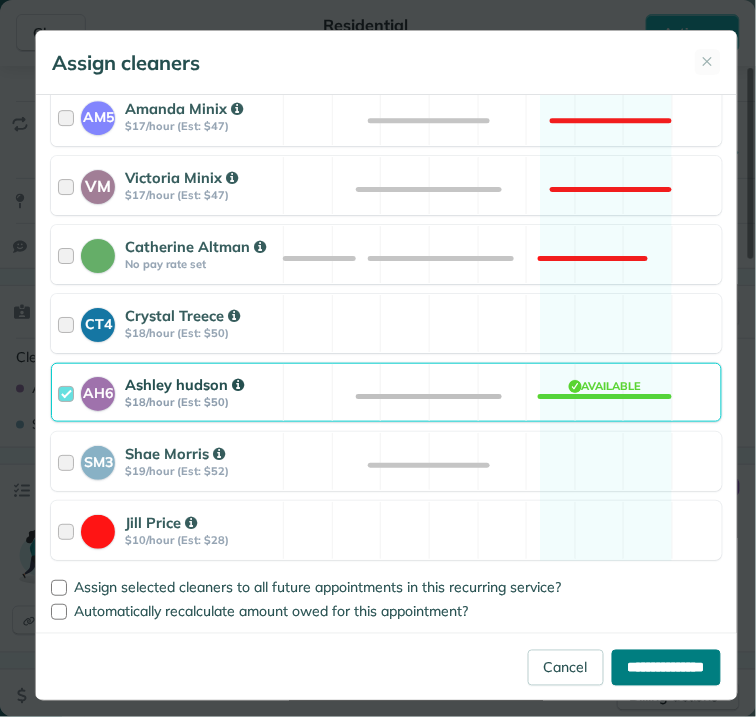 type on "**********" 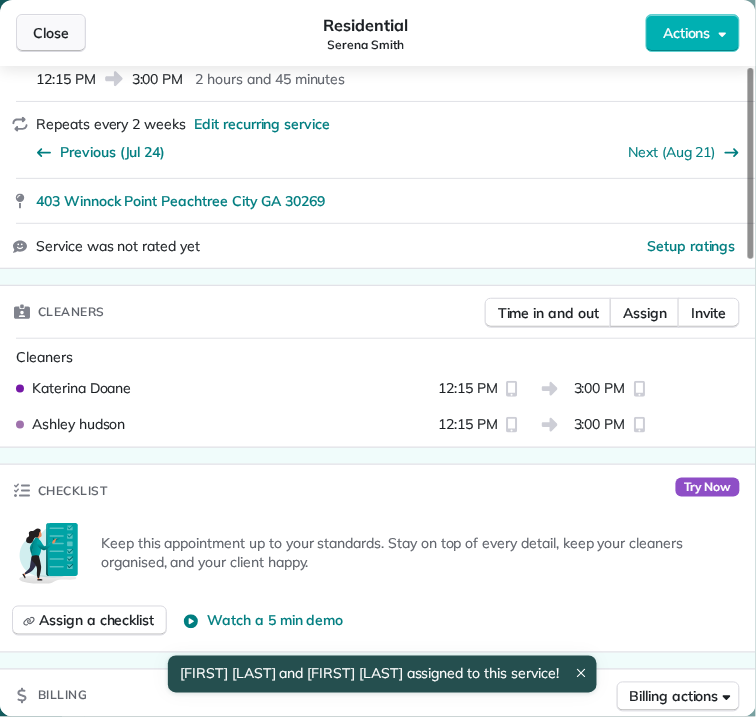 click on "Close" at bounding box center [51, 33] 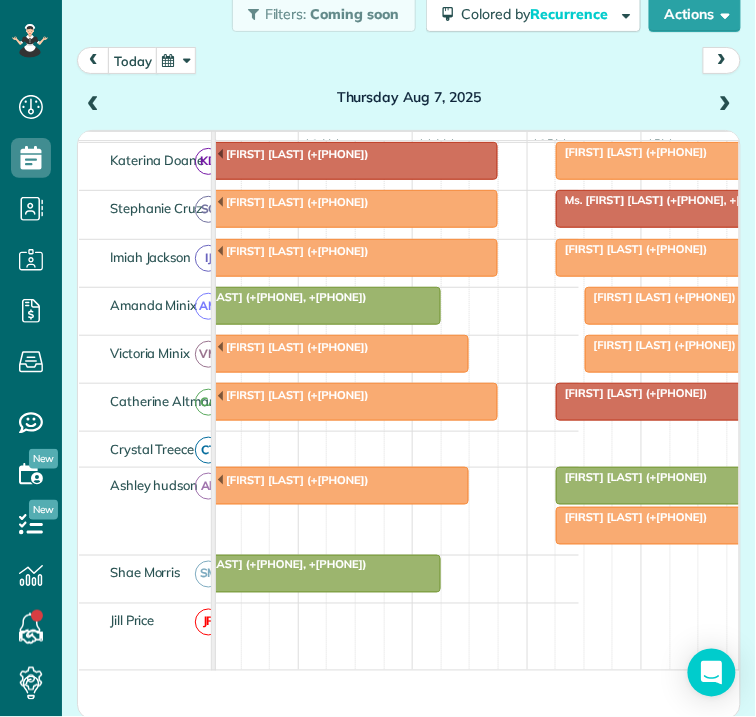 click on "[FIRST] [LAST] (+[PHONE])" at bounding box center [632, 517] 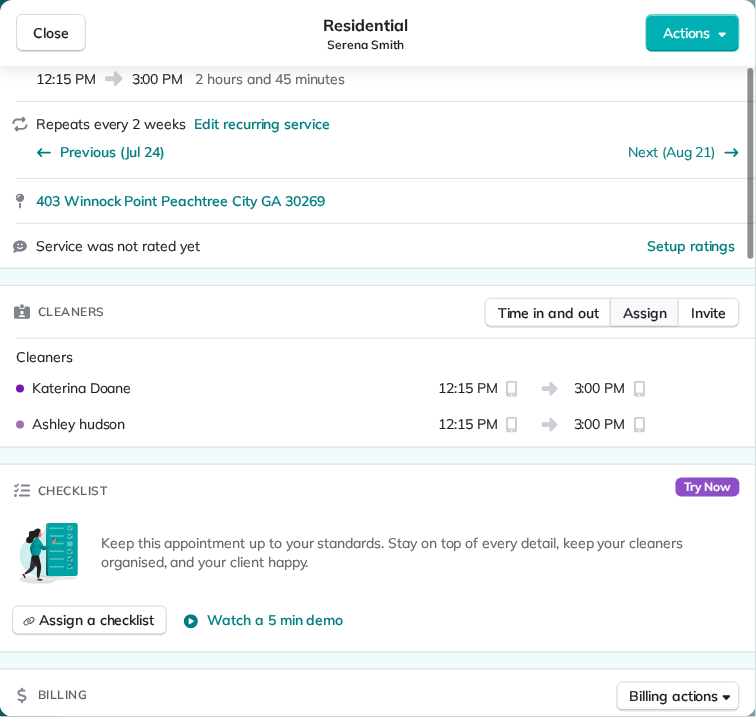 click on "Assign" at bounding box center [645, 313] 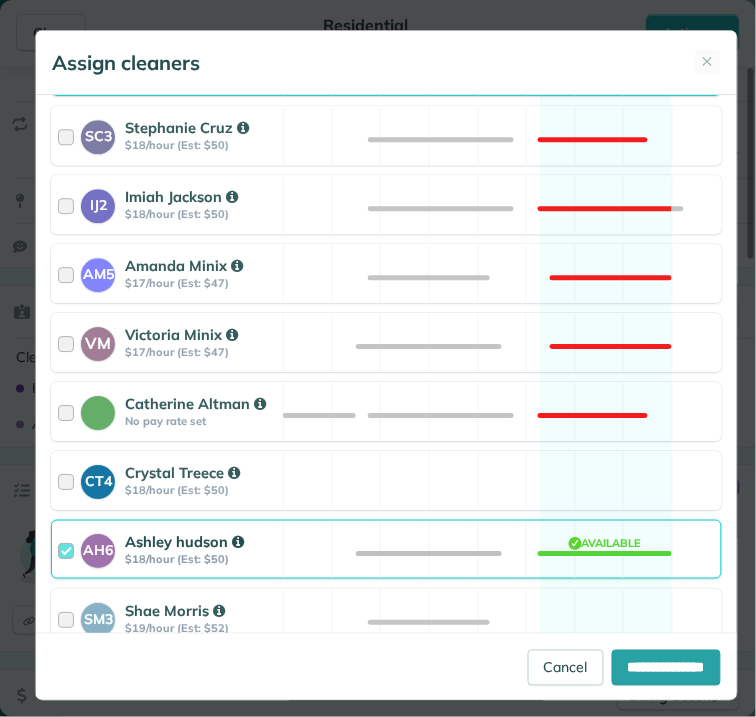 scroll, scrollTop: 953, scrollLeft: 0, axis: vertical 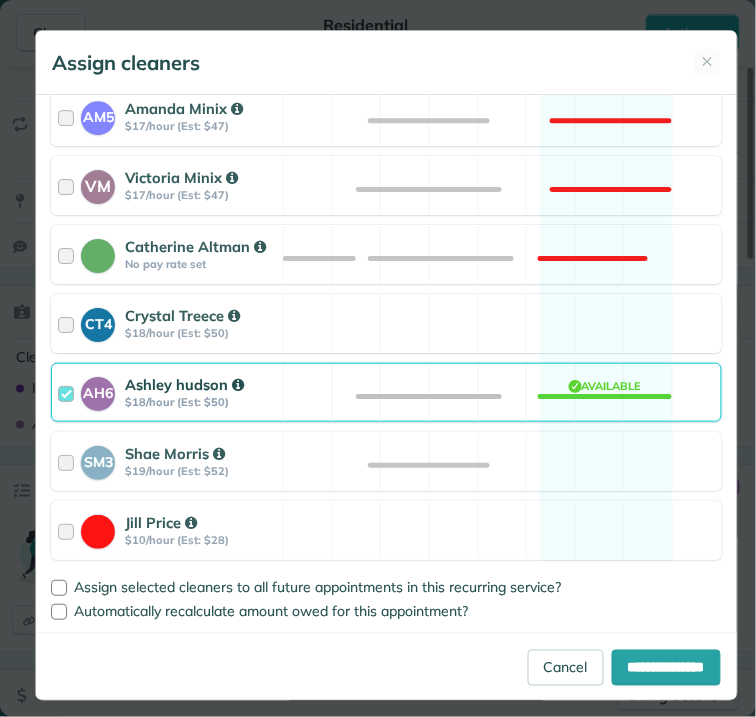 click on "AH6
Ashley hudson
$18/hour (Est: $50)
Available" at bounding box center (386, 392) 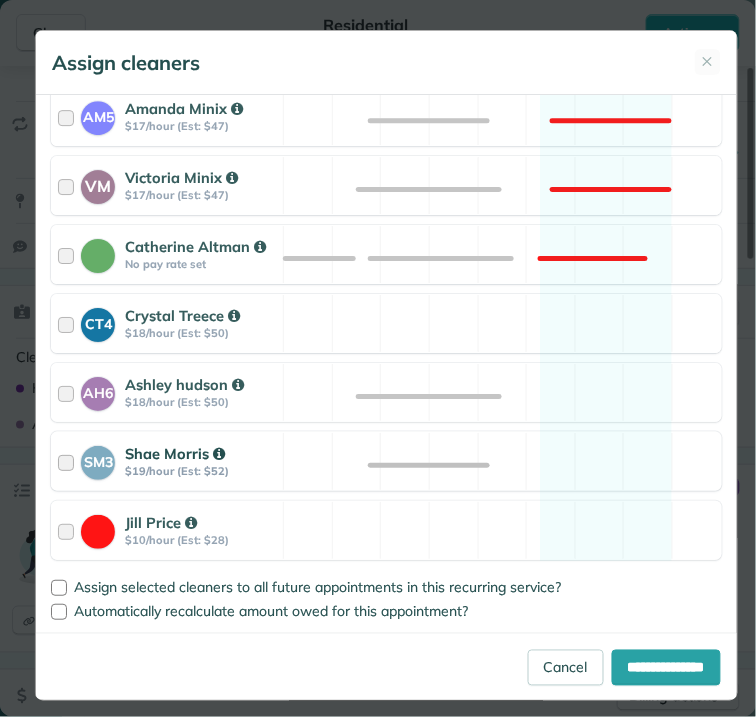 click on "SM3
Shae Morris
$19/hour (Est: $52)
Available" at bounding box center [386, 461] 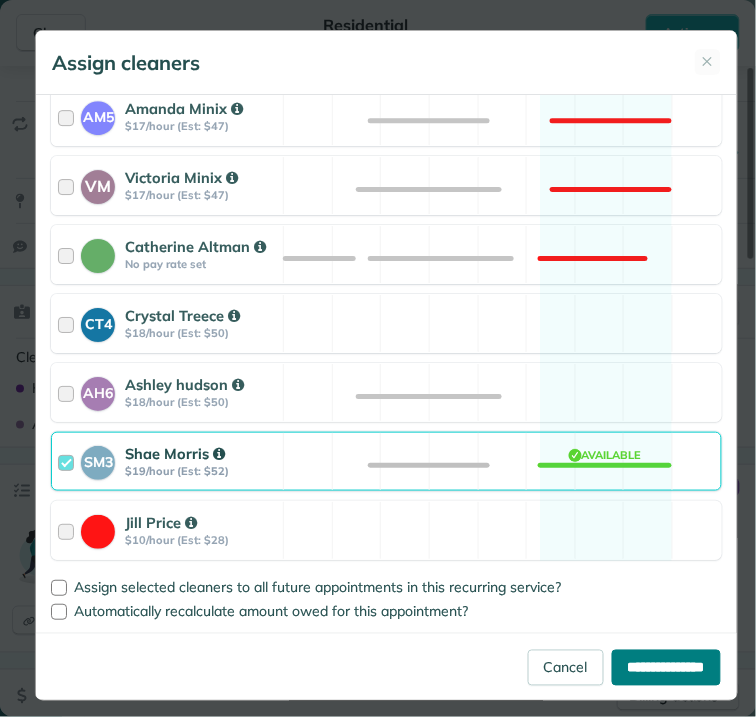 click on "**********" at bounding box center [666, 668] 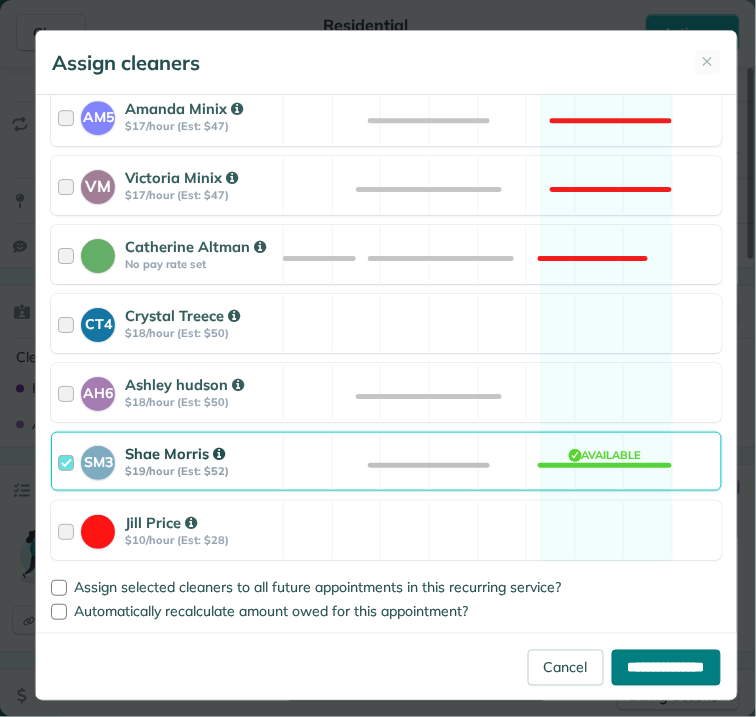 type on "**********" 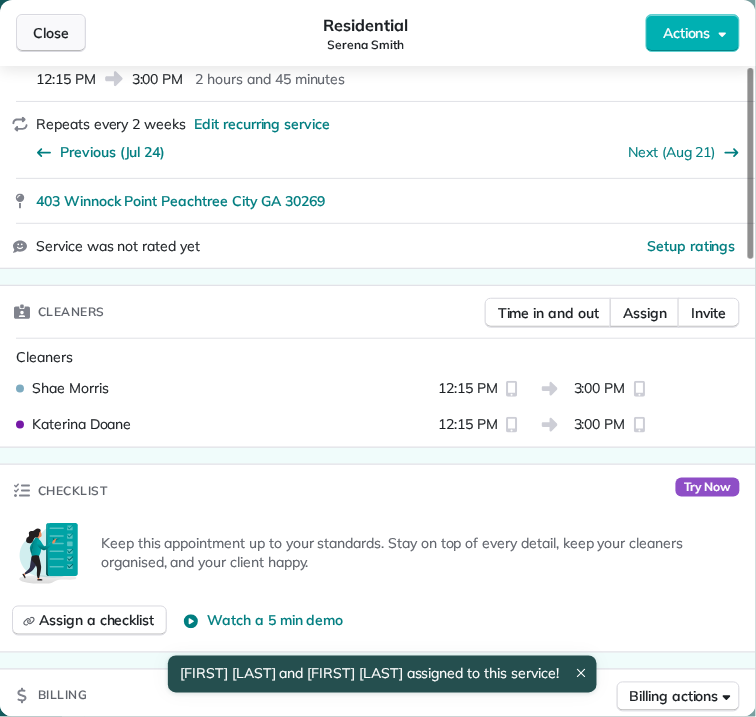 click on "Close" at bounding box center (51, 33) 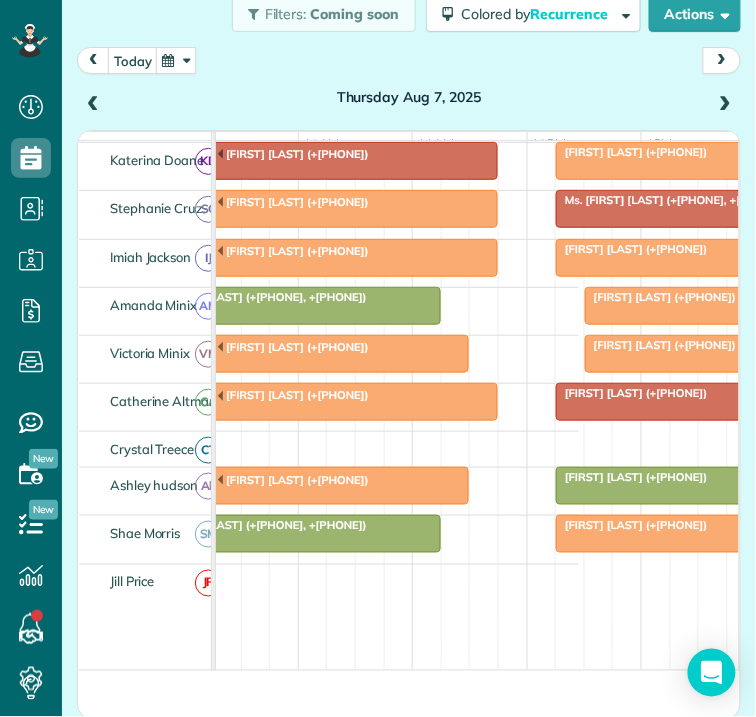 click at bounding box center (176, 60) 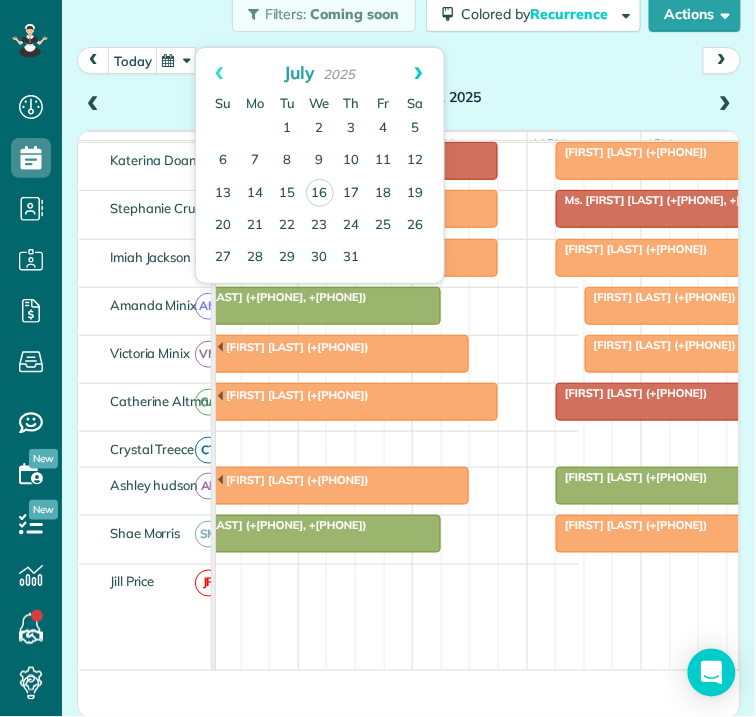 click on "Next" at bounding box center (419, 73) 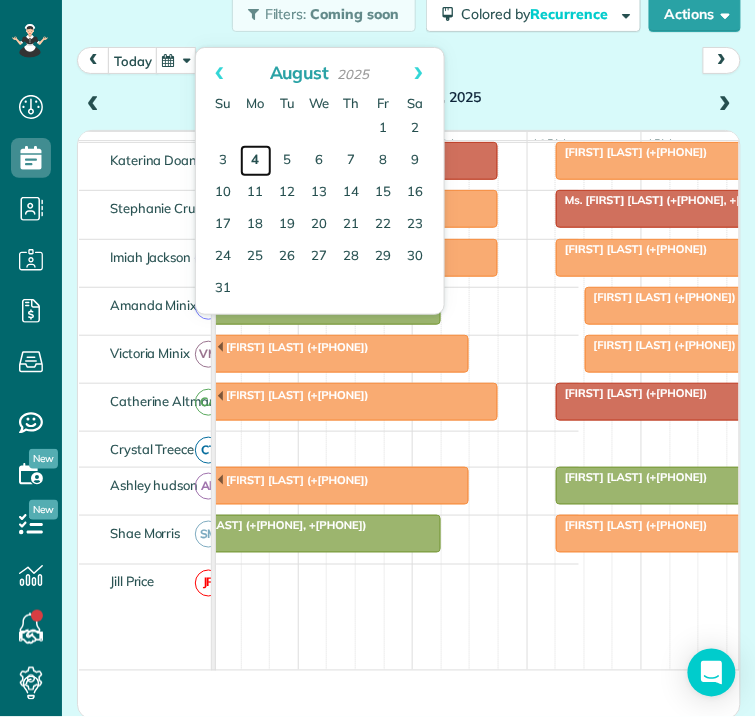 click on "4" at bounding box center [256, 161] 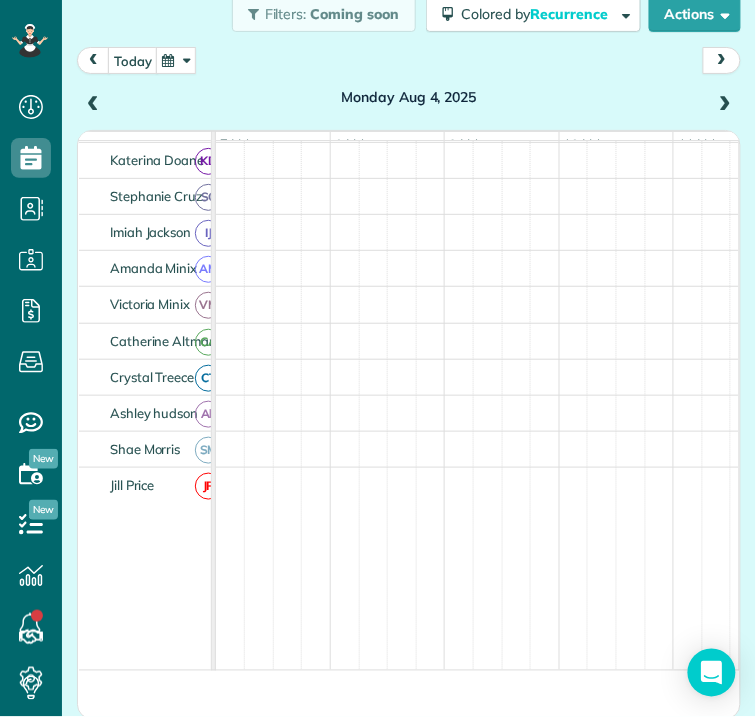 scroll, scrollTop: 554, scrollLeft: 0, axis: vertical 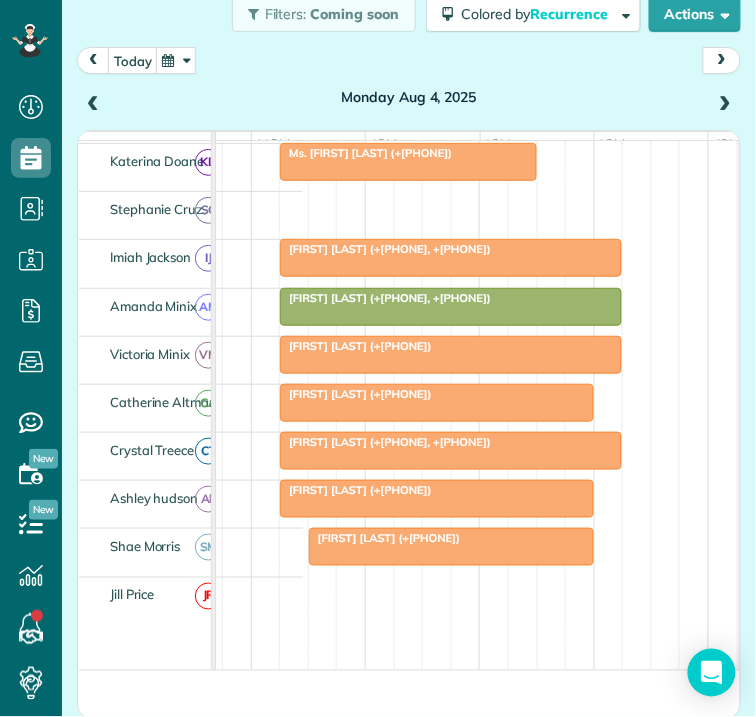 click on "[FIRST] [LAST] (+[PHONE], +[PHONE])" at bounding box center (385, 442) 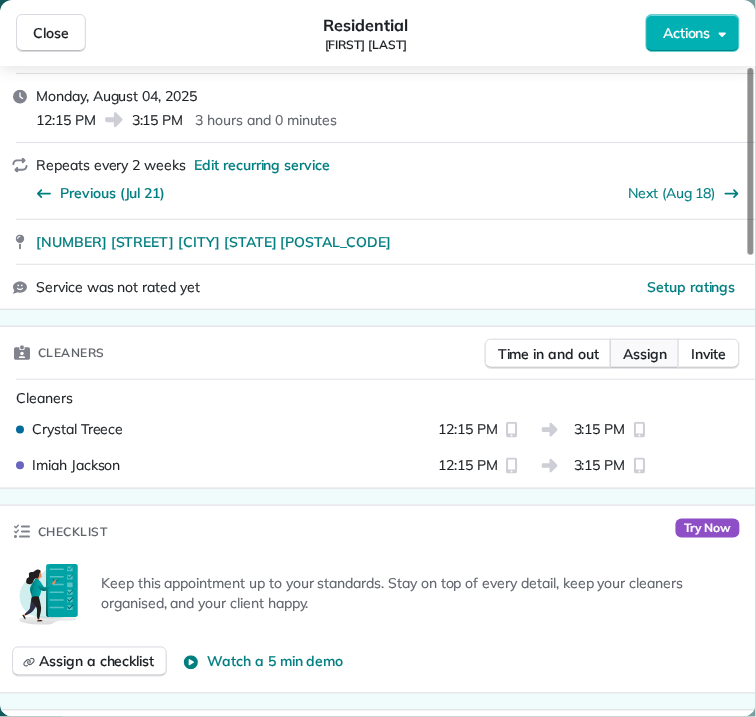 click on "Assign" at bounding box center (645, 354) 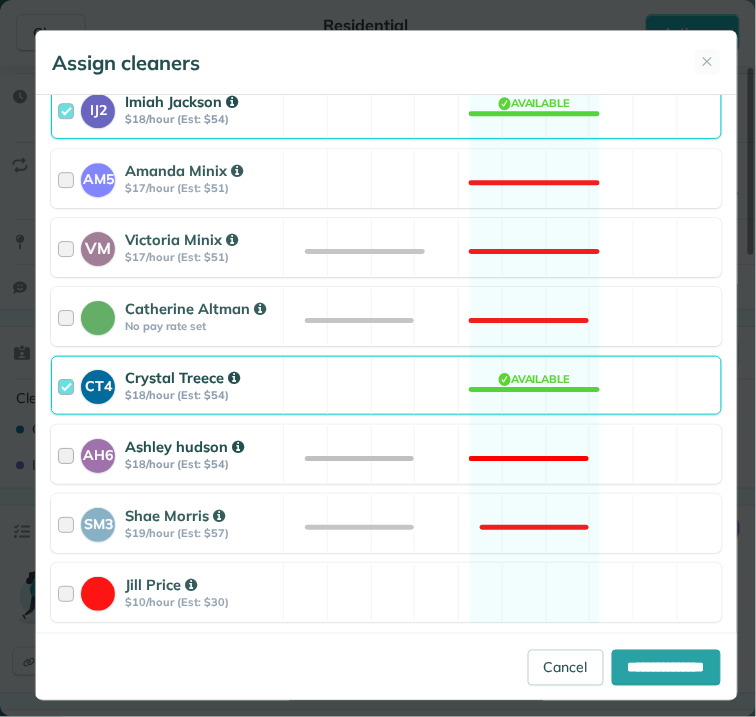 click on "AH6
Ashley hudson
$18/hour (Est: $54)
Not available" at bounding box center [386, 454] 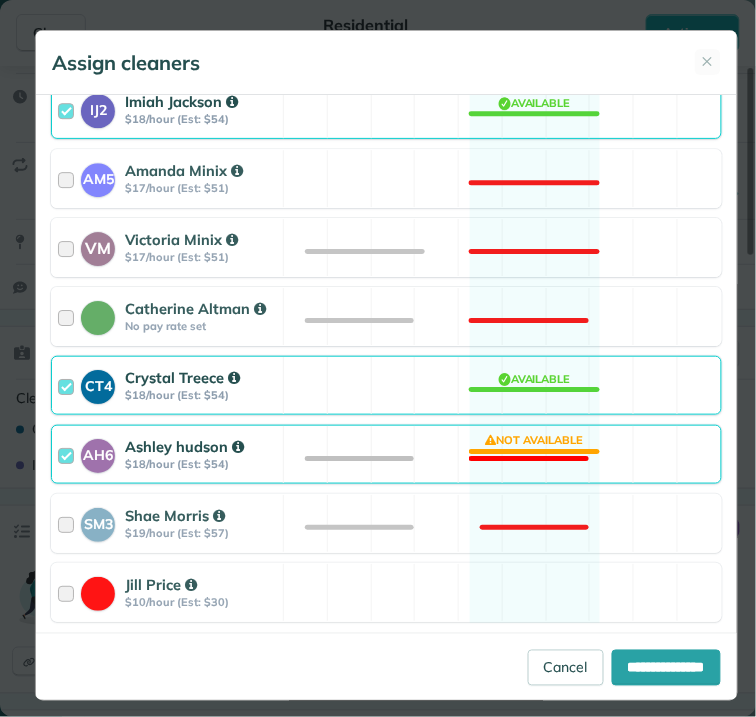 click on "CT4
Crystal Treece
$18/hour (Est: $54)
Available" at bounding box center (386, 385) 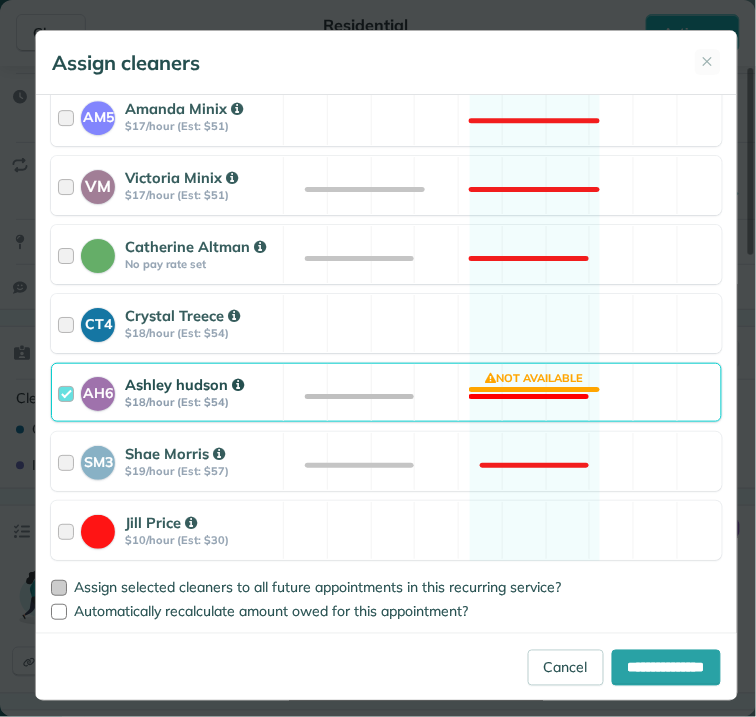 click at bounding box center (59, 588) 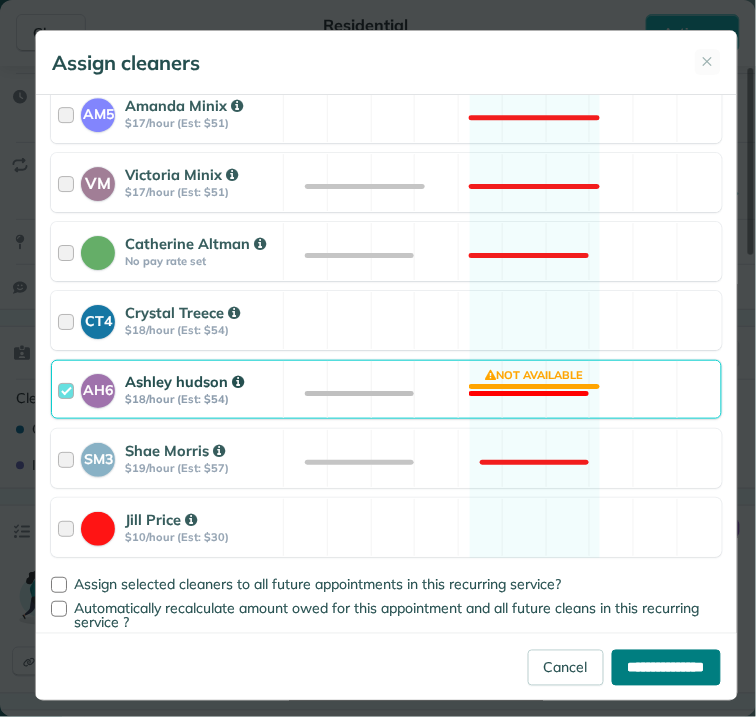 click on "**********" at bounding box center [666, 668] 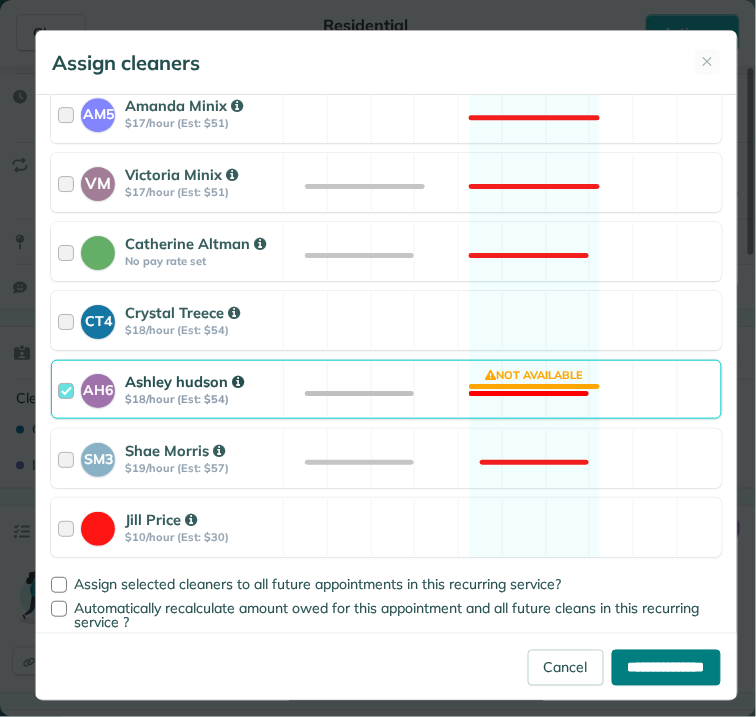 type on "**********" 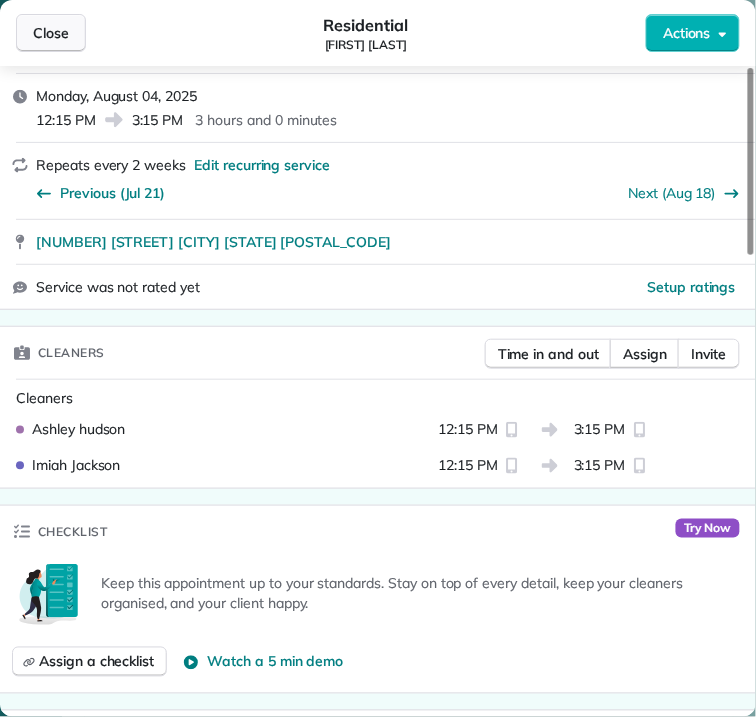 click on "Close" at bounding box center [51, 33] 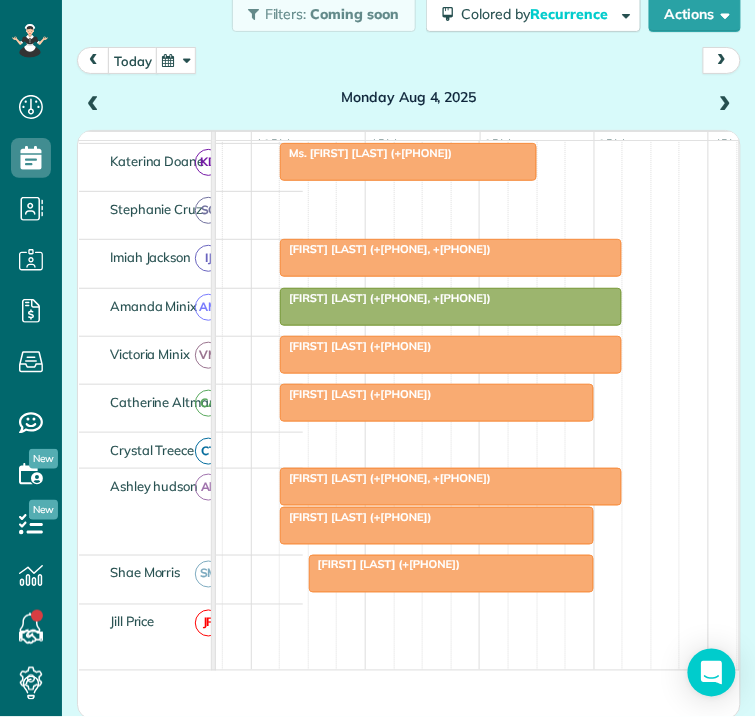 click on "[FIRST] [LAST] (+[PHONE])" at bounding box center [437, 517] 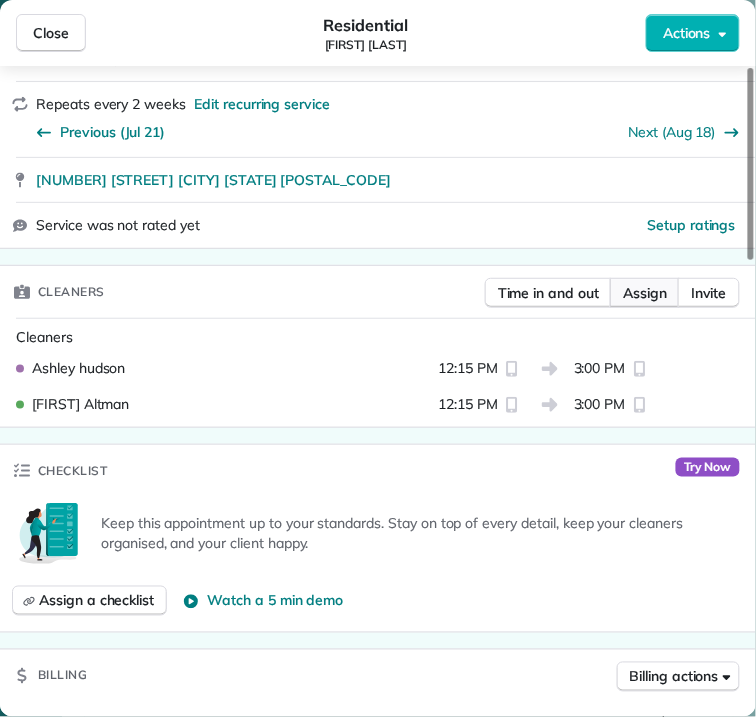 click on "Assign" at bounding box center (645, 293) 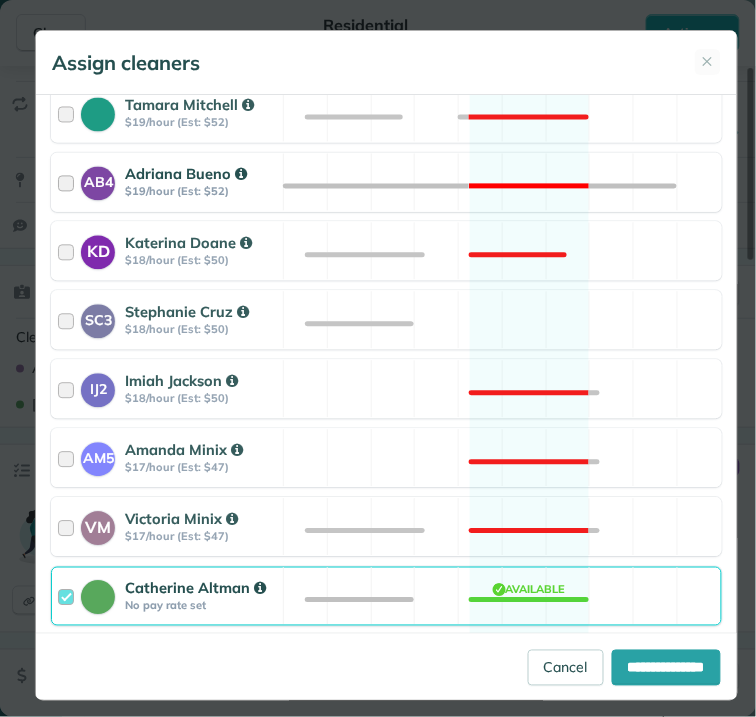 scroll, scrollTop: 777, scrollLeft: 0, axis: vertical 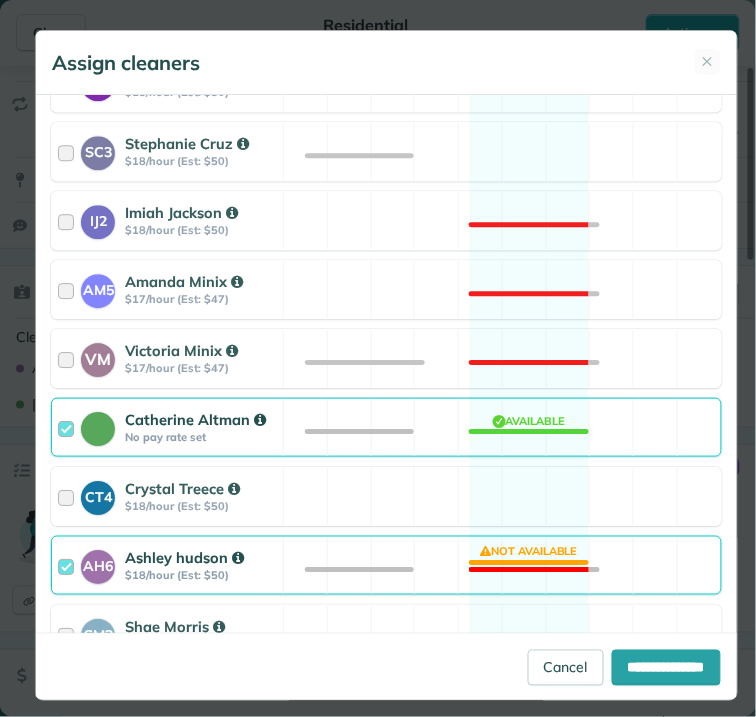 drag, startPoint x: 518, startPoint y: 488, endPoint x: 540, endPoint y: 550, distance: 65.78754 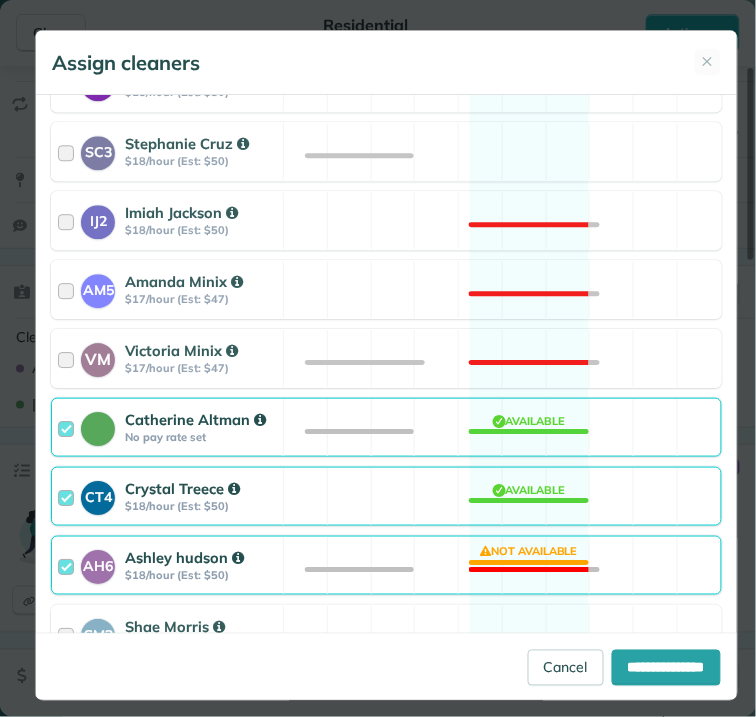click on "AH6
Ashley hudson
$18/hour (Est: $50)
Not available" at bounding box center [386, 565] 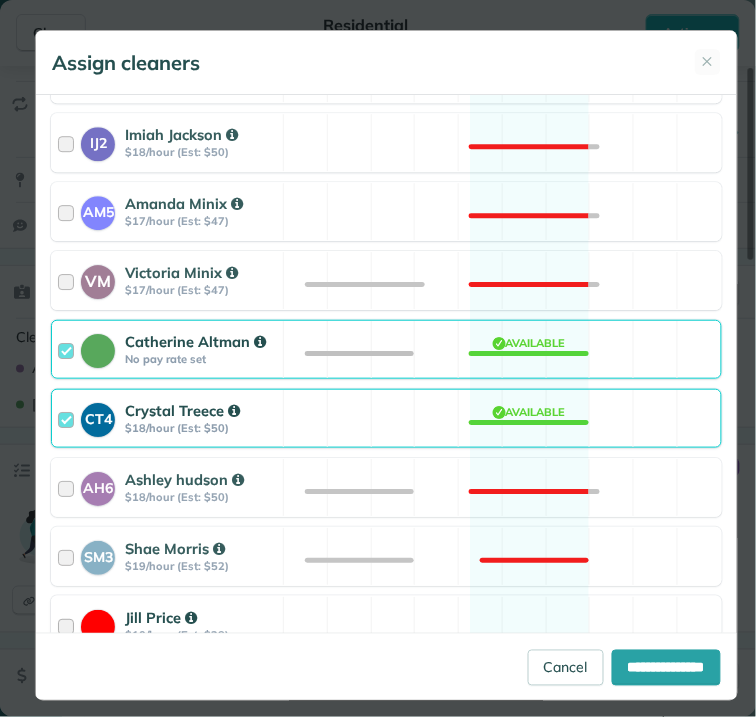 scroll, scrollTop: 953, scrollLeft: 0, axis: vertical 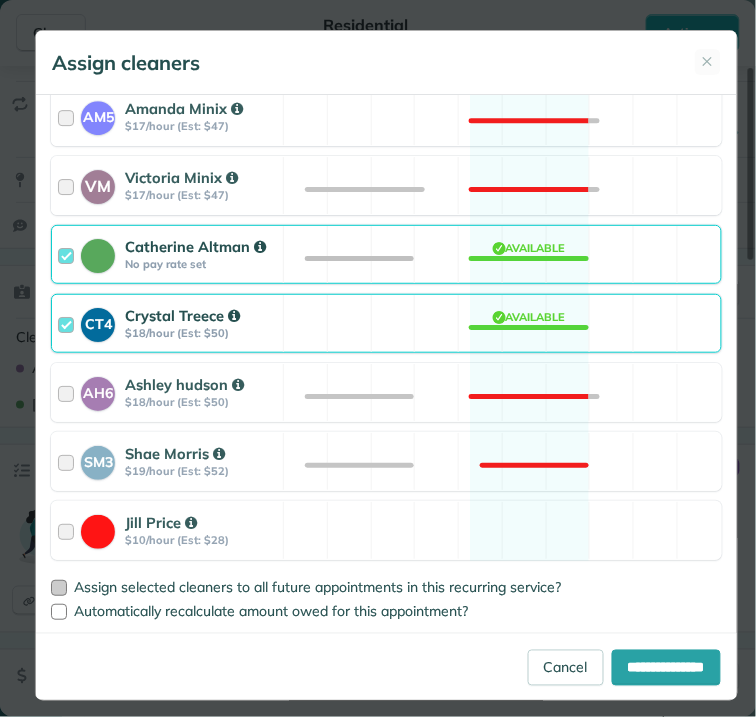 click at bounding box center (59, 588) 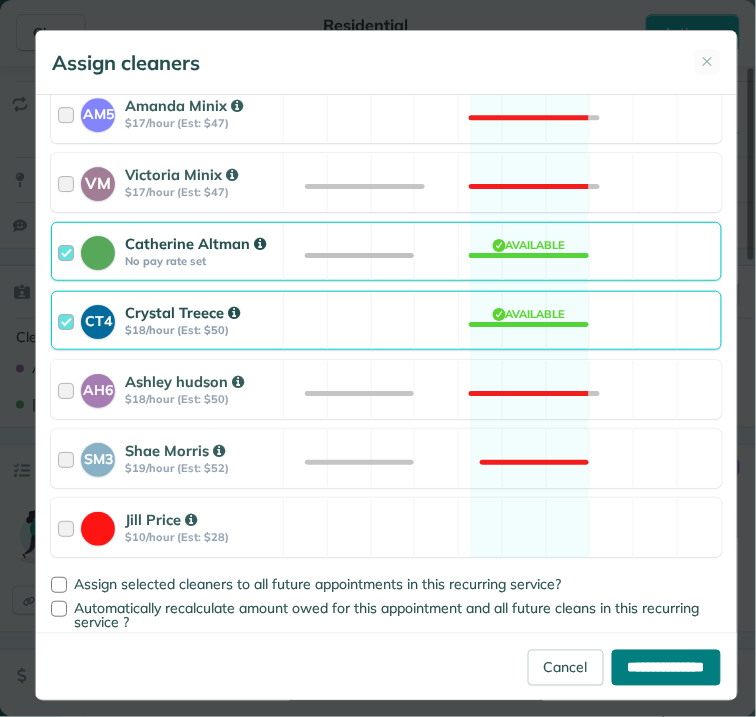 click on "**********" at bounding box center (666, 668) 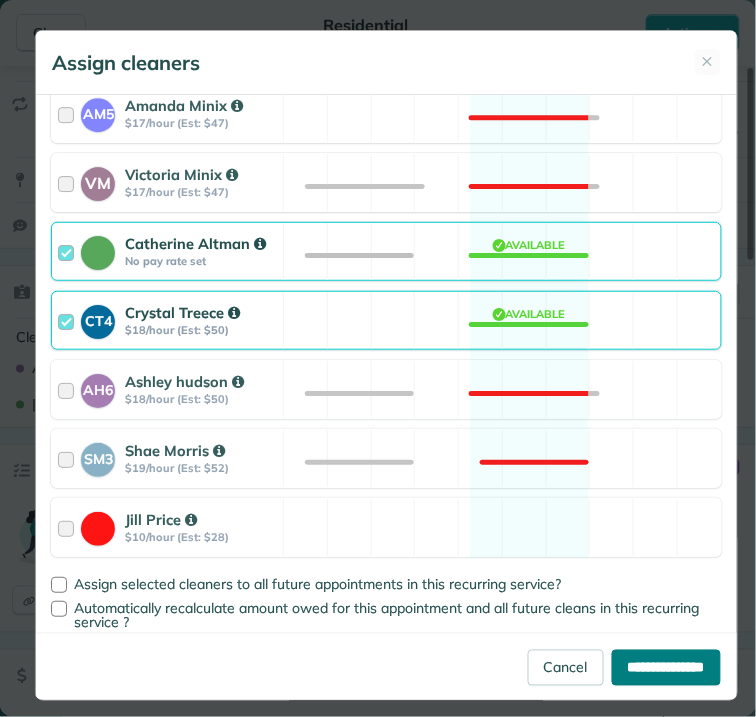type on "**********" 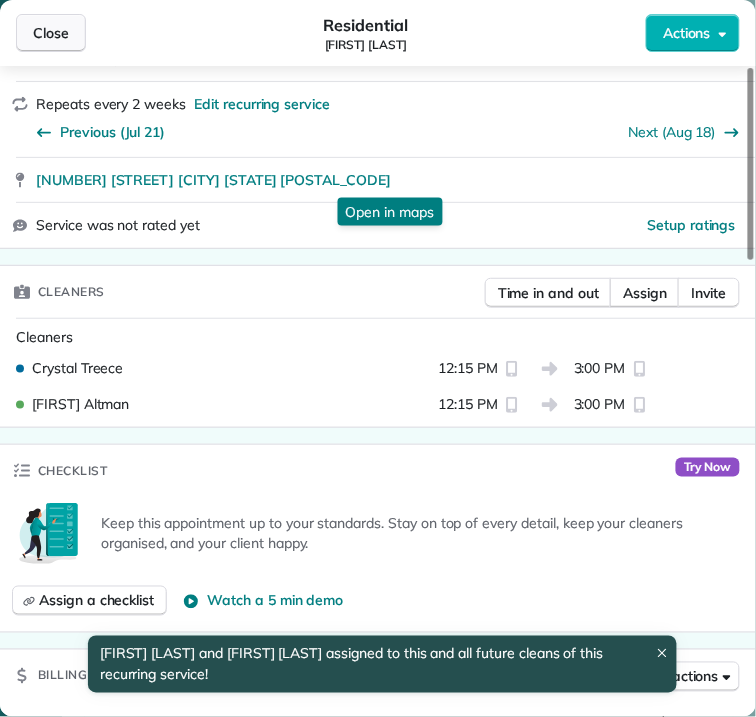 click on "Close" at bounding box center (51, 33) 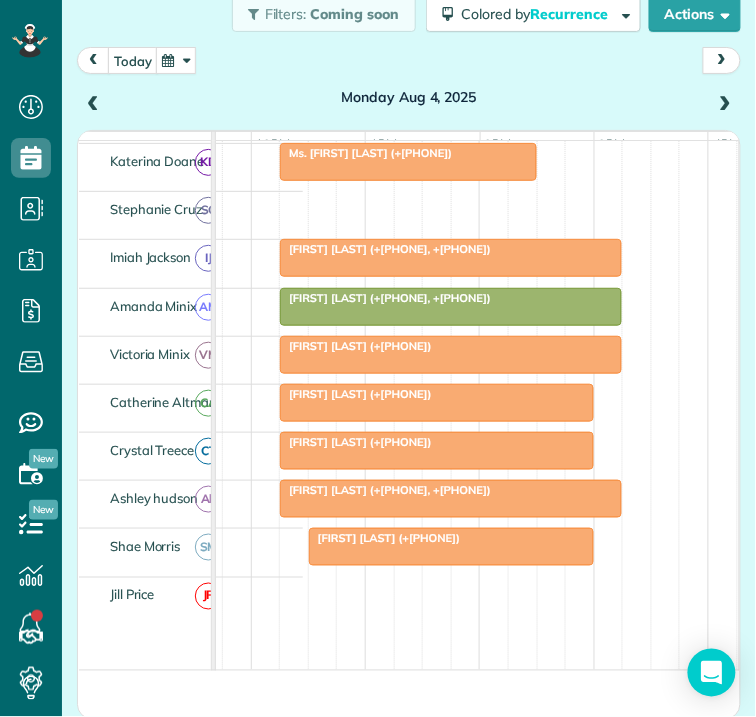scroll, scrollTop: 65, scrollLeft: 0, axis: vertical 